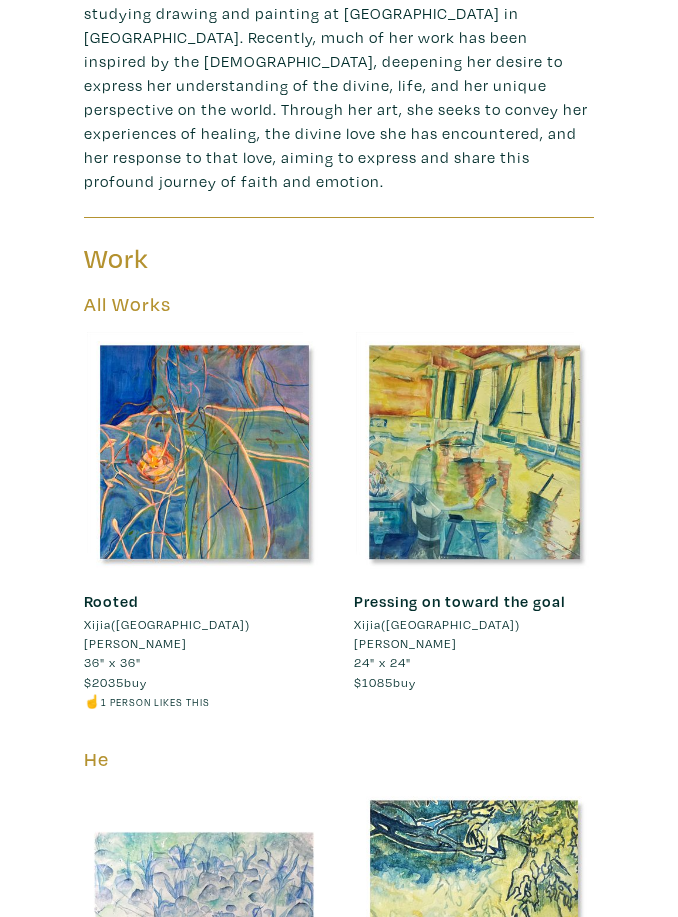 scroll, scrollTop: 0, scrollLeft: 0, axis: both 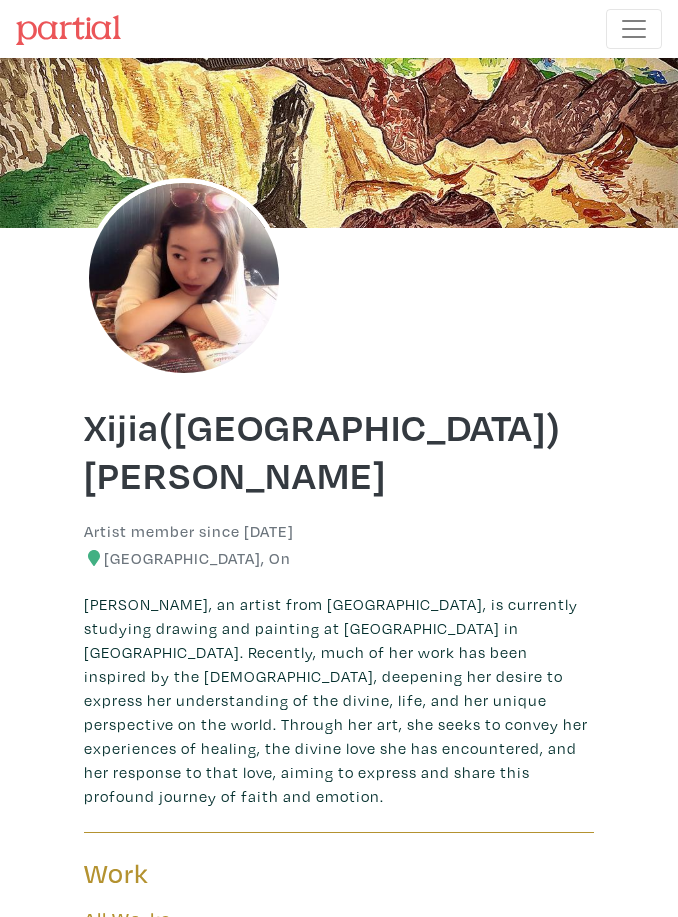 click at bounding box center [634, 29] 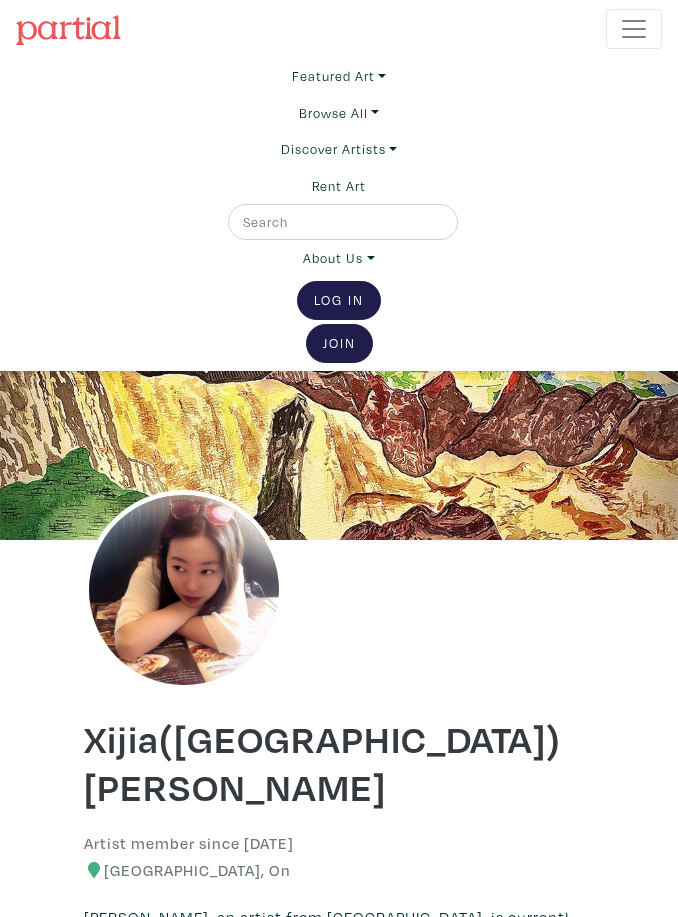 click on "Log In" at bounding box center [339, 300] 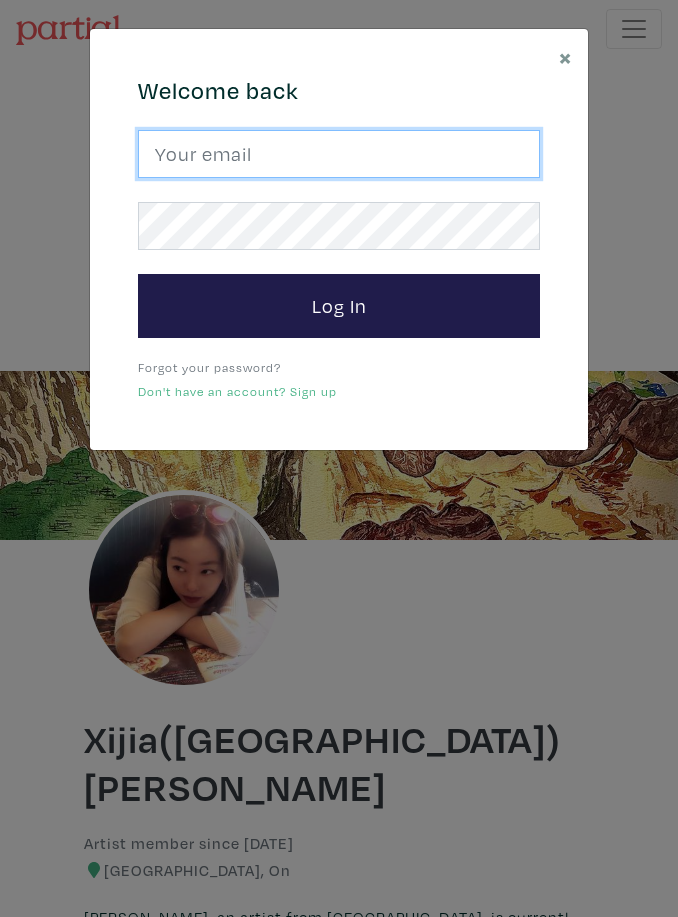 click at bounding box center (339, 154) 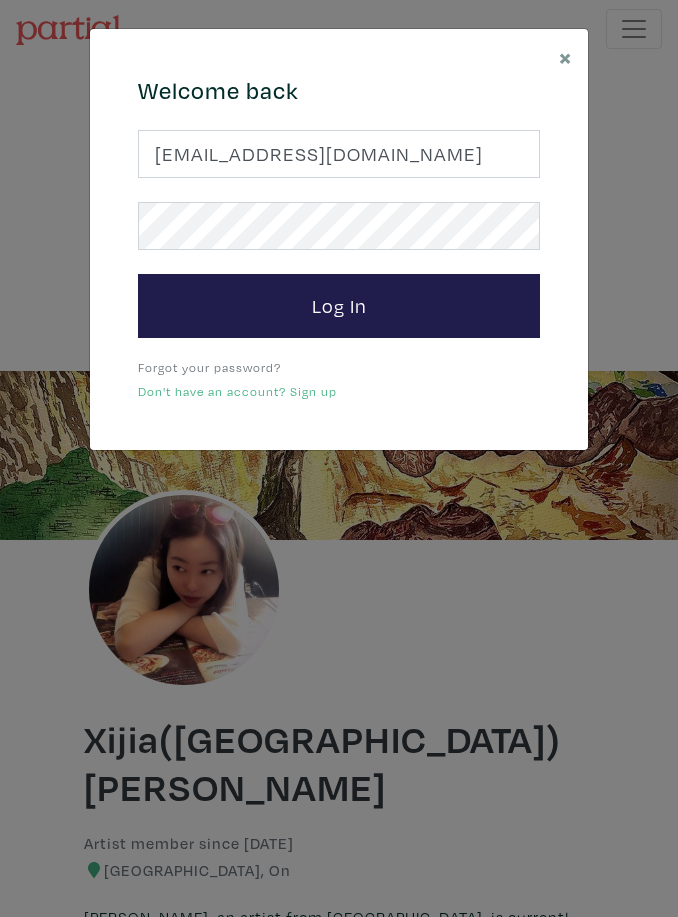 click on "Log In" at bounding box center (339, 306) 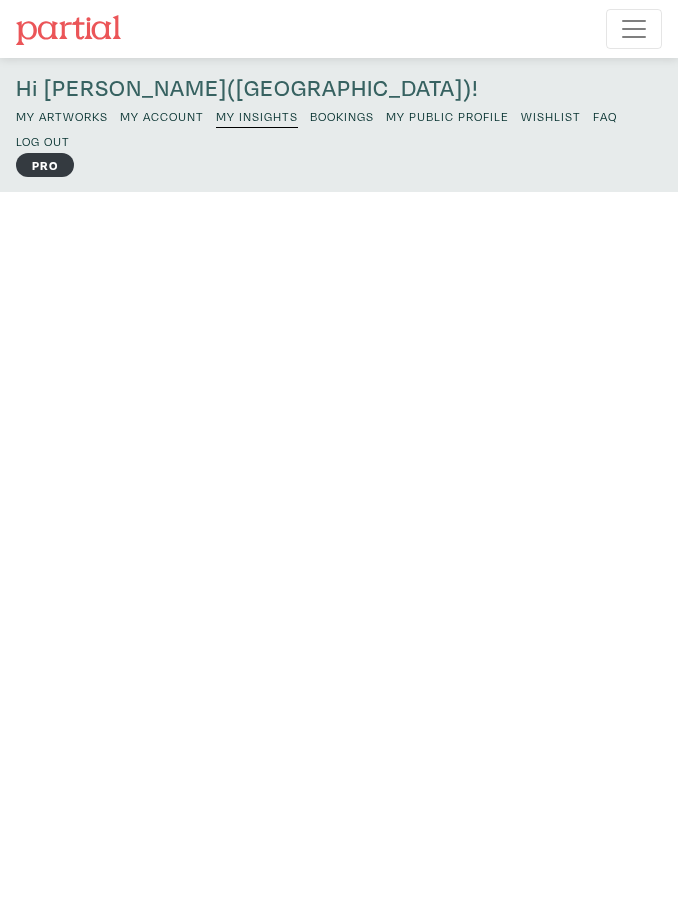 scroll, scrollTop: 0, scrollLeft: 0, axis: both 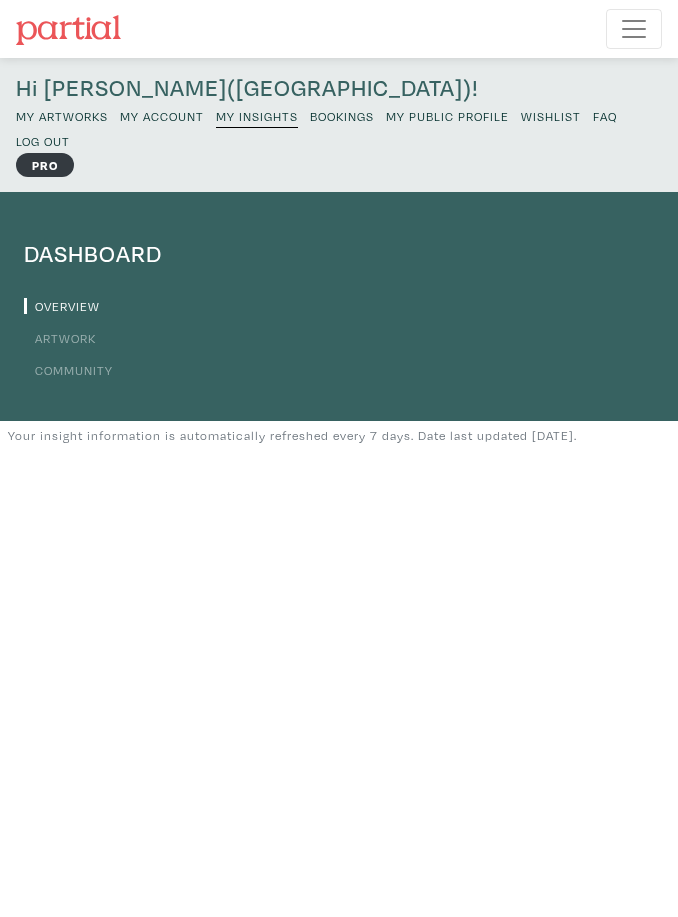 click on "My Artworks" at bounding box center [62, 116] 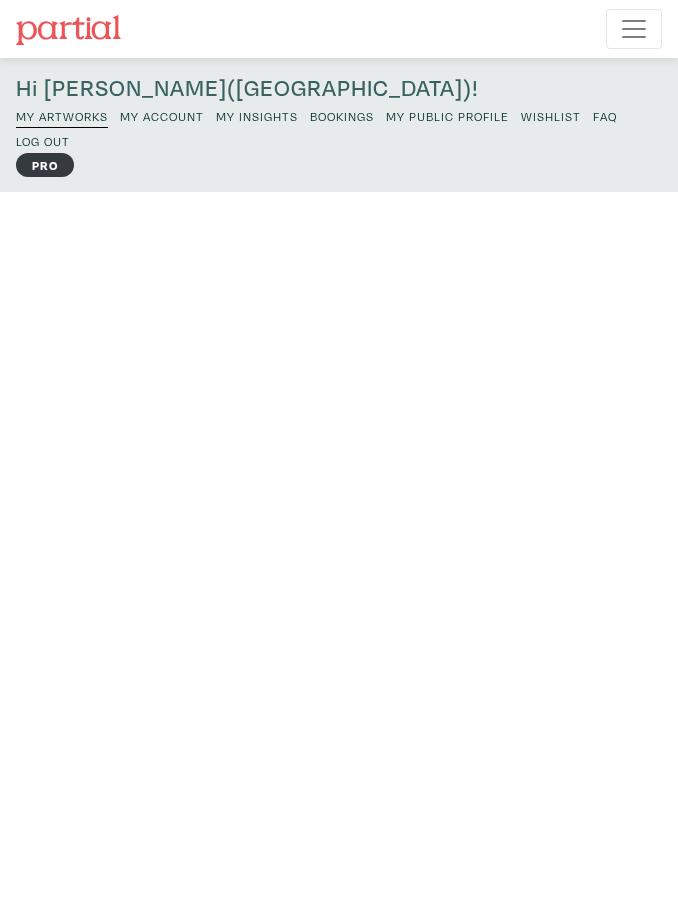 scroll, scrollTop: 0, scrollLeft: 0, axis: both 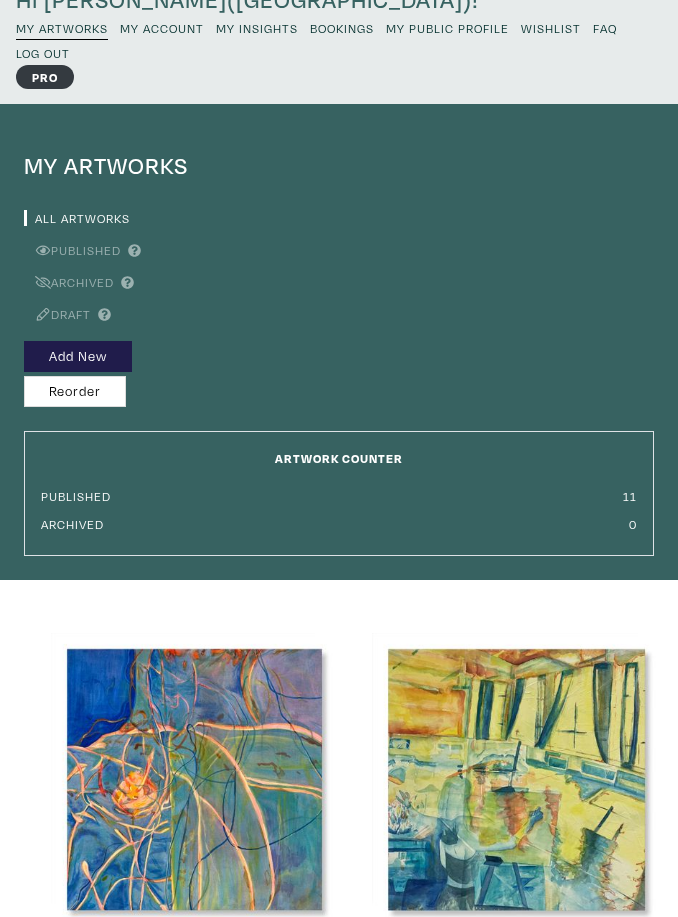 click on "Add New" at bounding box center [78, 356] 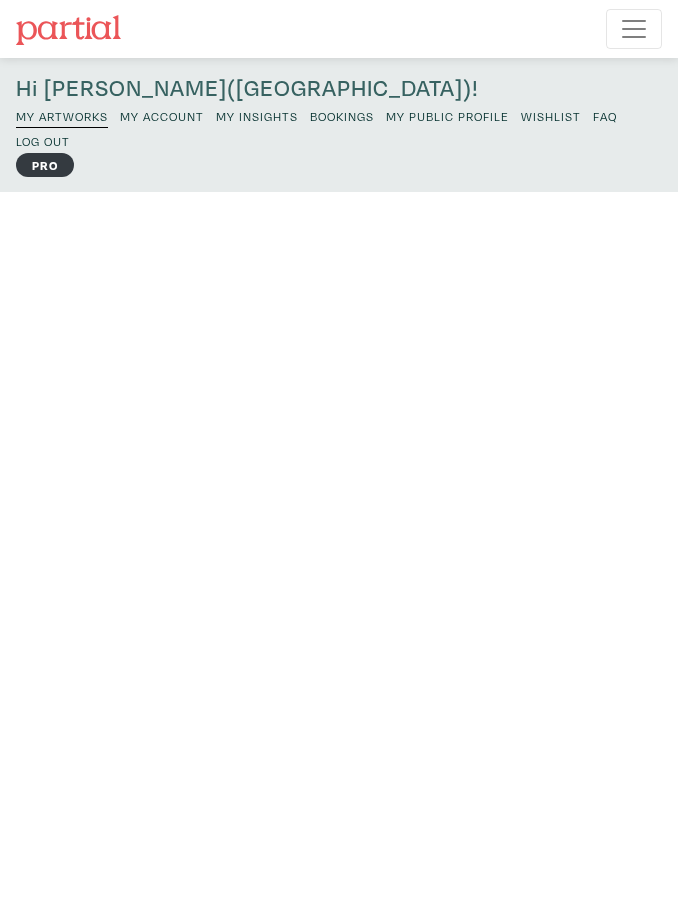 scroll, scrollTop: 0, scrollLeft: 0, axis: both 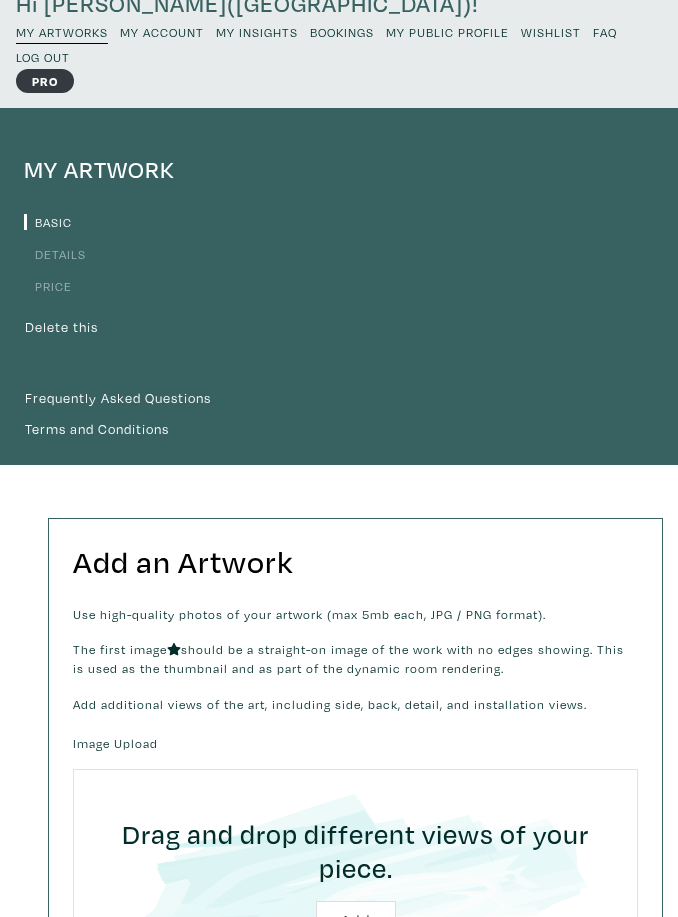 click on "Price" at bounding box center (48, 287) 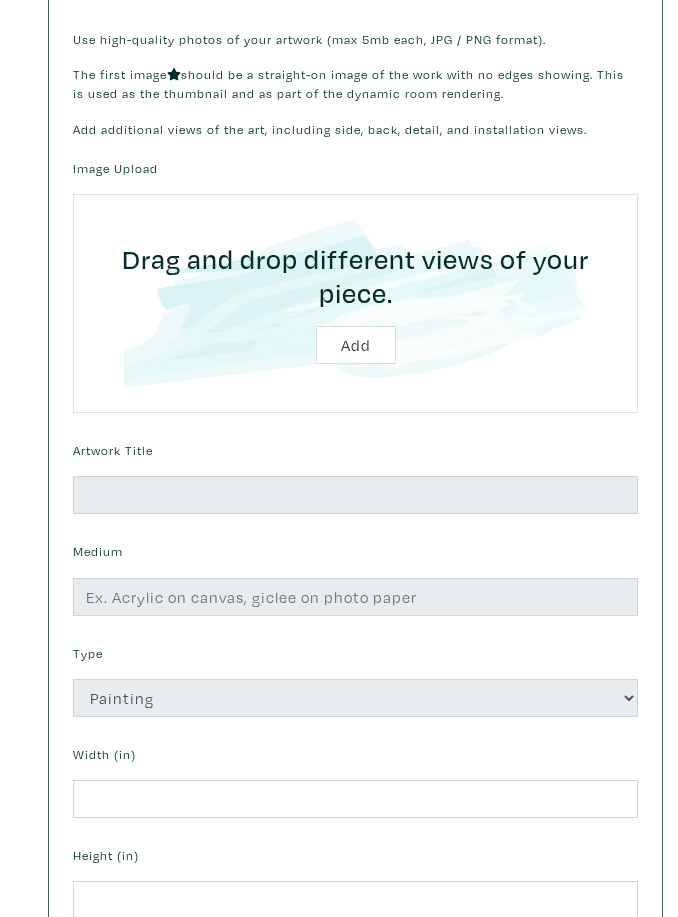 scroll, scrollTop: 658, scrollLeft: 0, axis: vertical 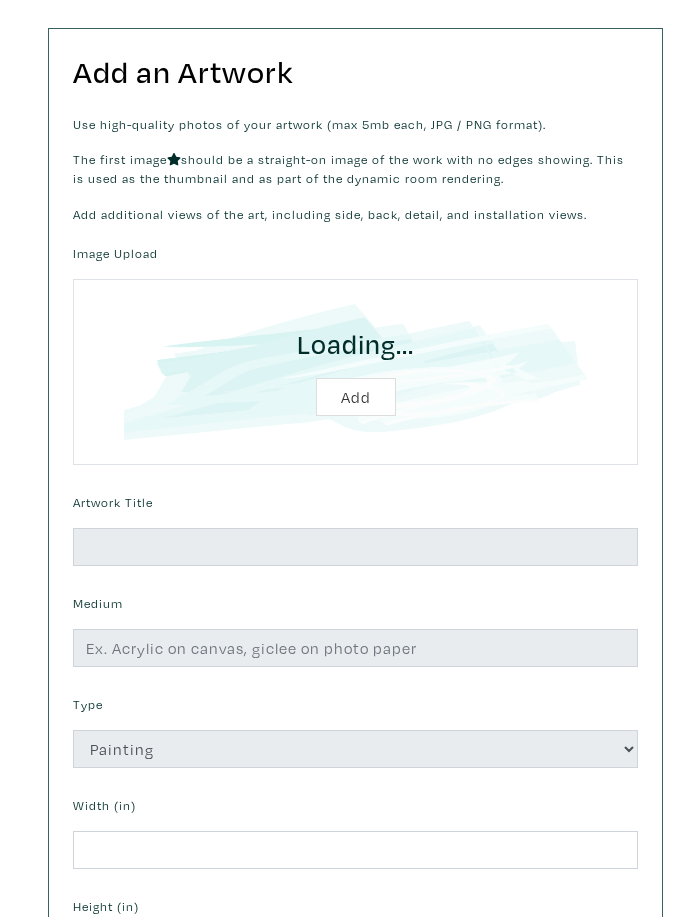 click at bounding box center [355, 372] 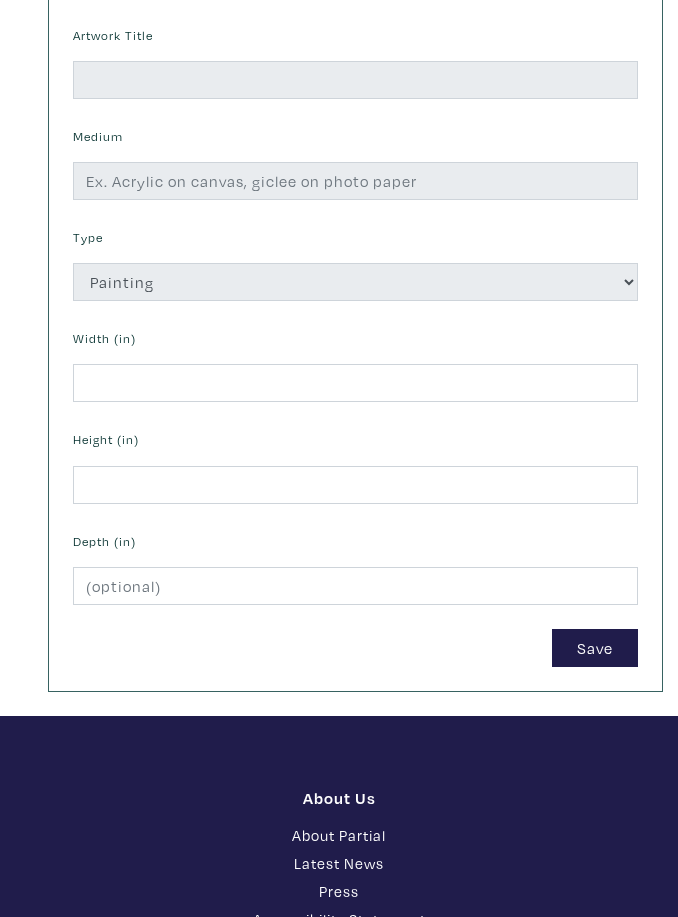 scroll, scrollTop: 1006, scrollLeft: 0, axis: vertical 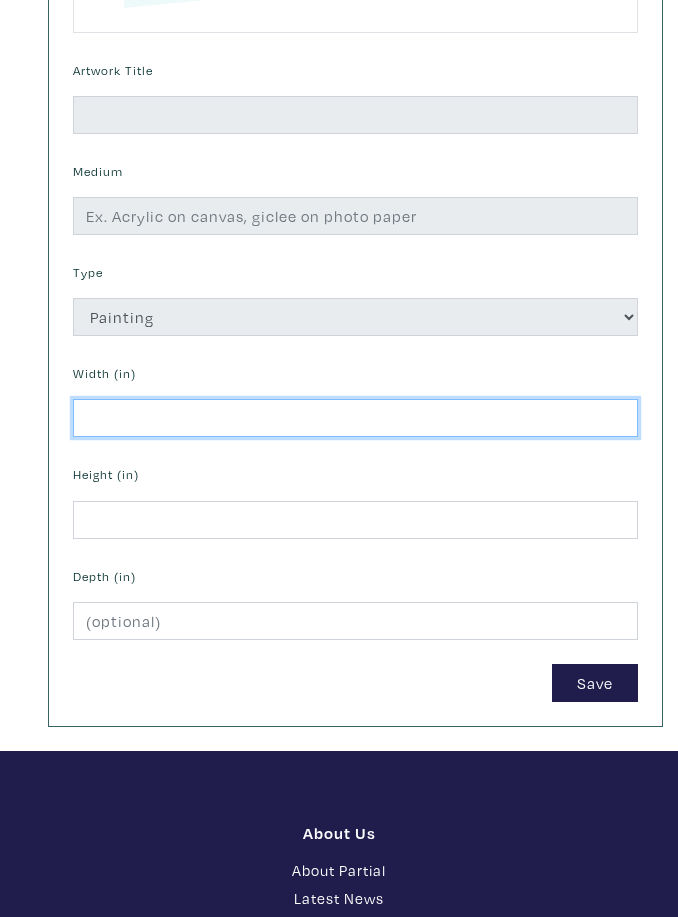 click at bounding box center (355, 418) 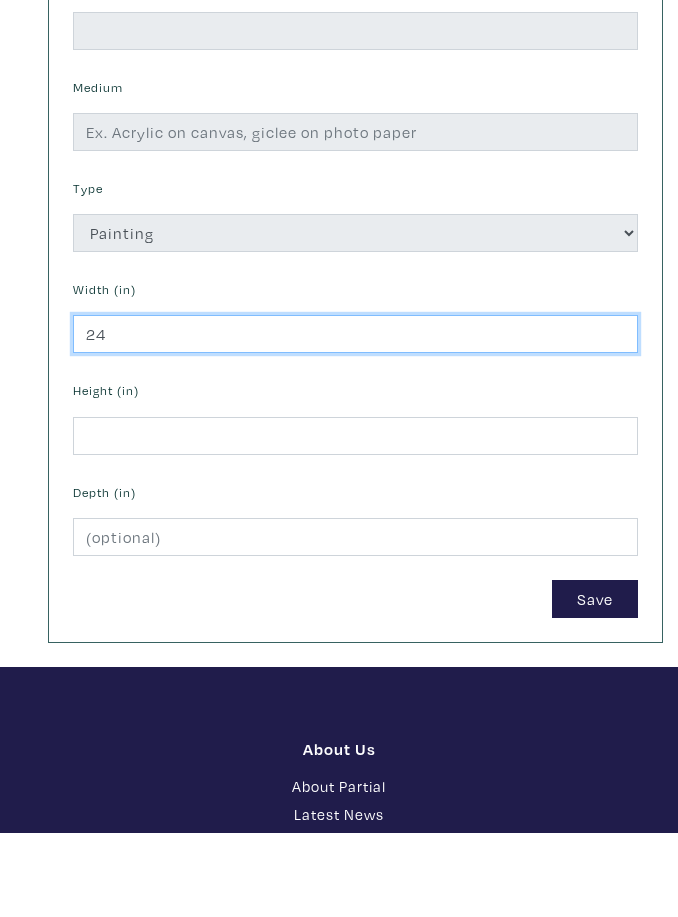 type on "24" 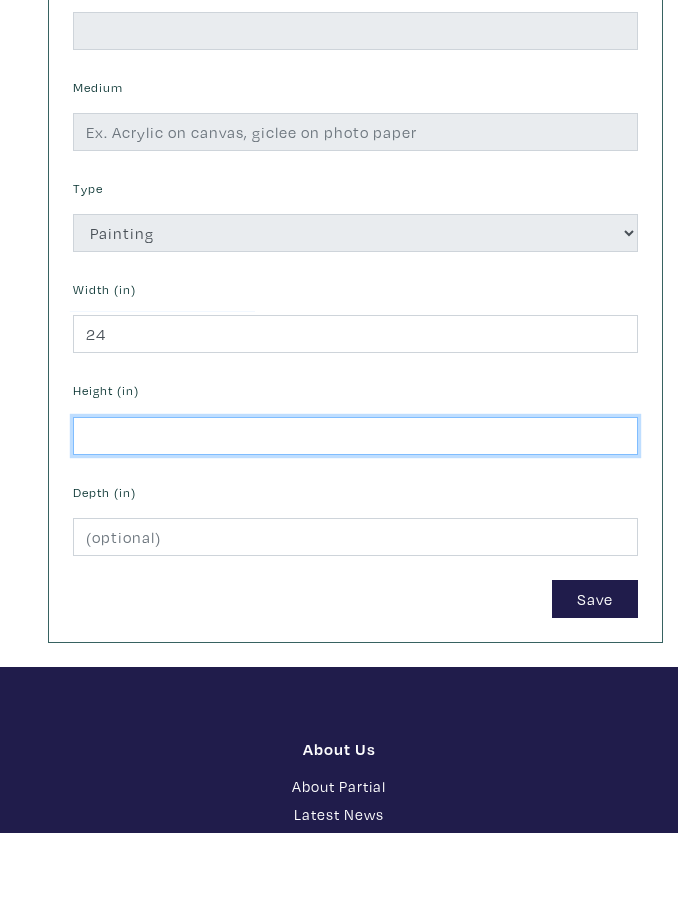 click at bounding box center (355, 520) 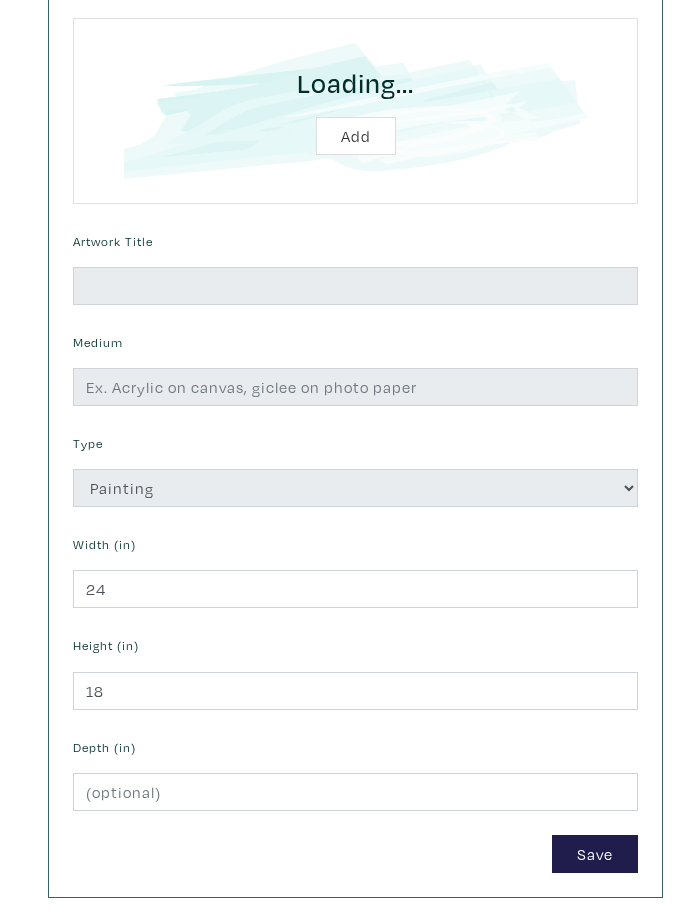 scroll, scrollTop: 830, scrollLeft: 0, axis: vertical 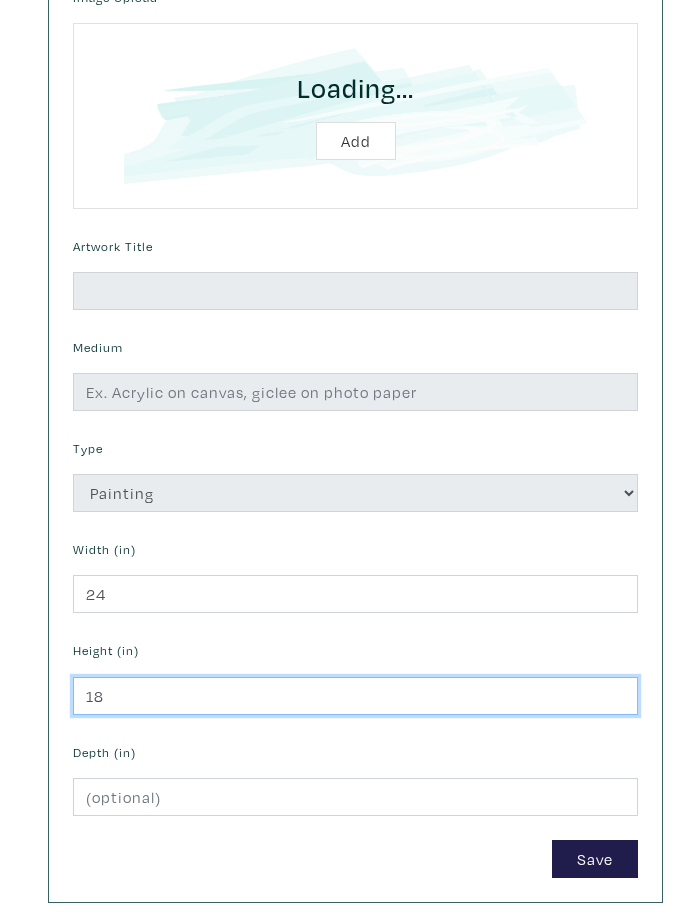type on "18" 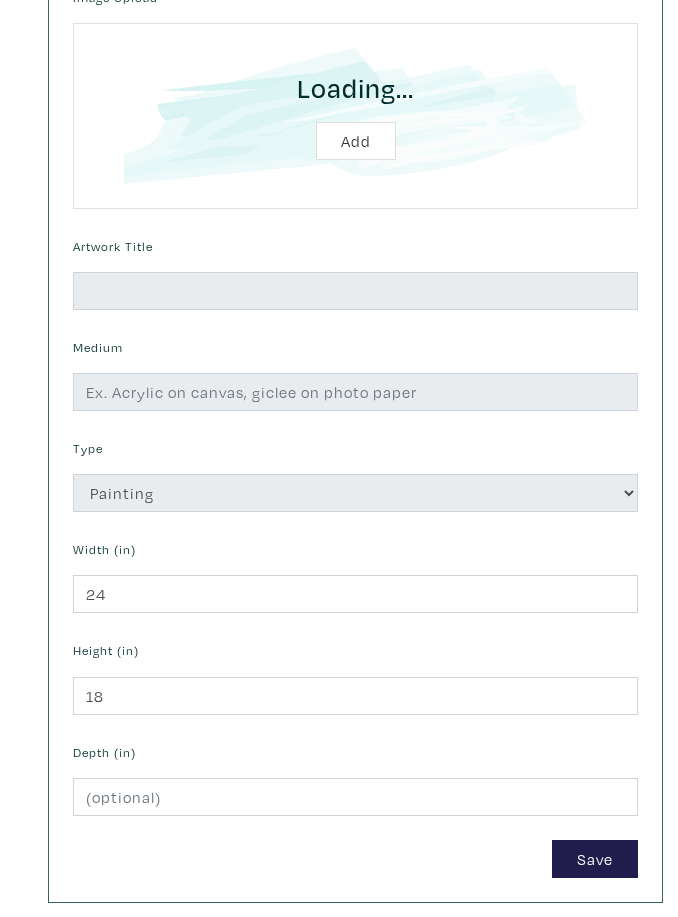 click on "Loading...
Add" at bounding box center [355, 116] 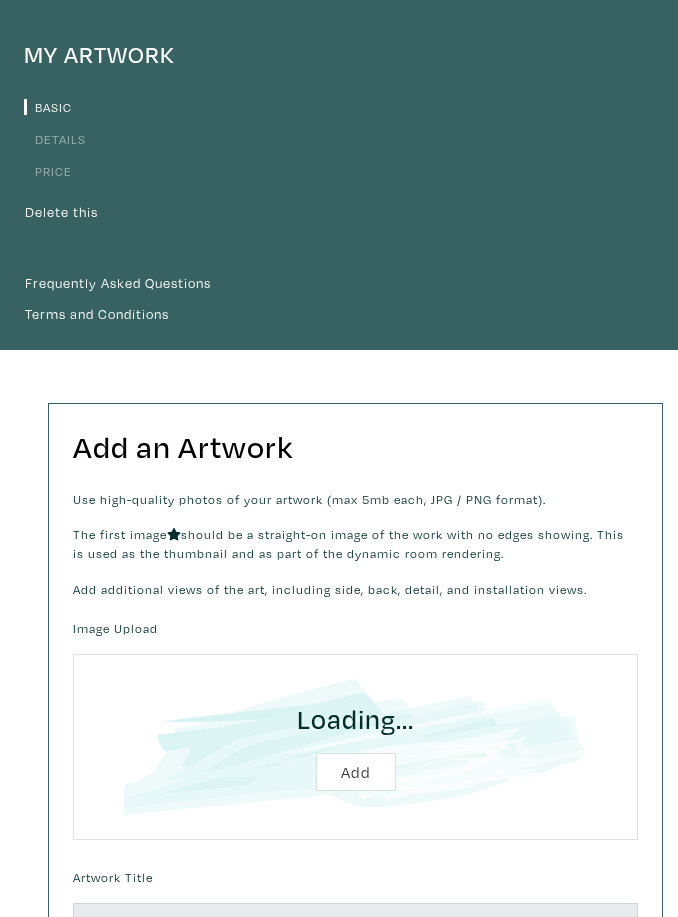 scroll, scrollTop: 200, scrollLeft: 0, axis: vertical 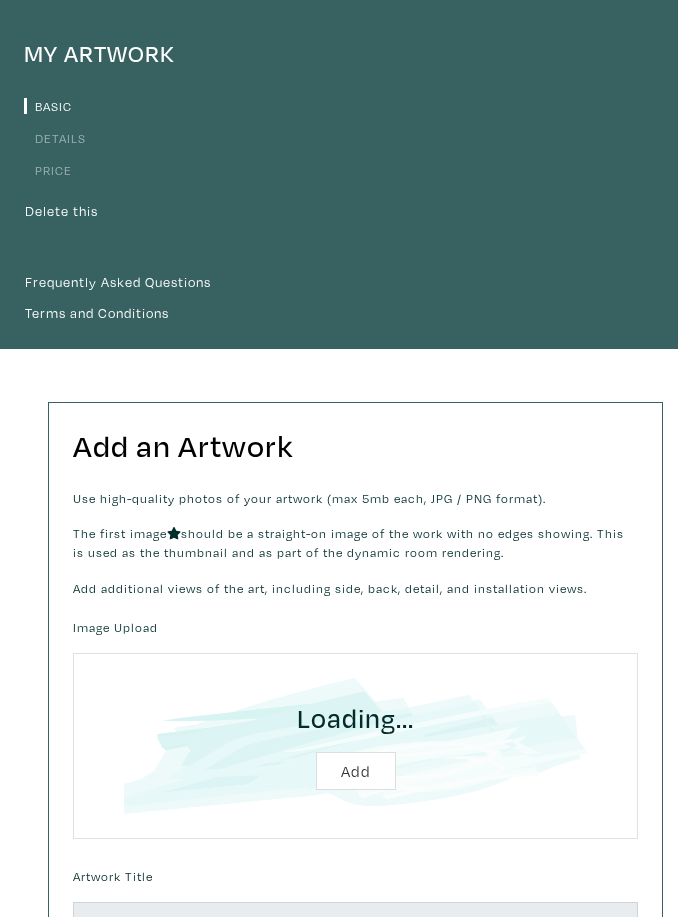 click at bounding box center [355, 746] 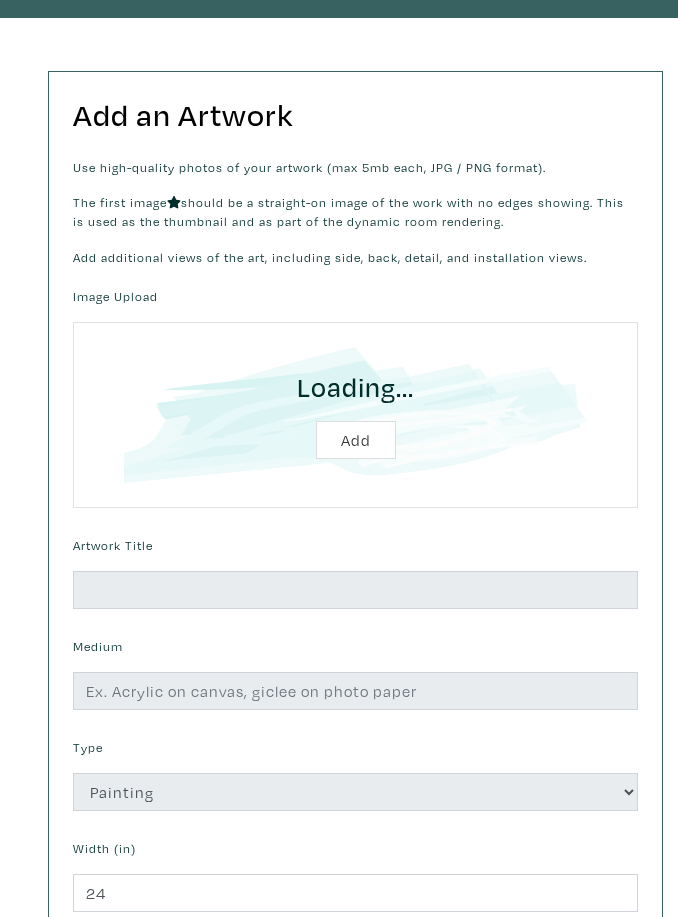 scroll, scrollTop: 530, scrollLeft: 0, axis: vertical 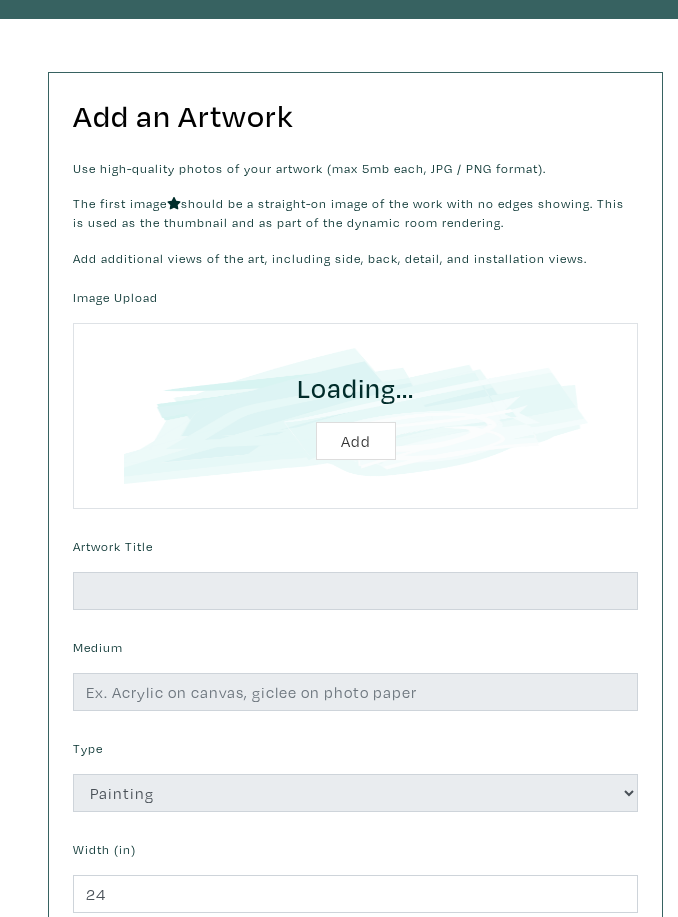 click at bounding box center [355, 416] 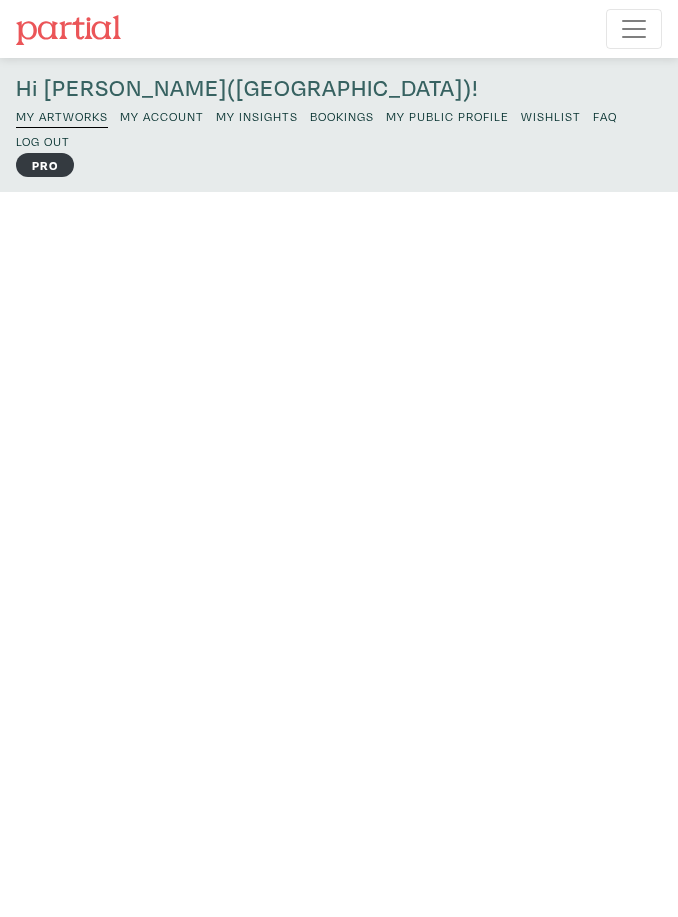 scroll, scrollTop: 0, scrollLeft: 0, axis: both 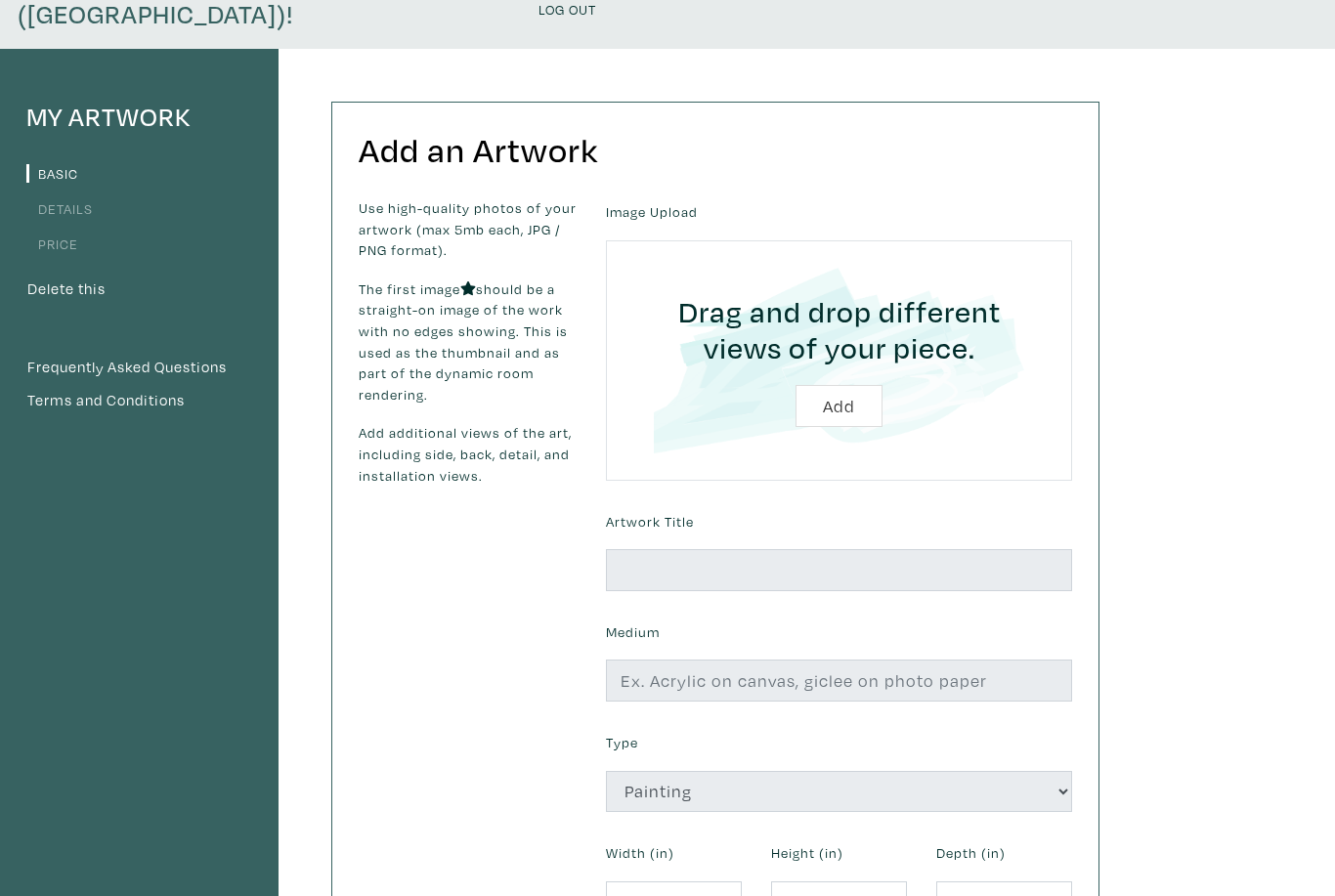 click at bounding box center (839, 361) 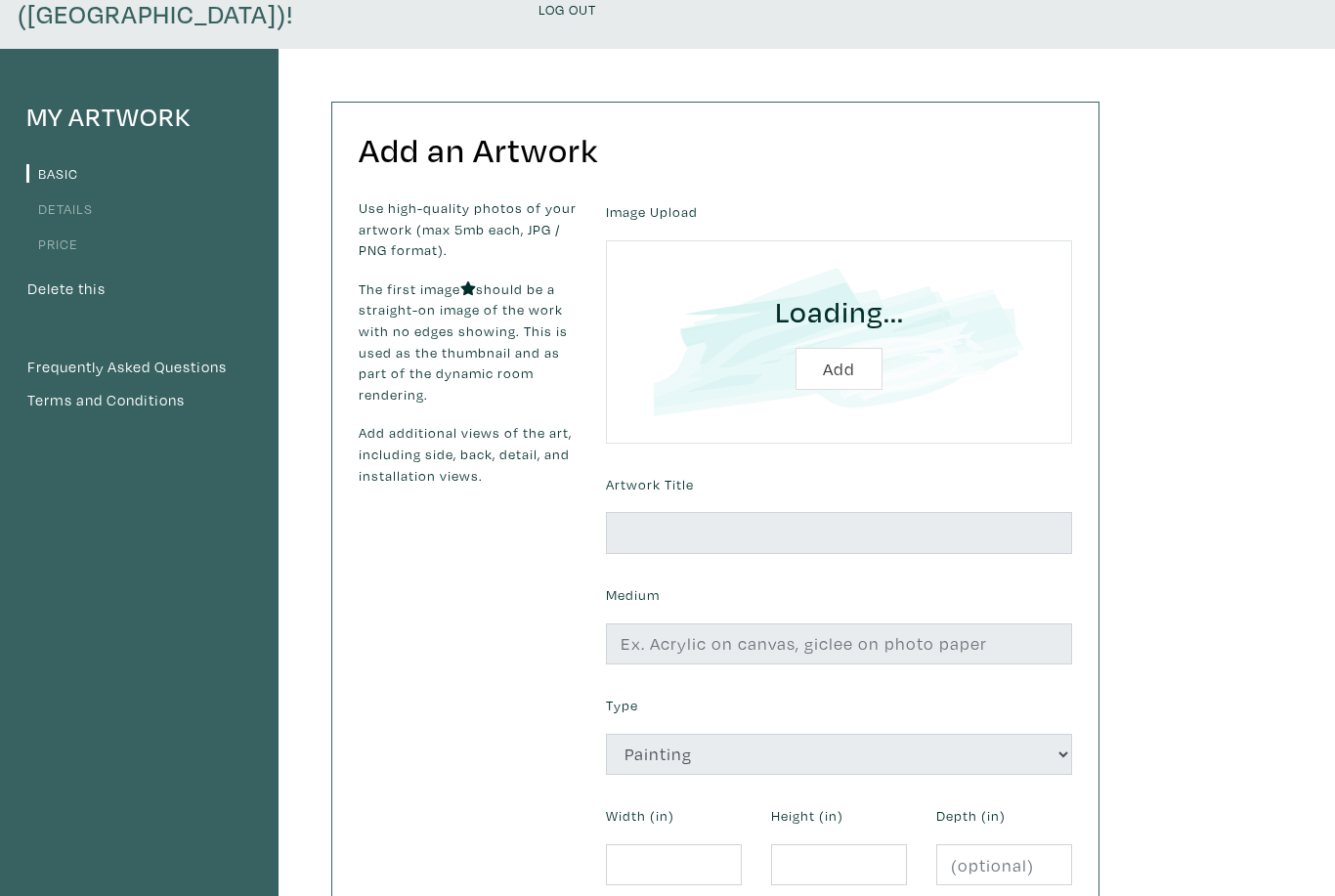 click at bounding box center (839, 342) 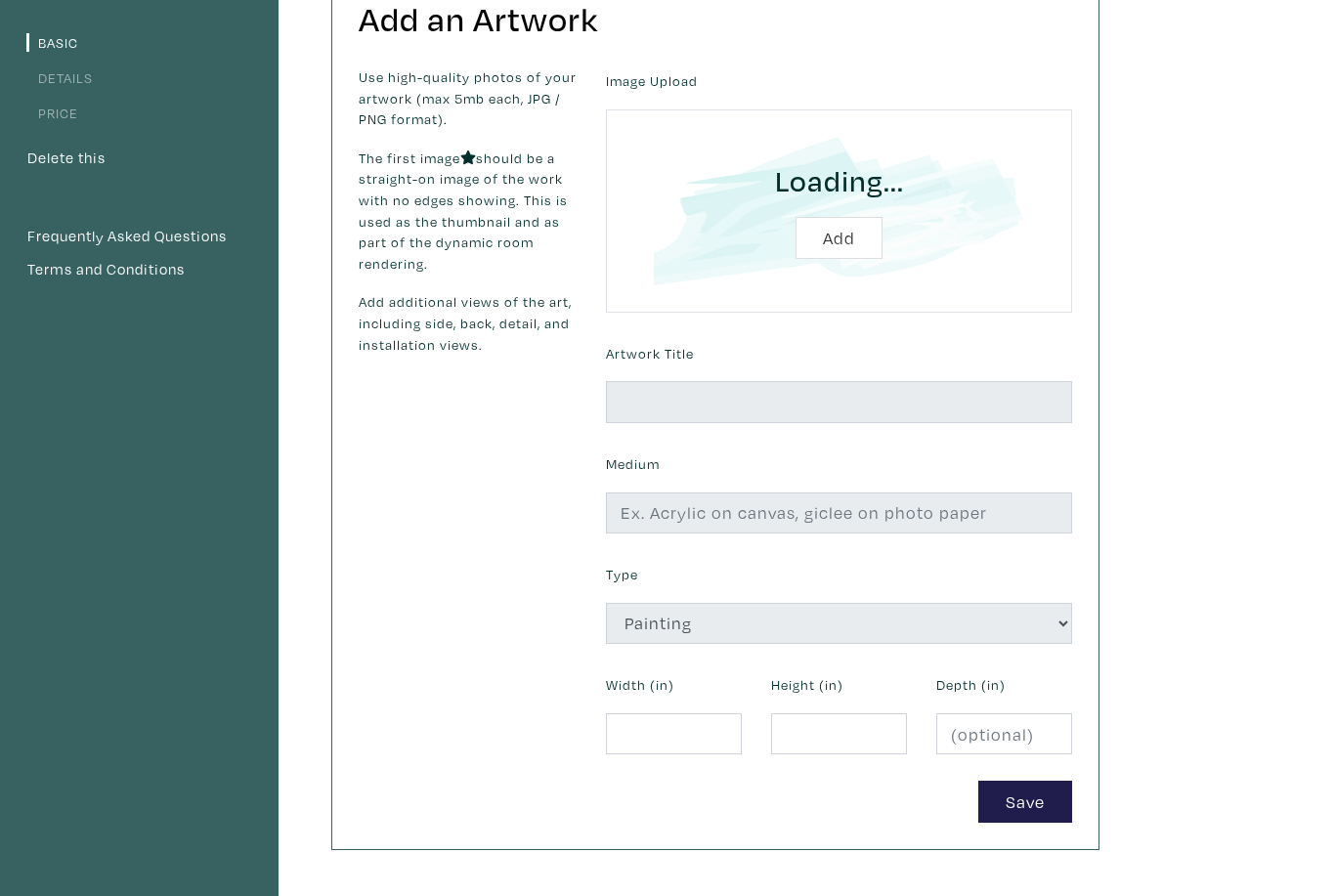 scroll, scrollTop: 151, scrollLeft: 0, axis: vertical 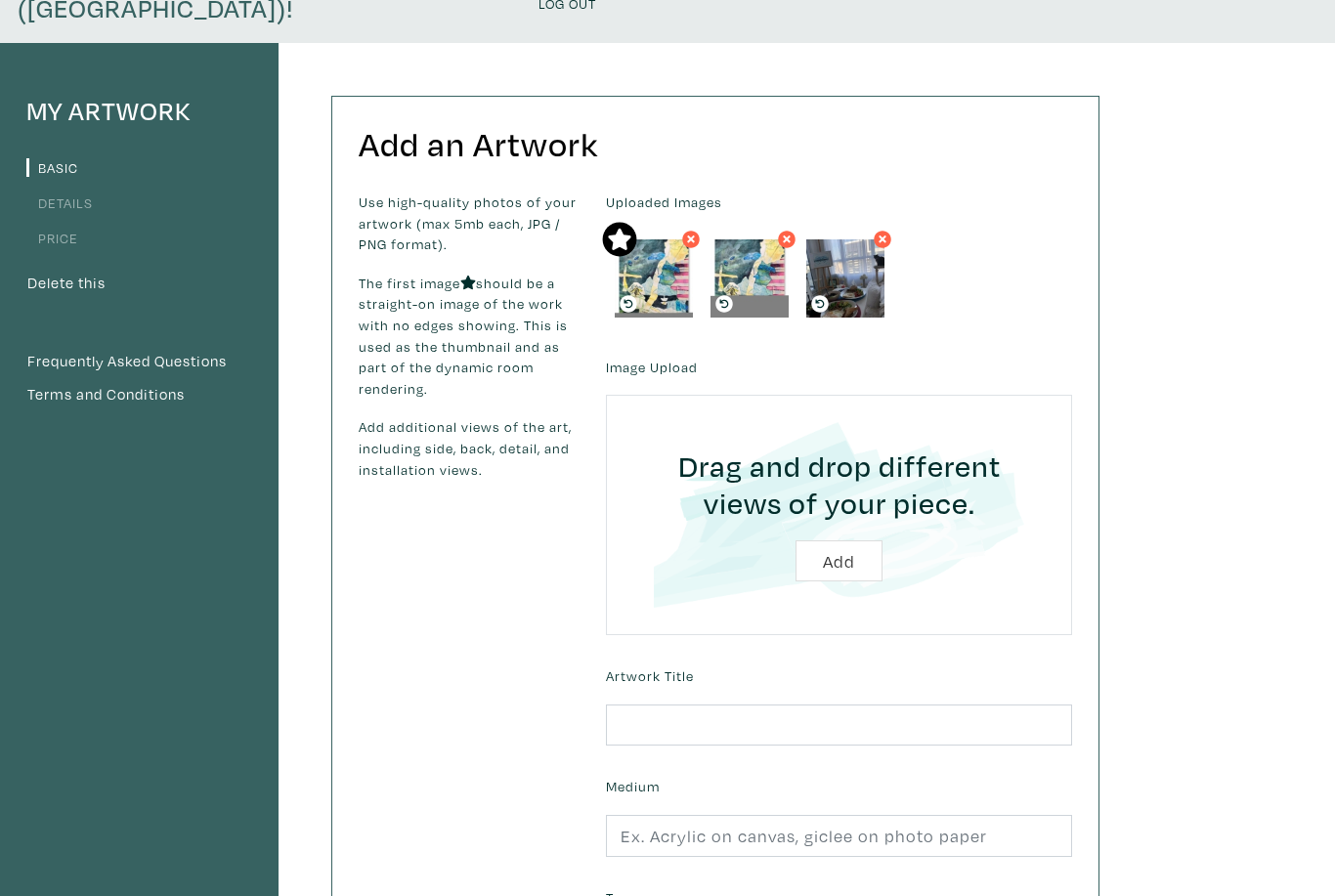 click 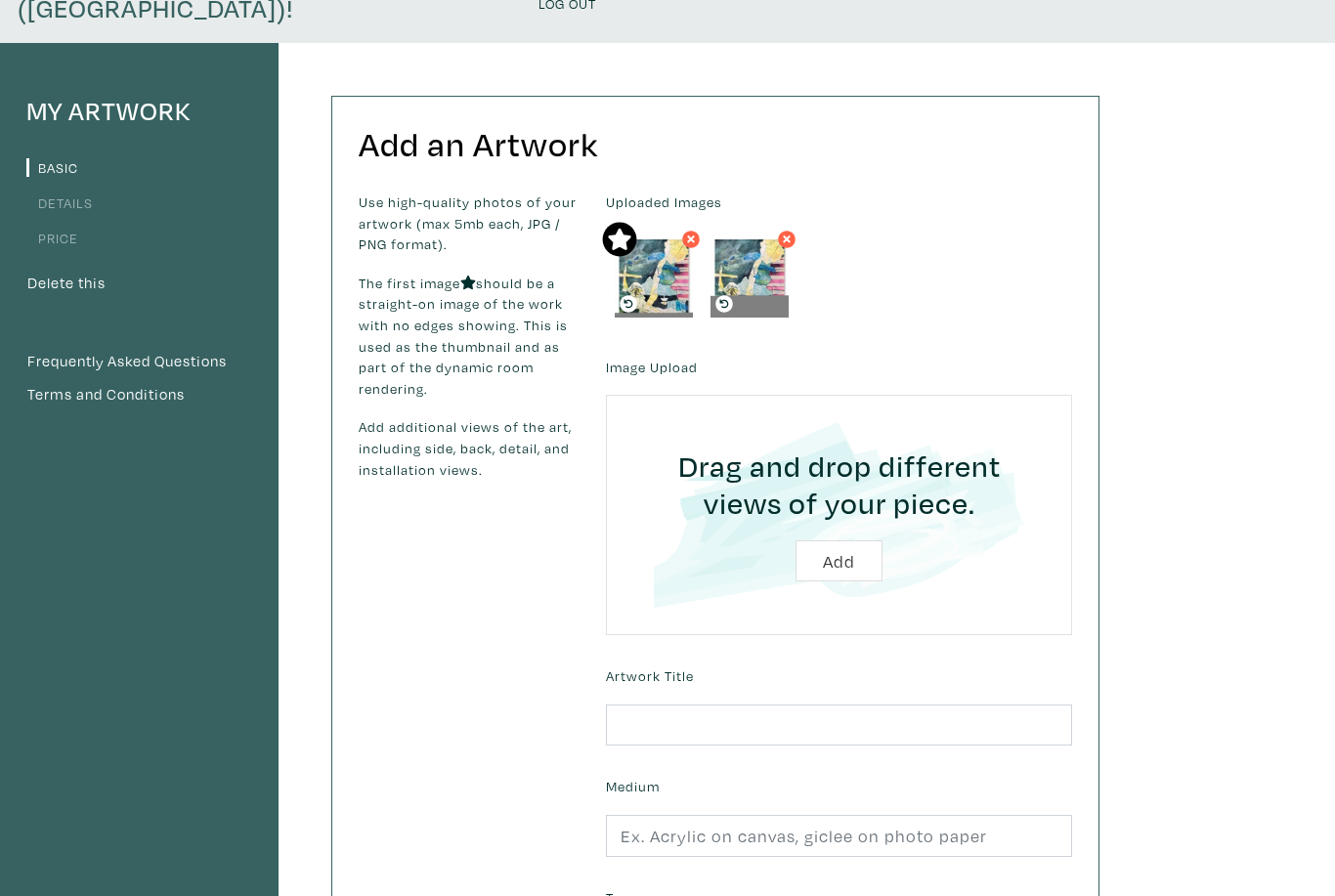 click 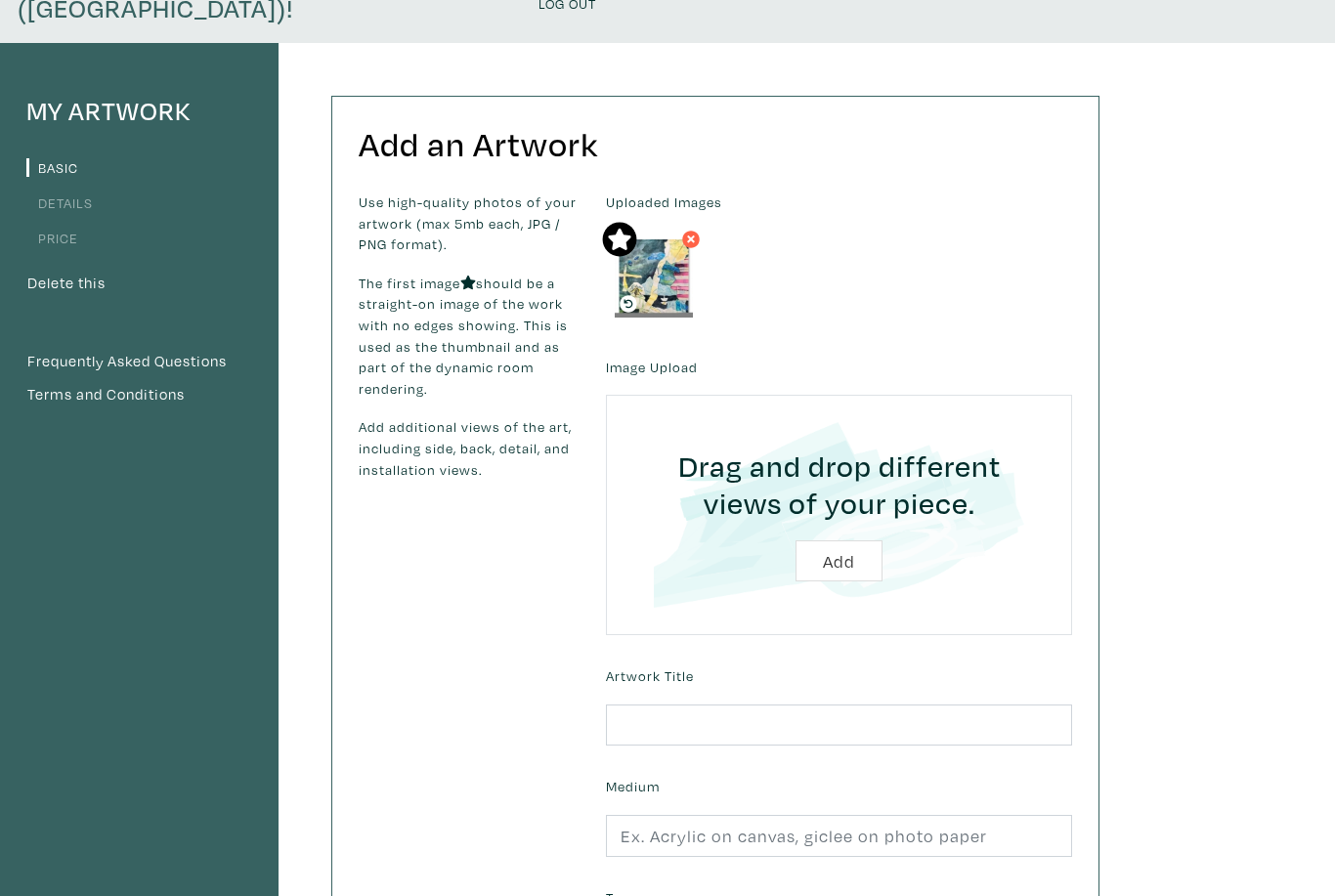click at bounding box center [654, 278] 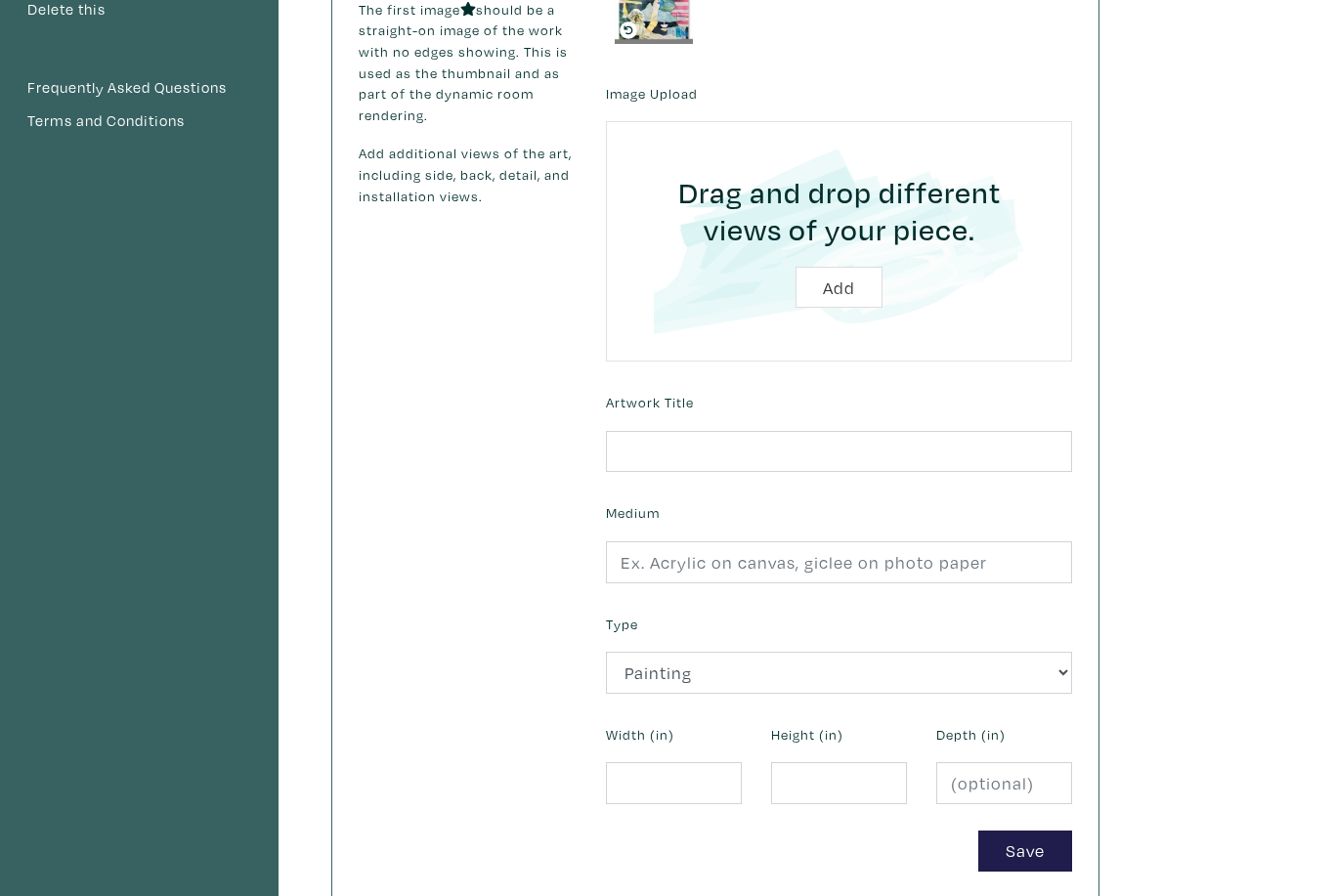 scroll, scrollTop: 534, scrollLeft: 0, axis: vertical 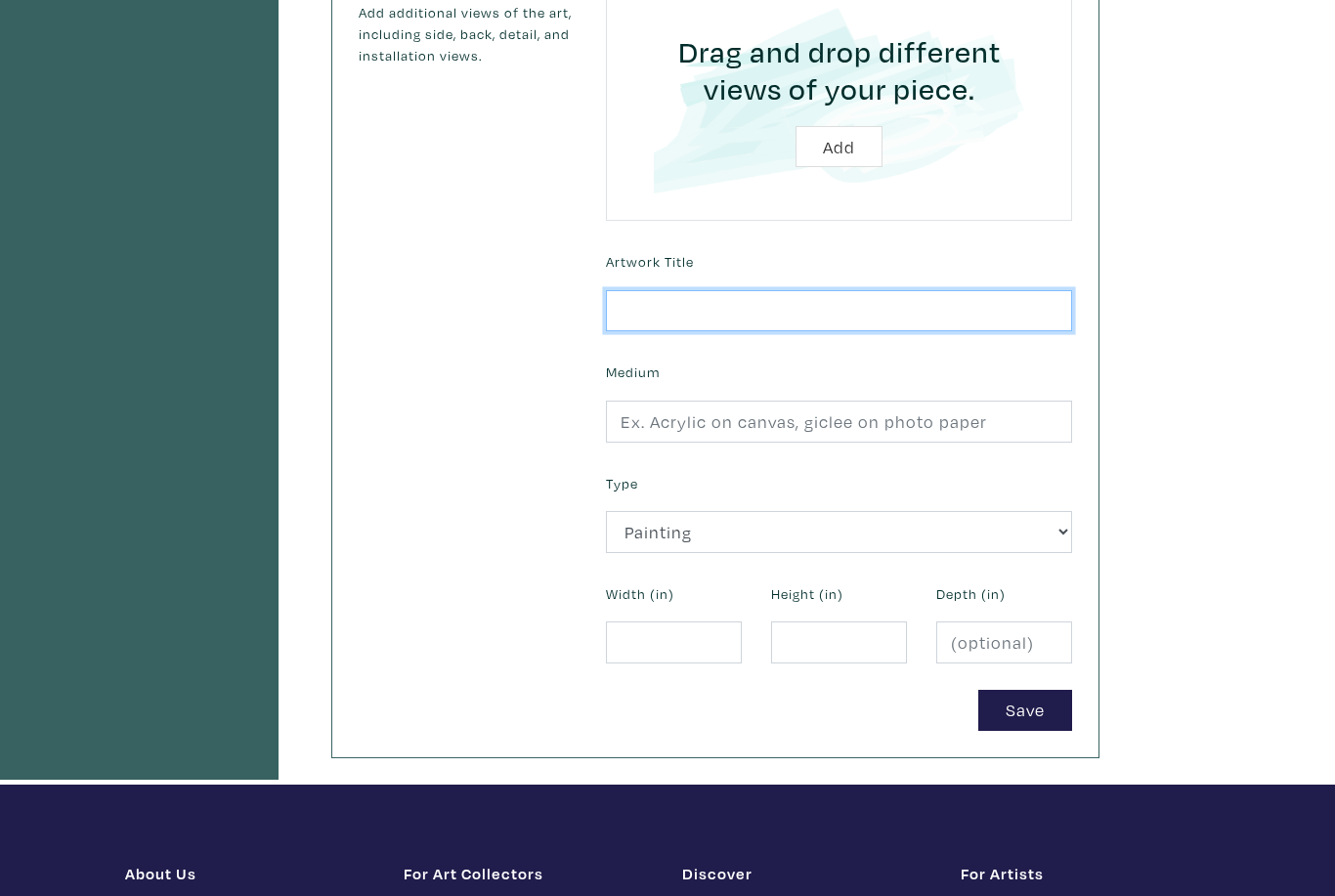 click at bounding box center (839, 311) 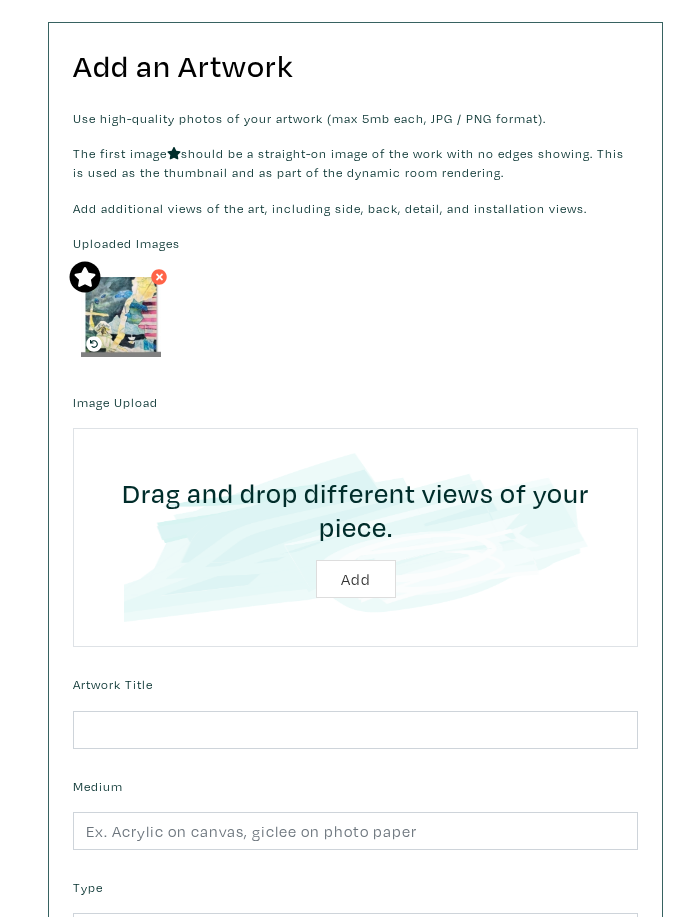 scroll, scrollTop: 579, scrollLeft: 0, axis: vertical 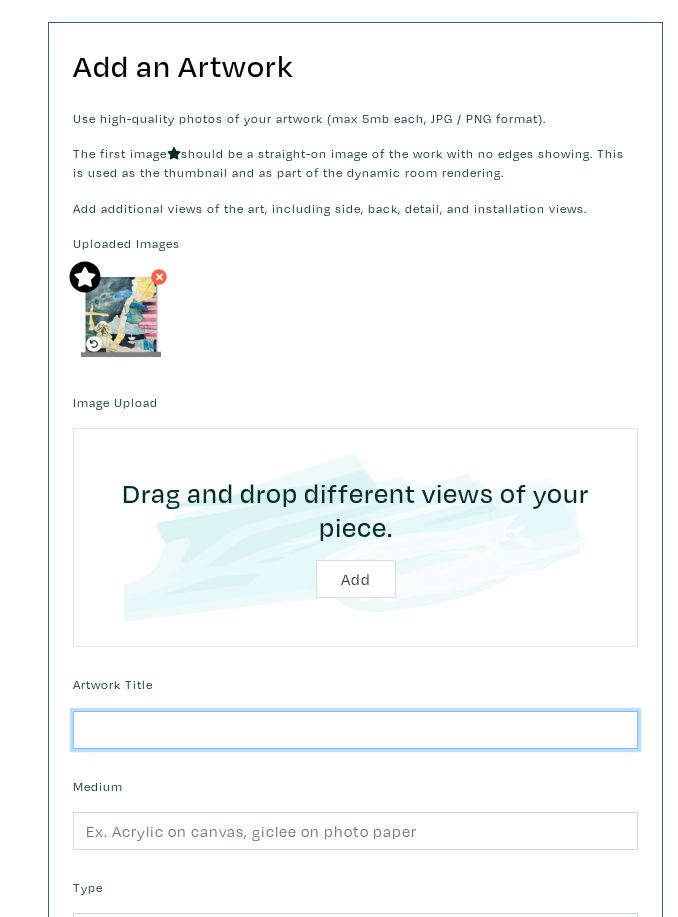 click at bounding box center [355, 731] 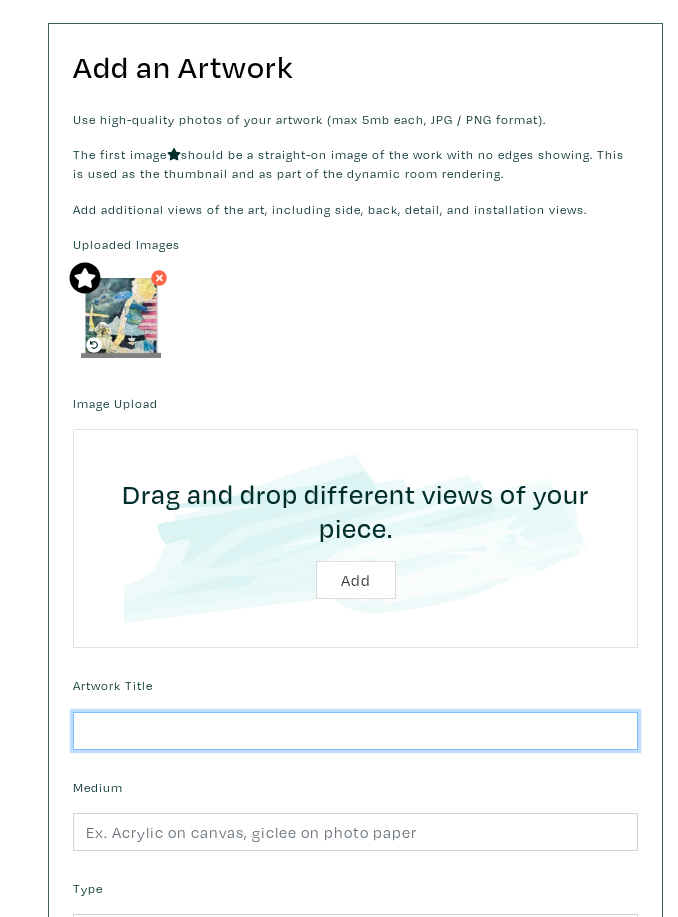 click at bounding box center (355, 731) 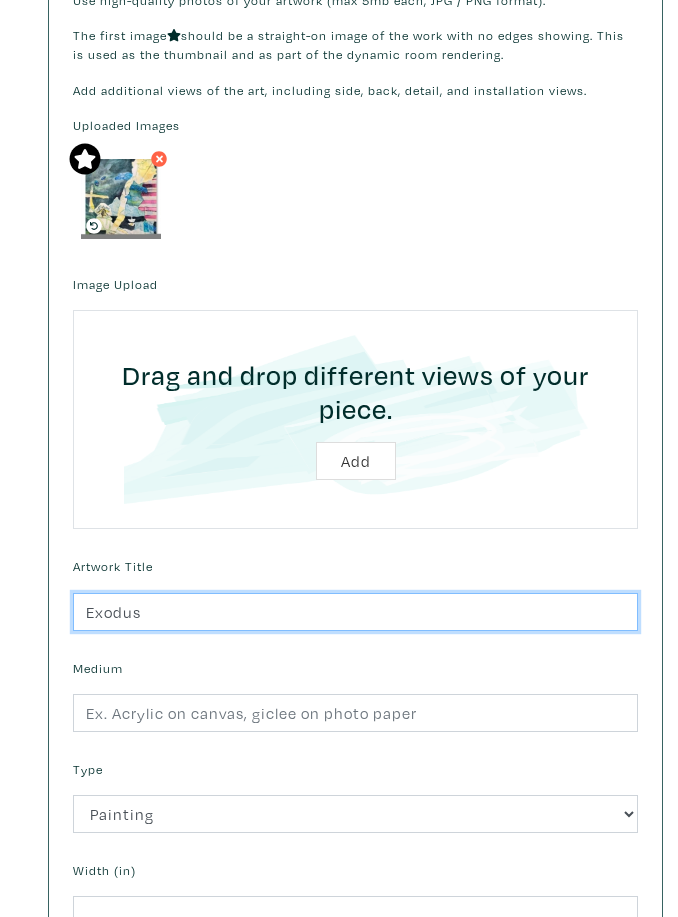 scroll, scrollTop: 698, scrollLeft: 0, axis: vertical 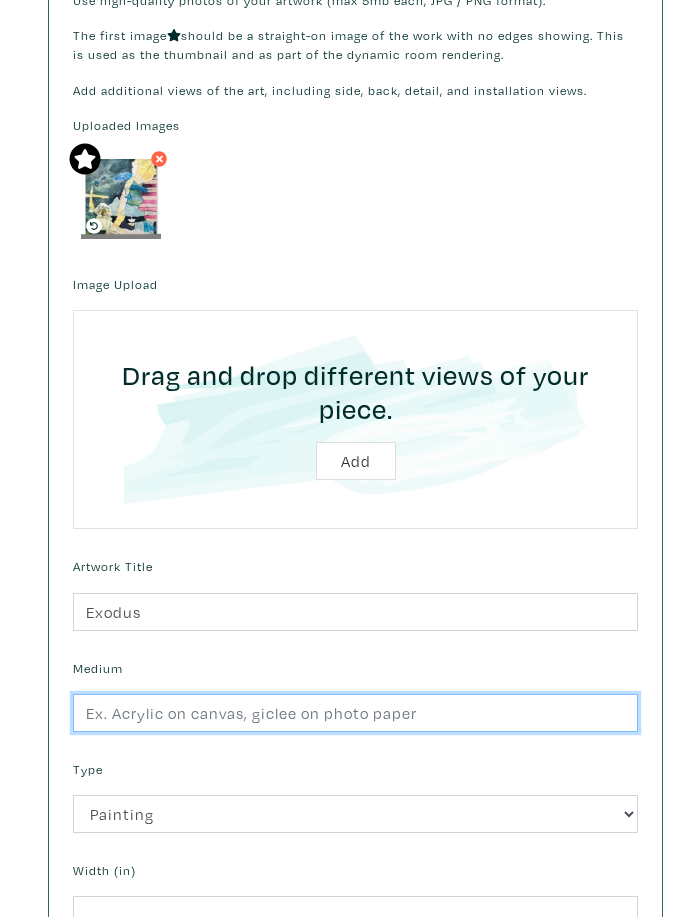 click at bounding box center (355, 713) 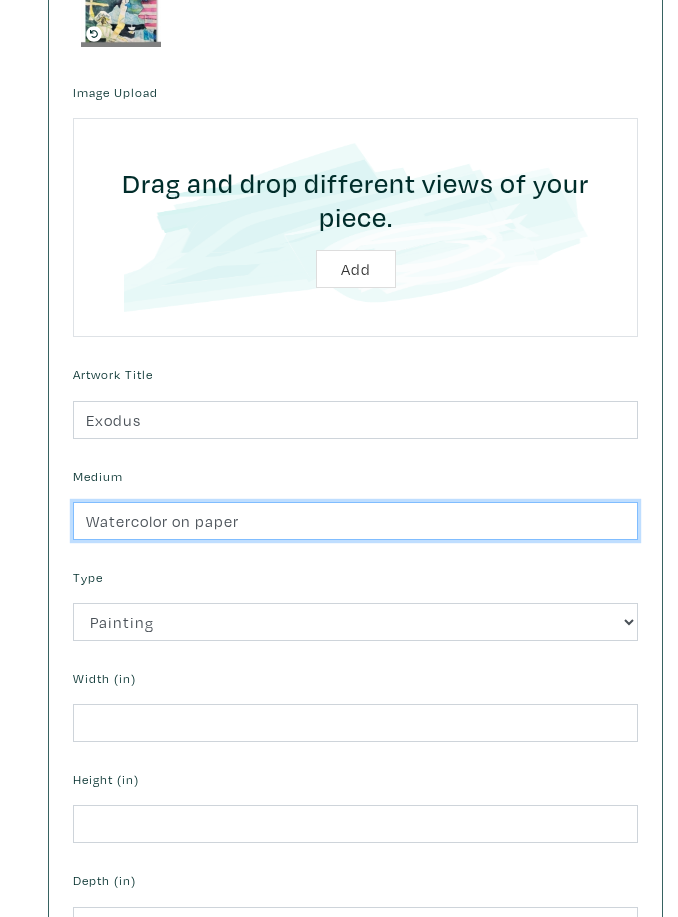 scroll, scrollTop: 890, scrollLeft: 0, axis: vertical 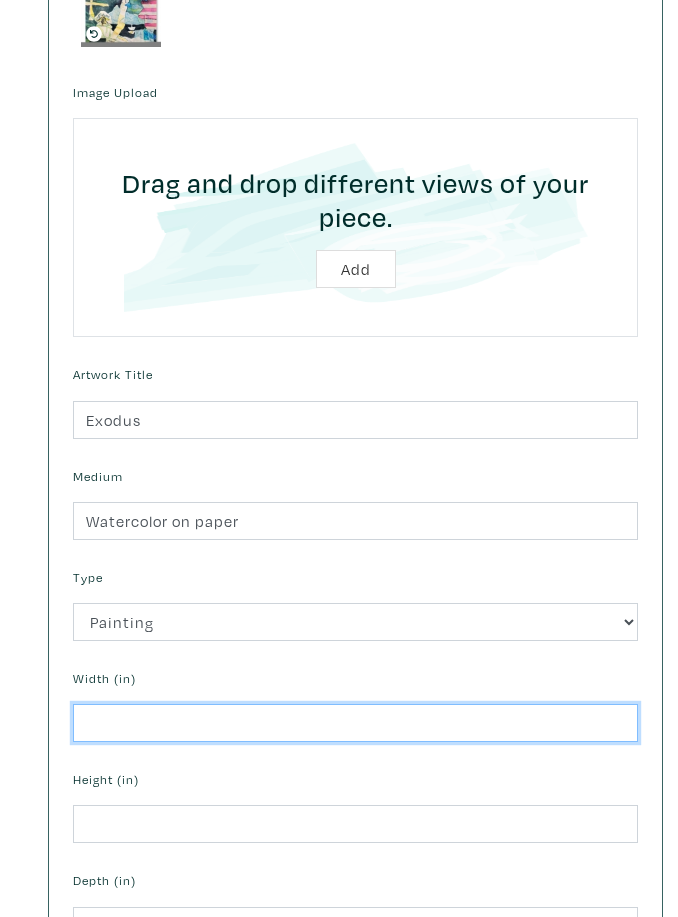 click at bounding box center [355, 723] 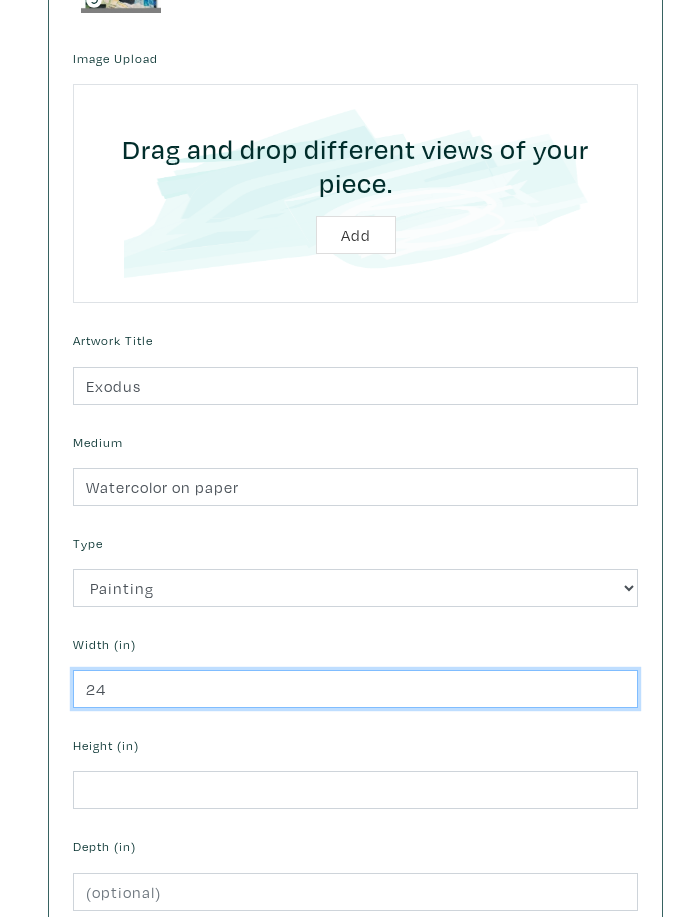 type on "24" 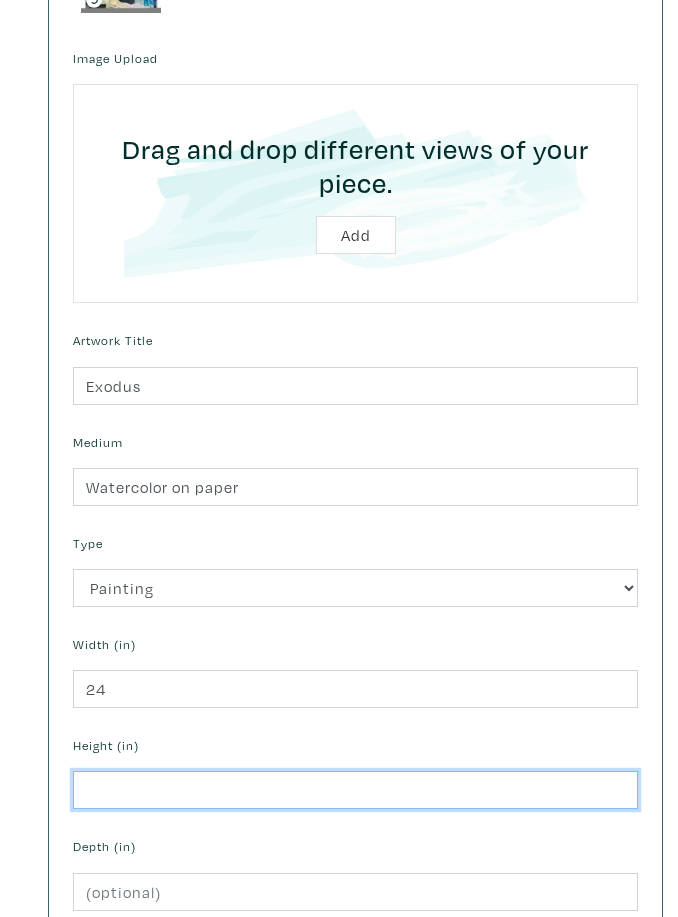 click at bounding box center (355, 791) 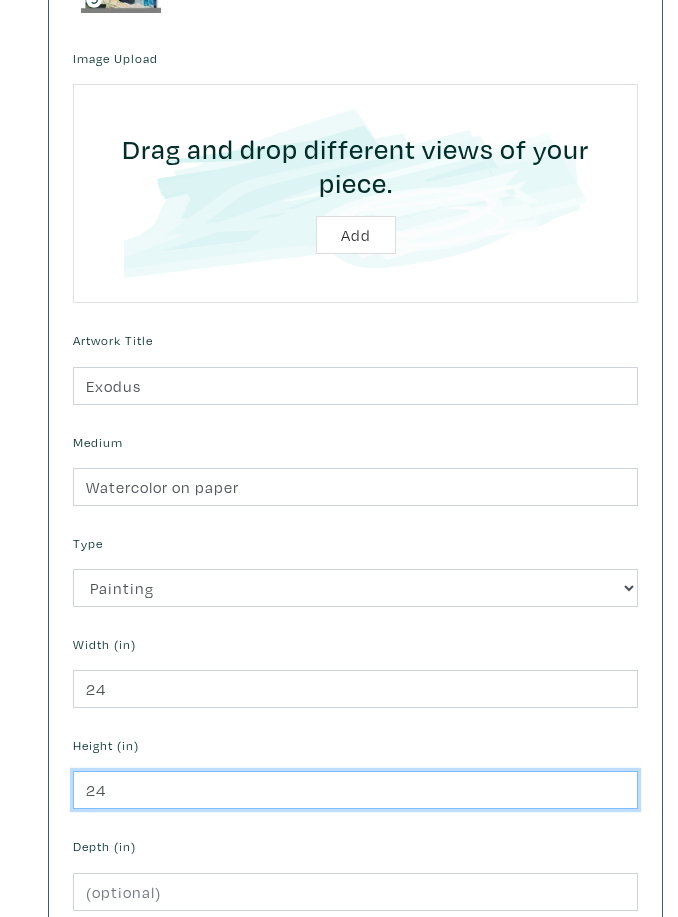 type on "24" 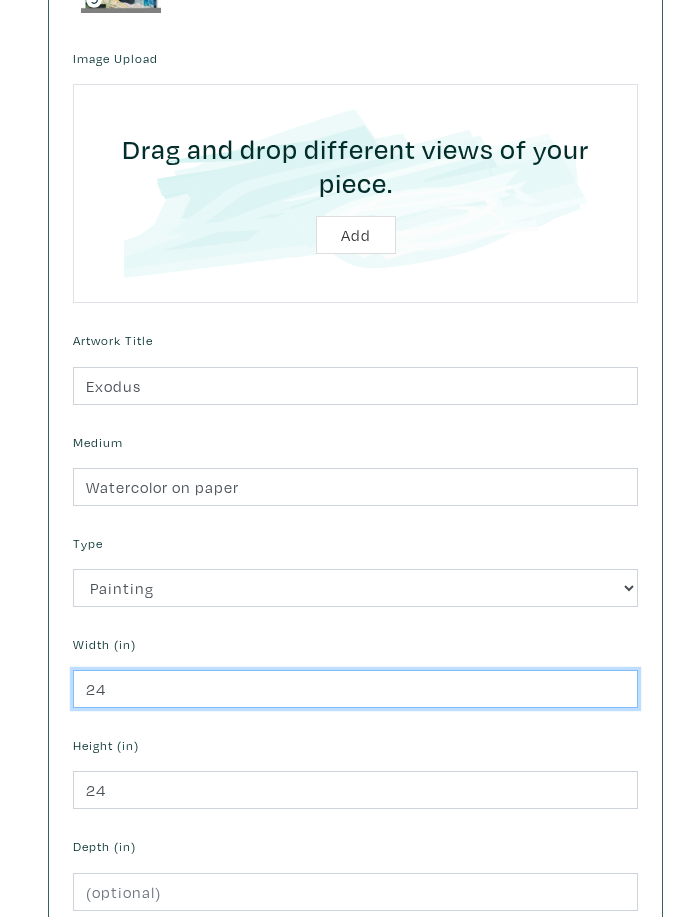 click on "24" at bounding box center (355, 689) 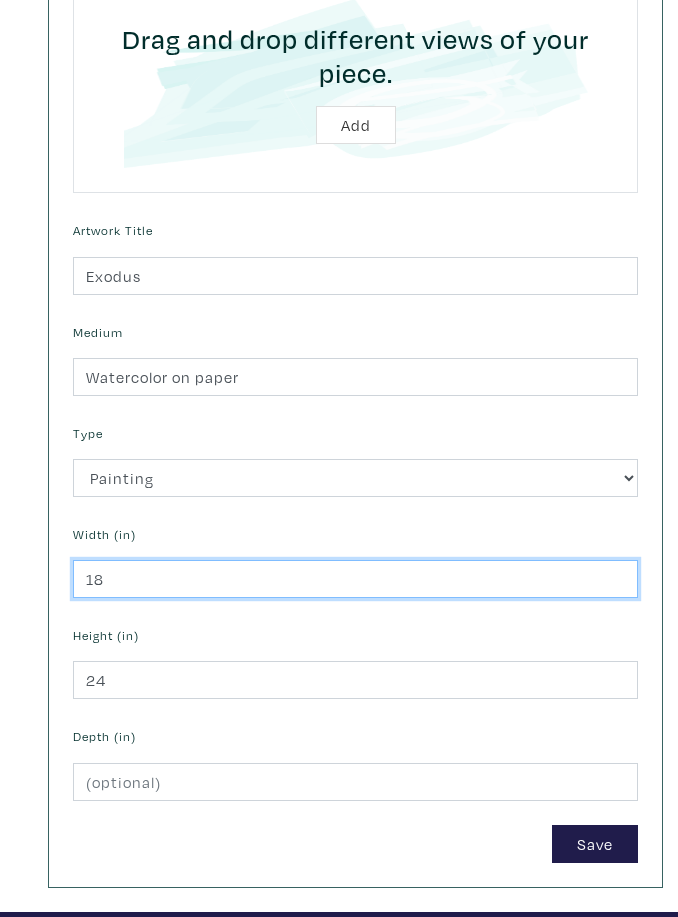 type on "18" 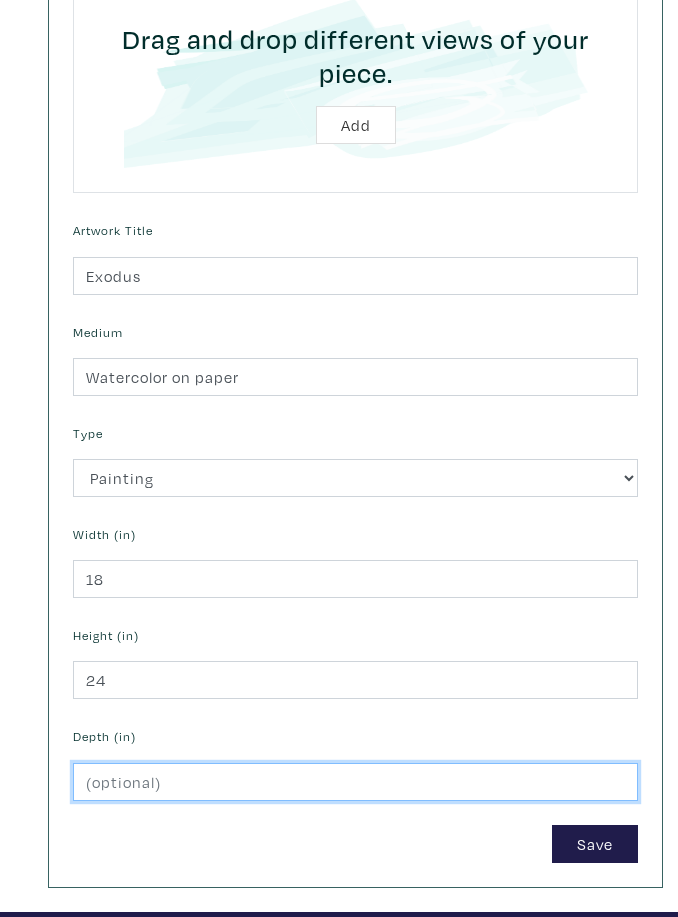 click at bounding box center (355, 783) 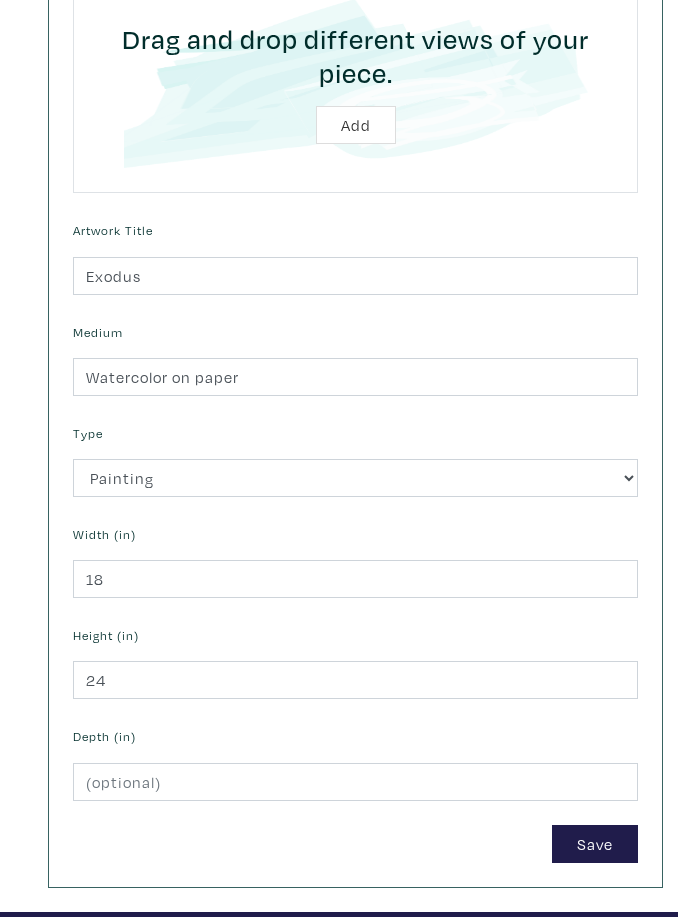 click on "Save" at bounding box center (595, 844) 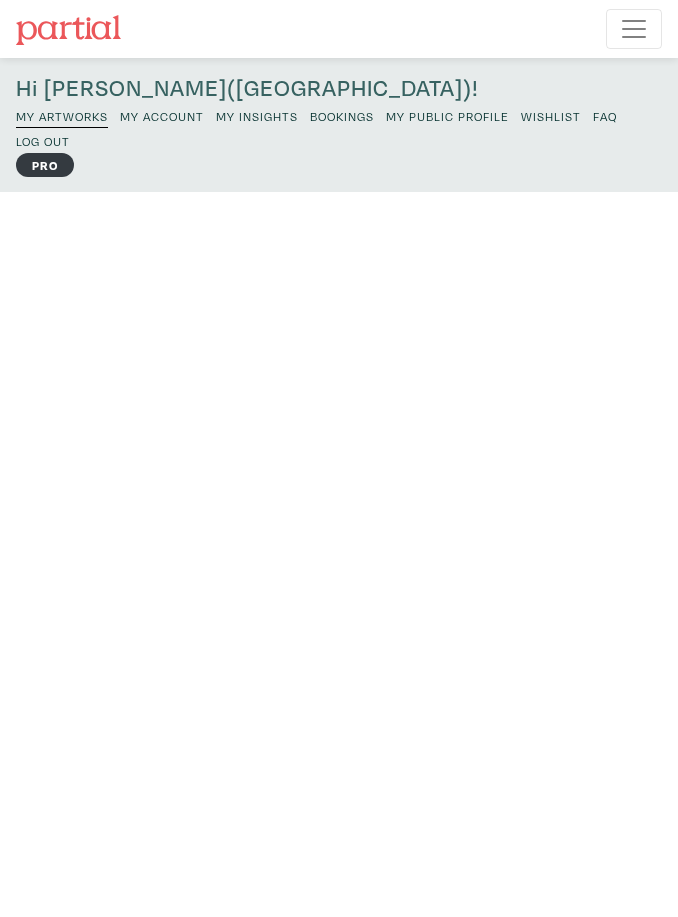 scroll, scrollTop: 0, scrollLeft: 0, axis: both 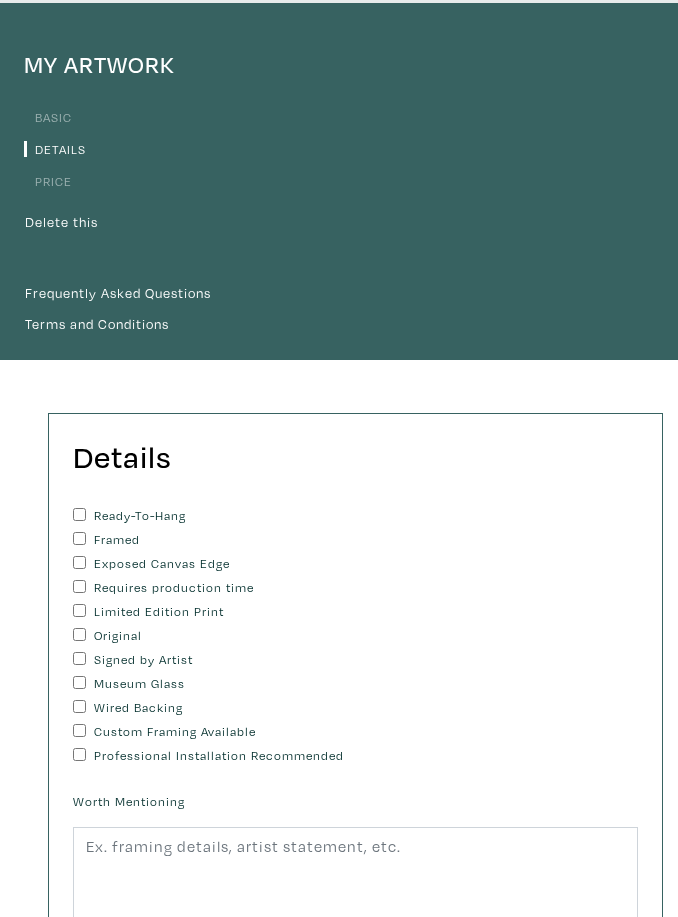click on "Ready-To-Hang" at bounding box center [79, 515] 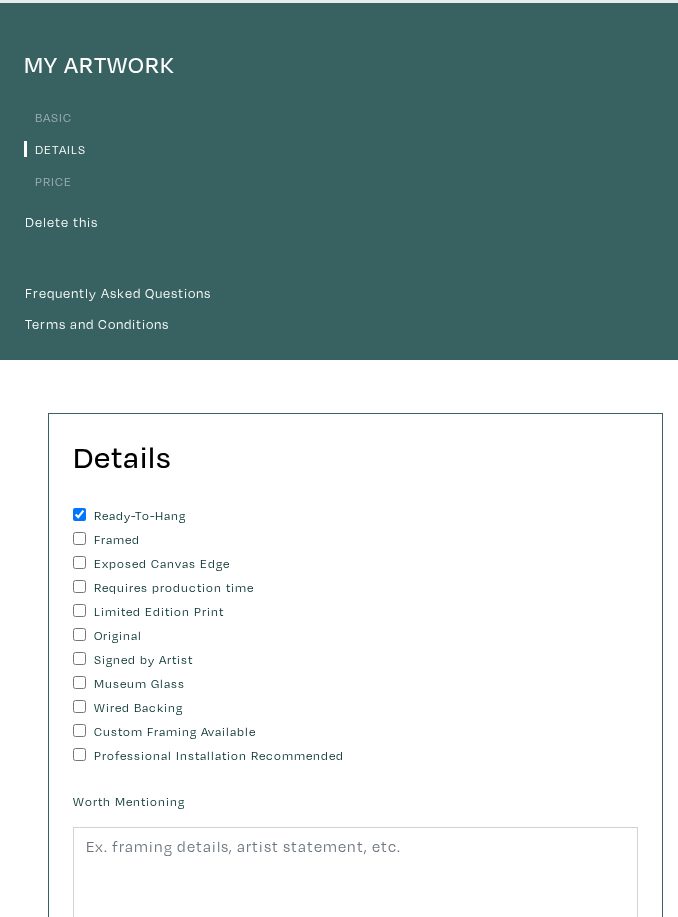 click on "Framed" at bounding box center [79, 539] 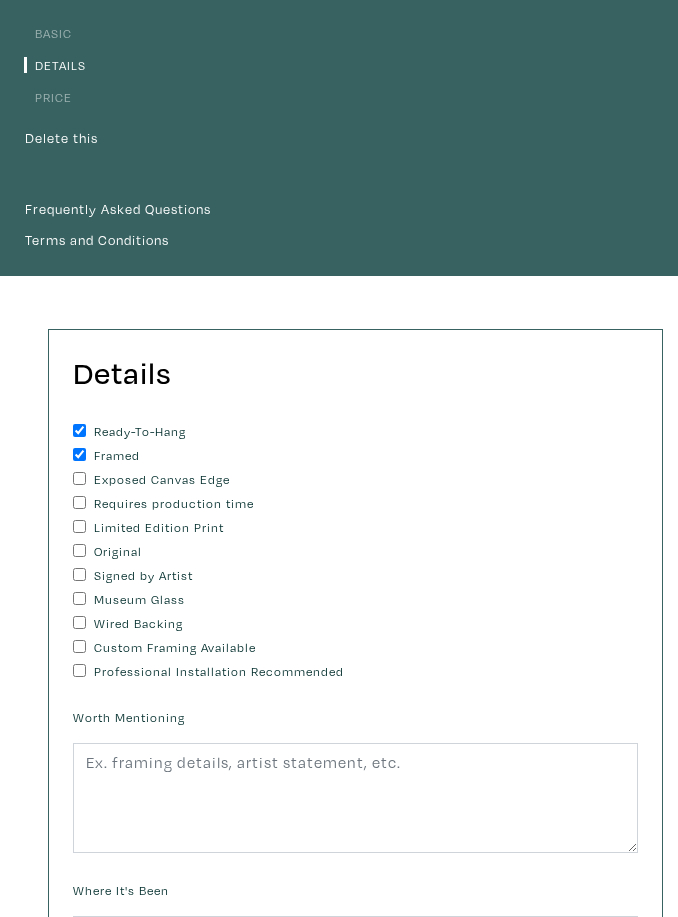 scroll, scrollTop: 274, scrollLeft: 0, axis: vertical 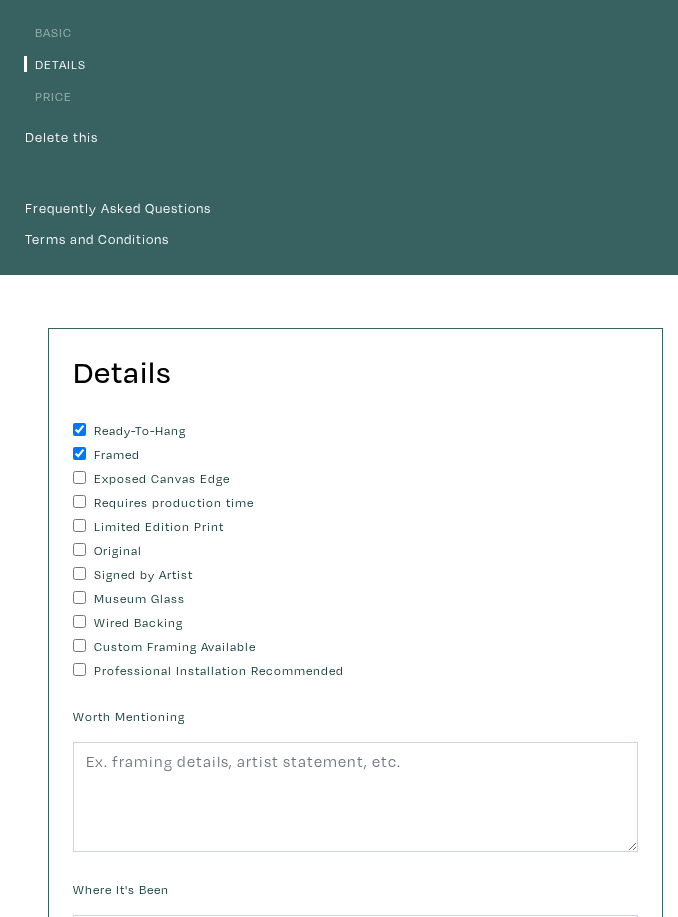 click on "Original" at bounding box center (79, 549) 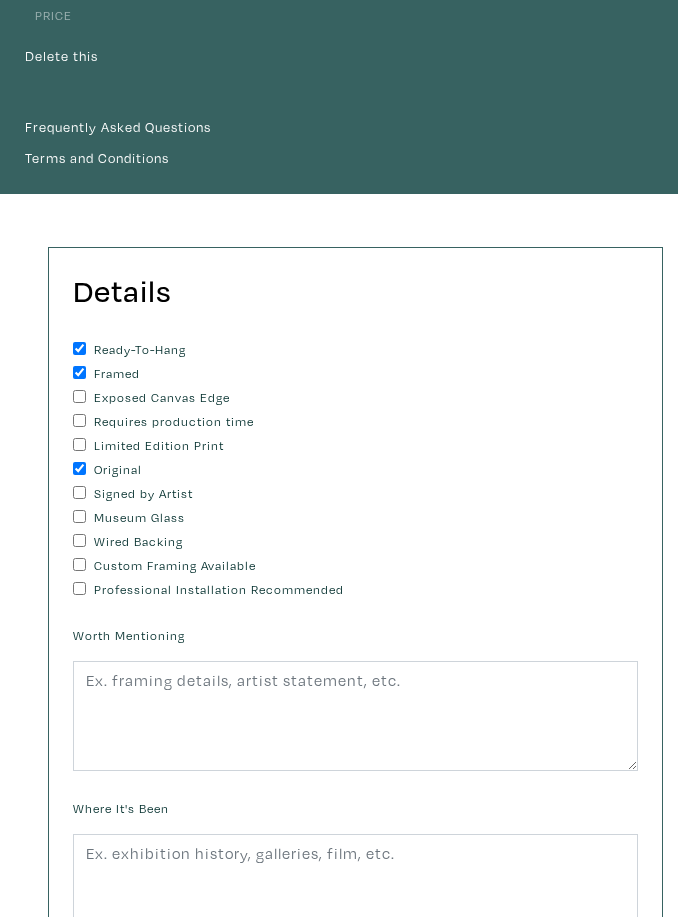 scroll, scrollTop: 355, scrollLeft: 0, axis: vertical 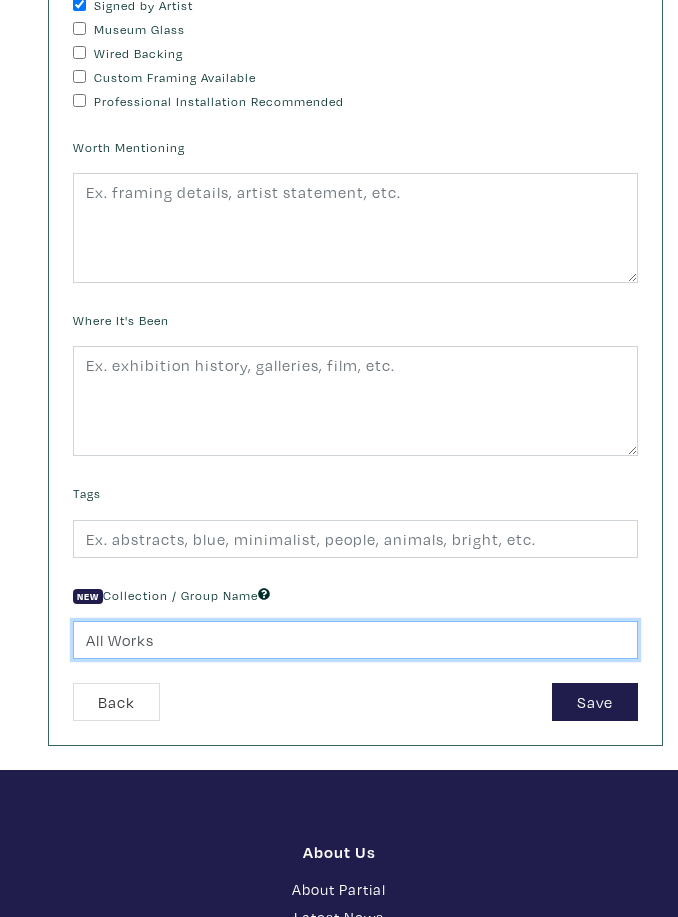click on "All Works" at bounding box center [355, 640] 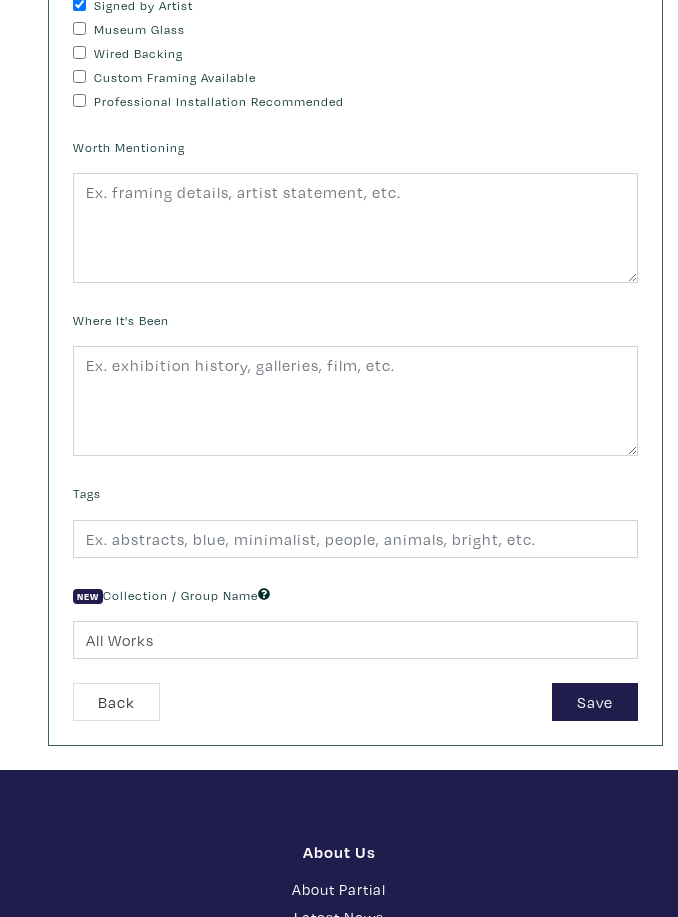 click on "Save" at bounding box center (505, 702) 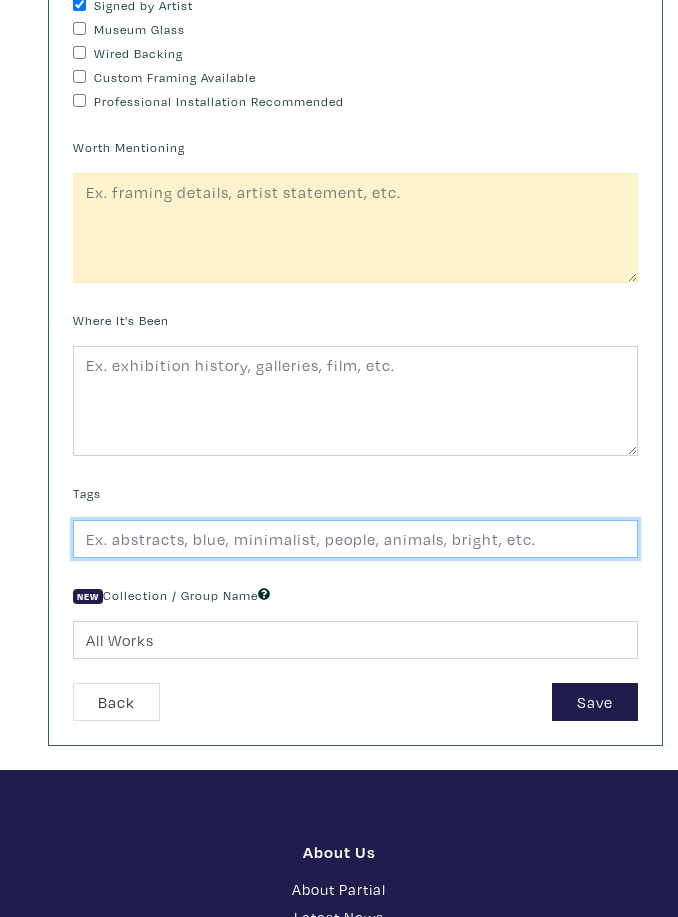 click at bounding box center [355, 539] 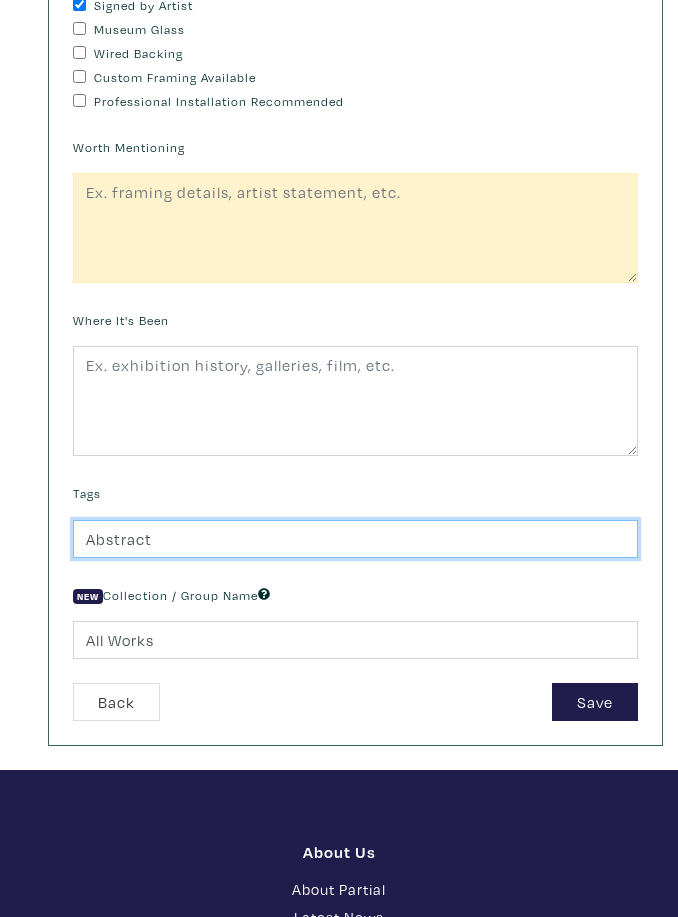type on "Abstract" 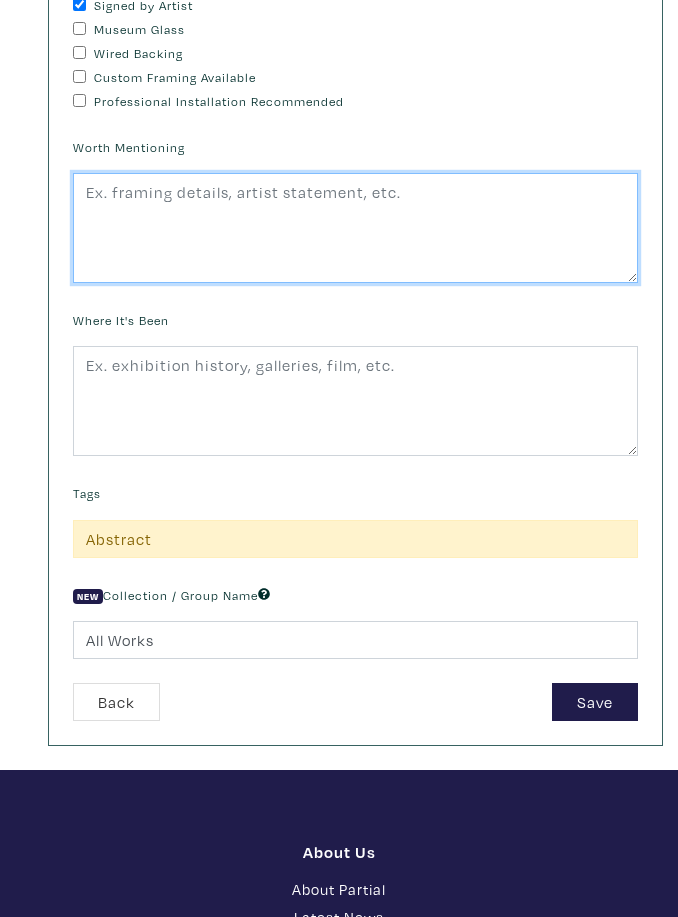 click at bounding box center (355, 228) 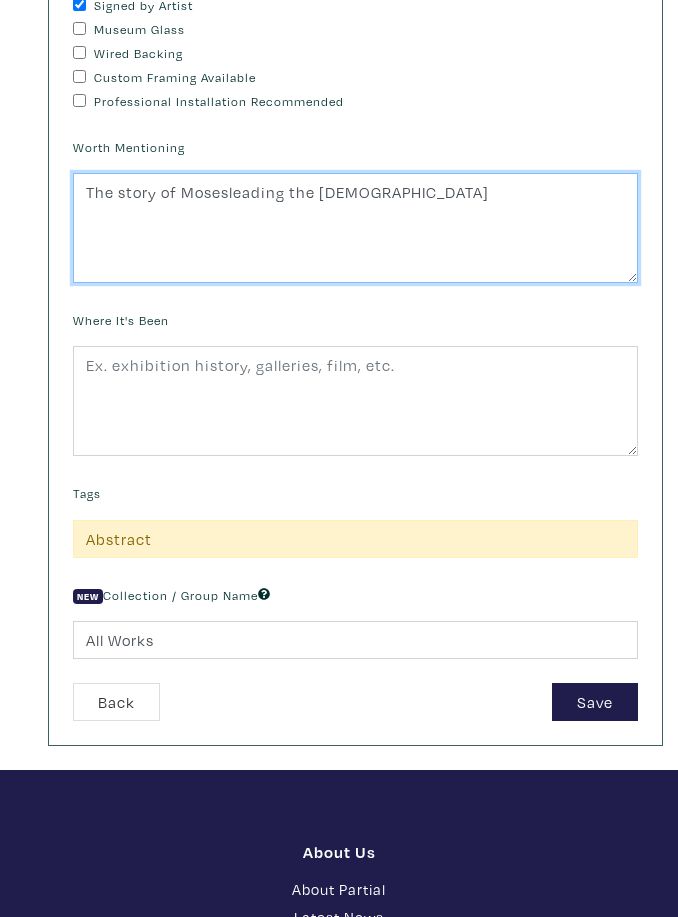 click on "The story of Mosesleading the Israelites" at bounding box center (355, 228) 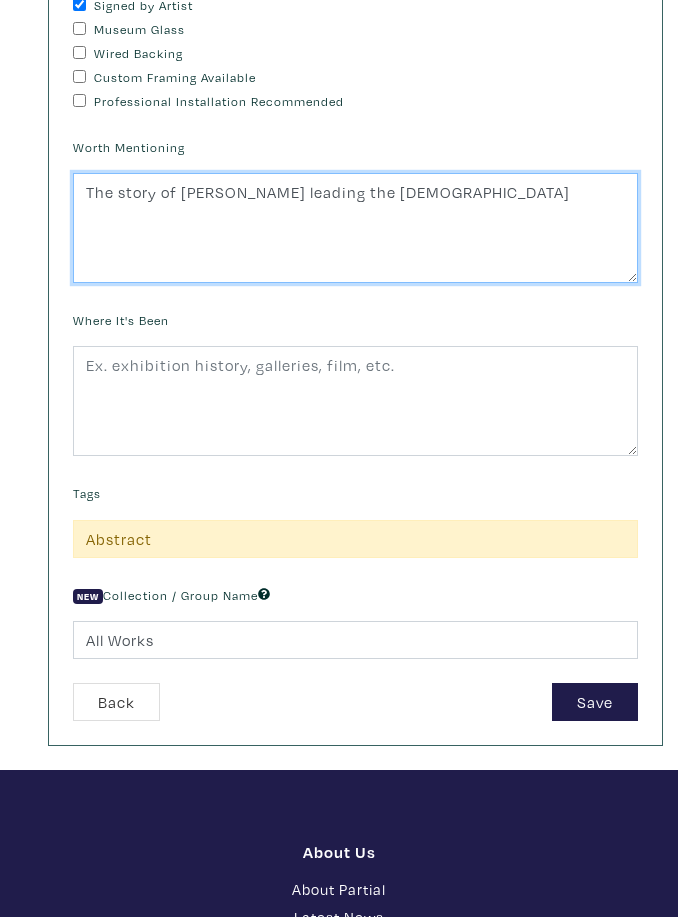 click on "The story of Moses leading the Israelites" at bounding box center (355, 228) 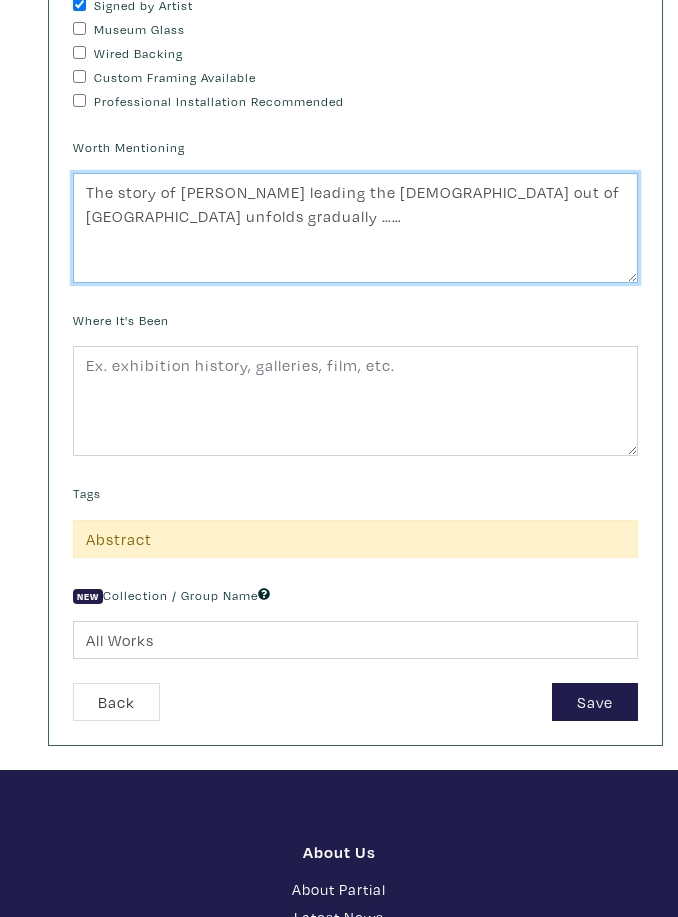 type on "The story of Moses leading the Israelites out of Egypt unfolds gradually ……" 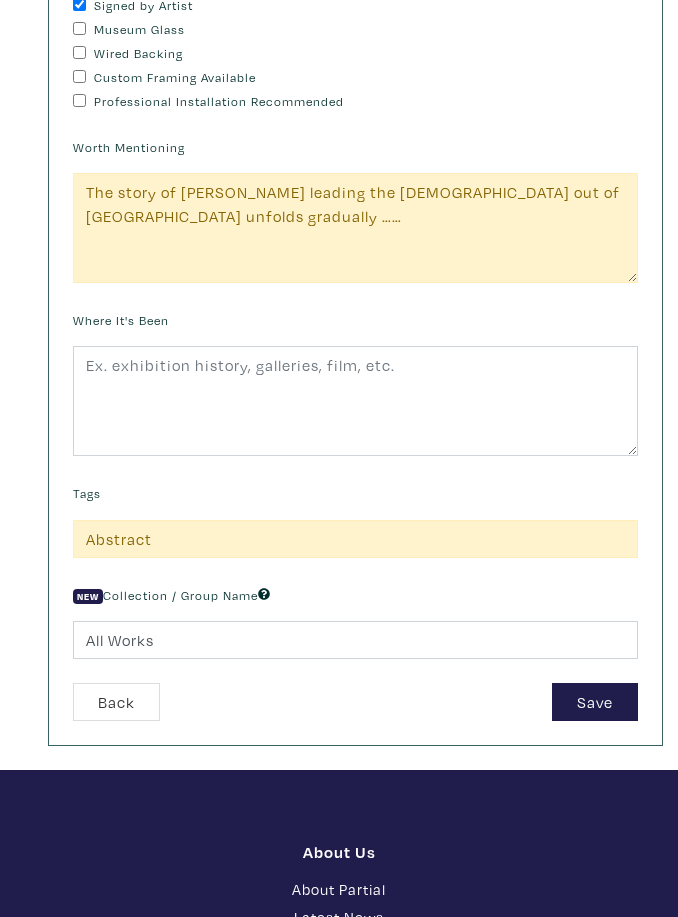 click on "About Us
About Partial
Latest News
Press
Accessibility Statement
Land Acknowledgement
Privacy Policy
Terms & Conditions
Contact Us
For Art Collectors
How It Works
For Trade
Why Rent?
Art Sommelier Advisory
Corporate Art Services
Tips & Tricks
FAQs
Gift Cards
Join the Curator's Club
Discover
Staff picks
New & noteworthy
Art for small spaces
For new collectors
Featured abstracts
Featured landscapes
Affordable Finds
Search by Artist
Browse All Artwork
Shop OCAD U artists
For Artists" at bounding box center [339, 1472] 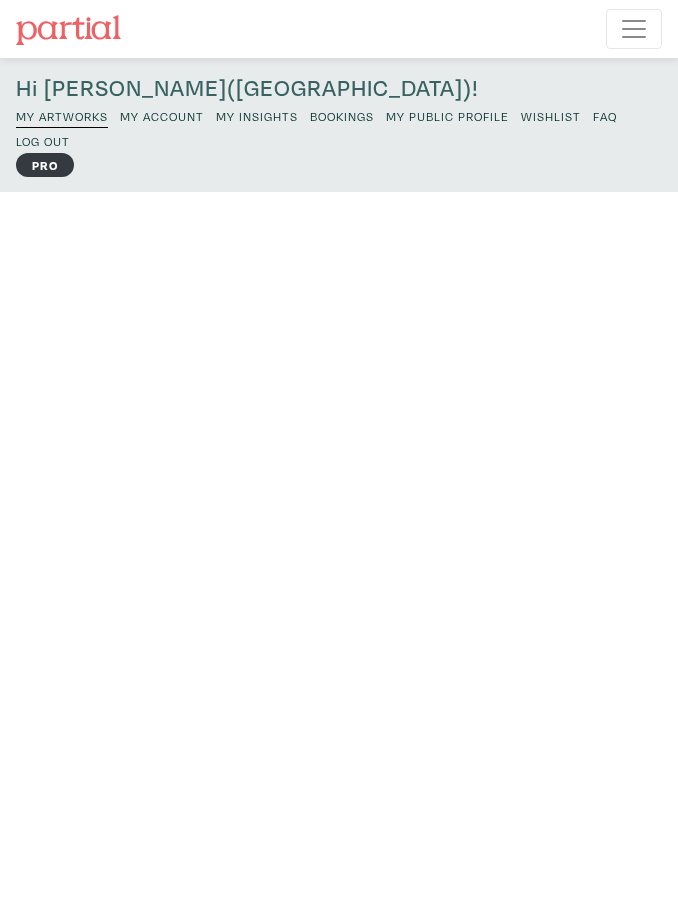 scroll, scrollTop: 0, scrollLeft: 0, axis: both 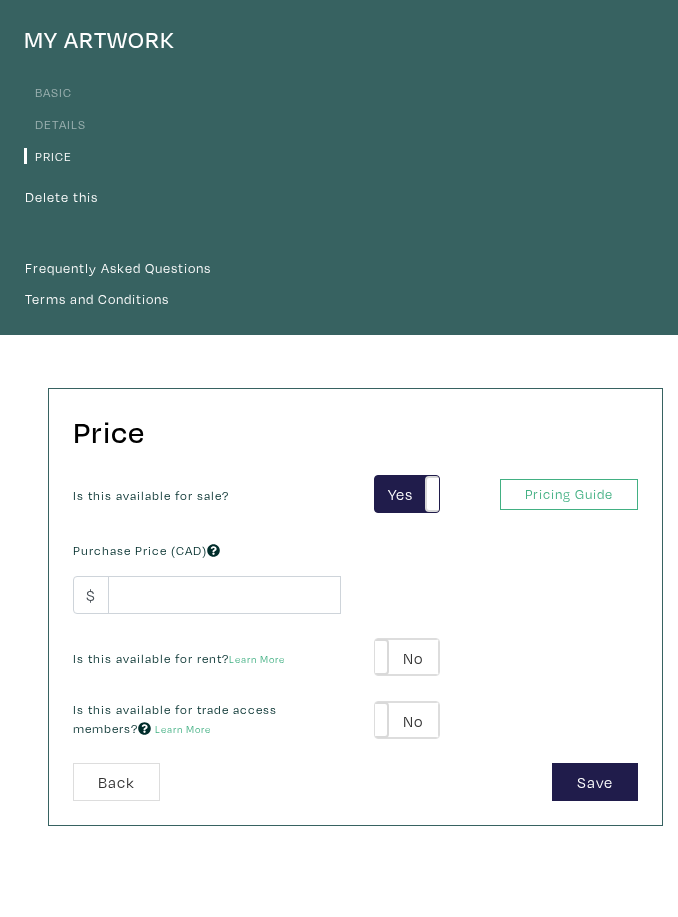 click on "Pricing Guide" at bounding box center [569, 494] 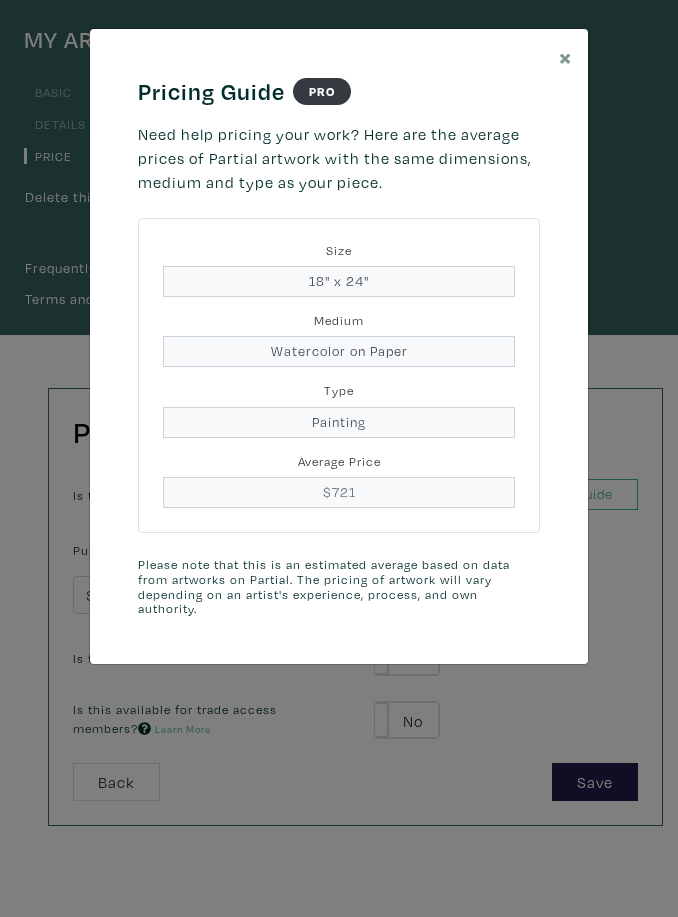 click on "×" at bounding box center (565, 57) 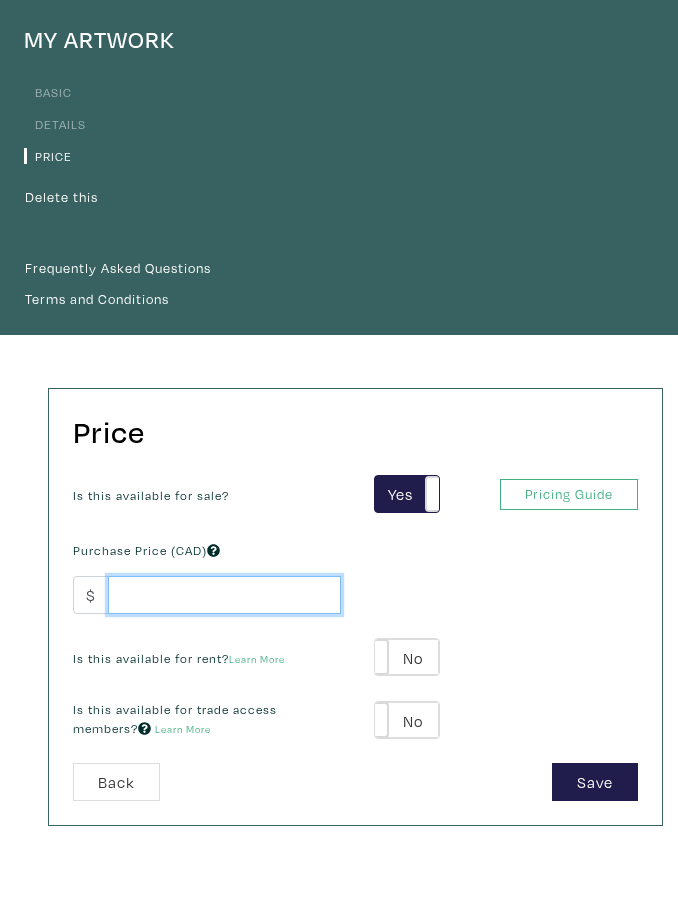 click at bounding box center (224, 595) 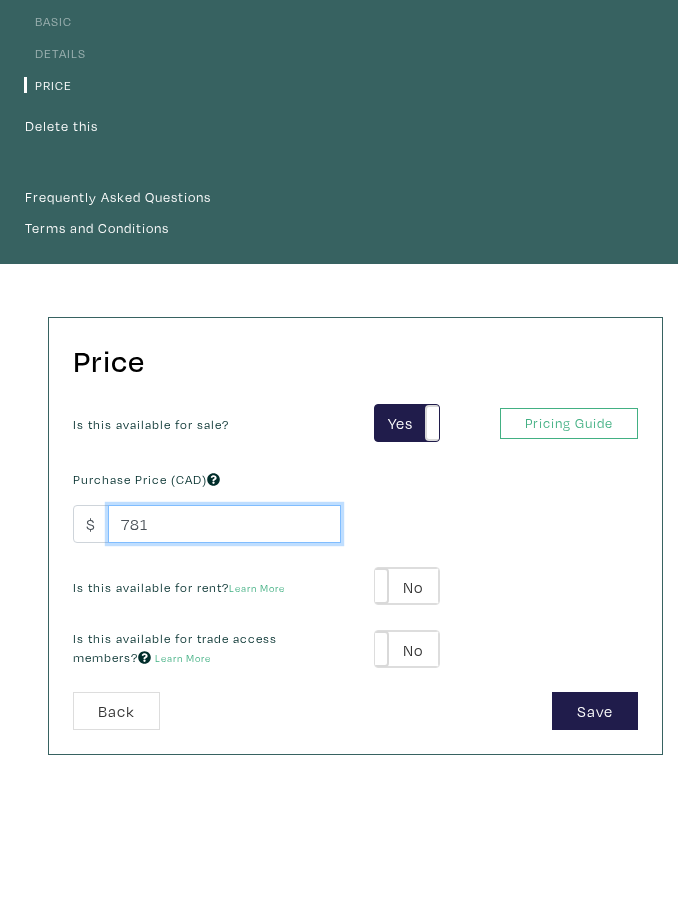 scroll, scrollTop: 285, scrollLeft: 0, axis: vertical 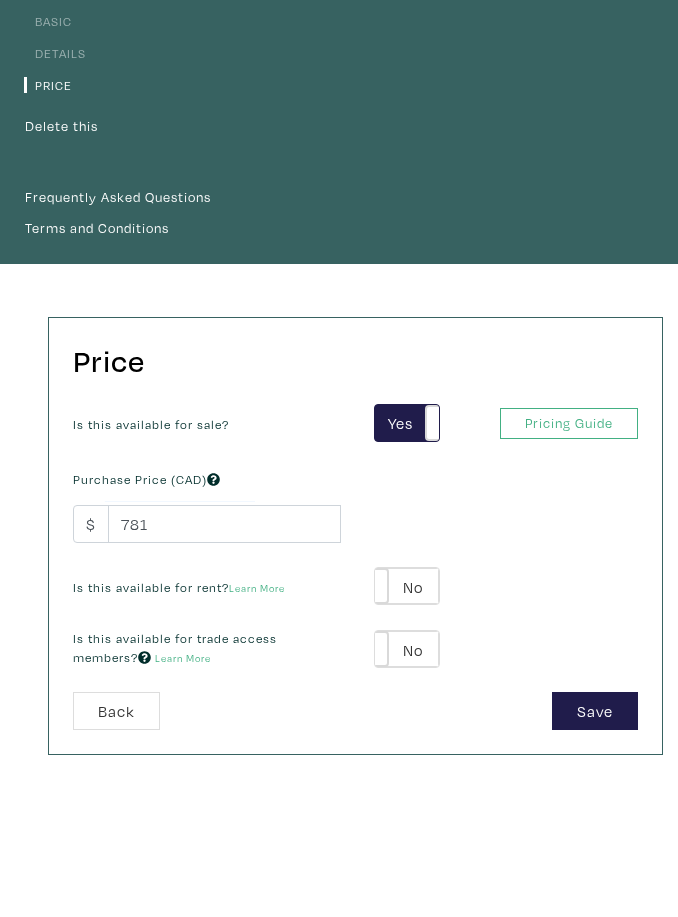 click on "Price
Is this available for sale?
Yes No
Yes No
Pricing Guide
PRO
Purchase Price (CAD)
$
781
Is this available for rent?  Learn More
Yes No
Yes No
Rental Rate / Month (CAD)
$
Yes" at bounding box center (339, 524) 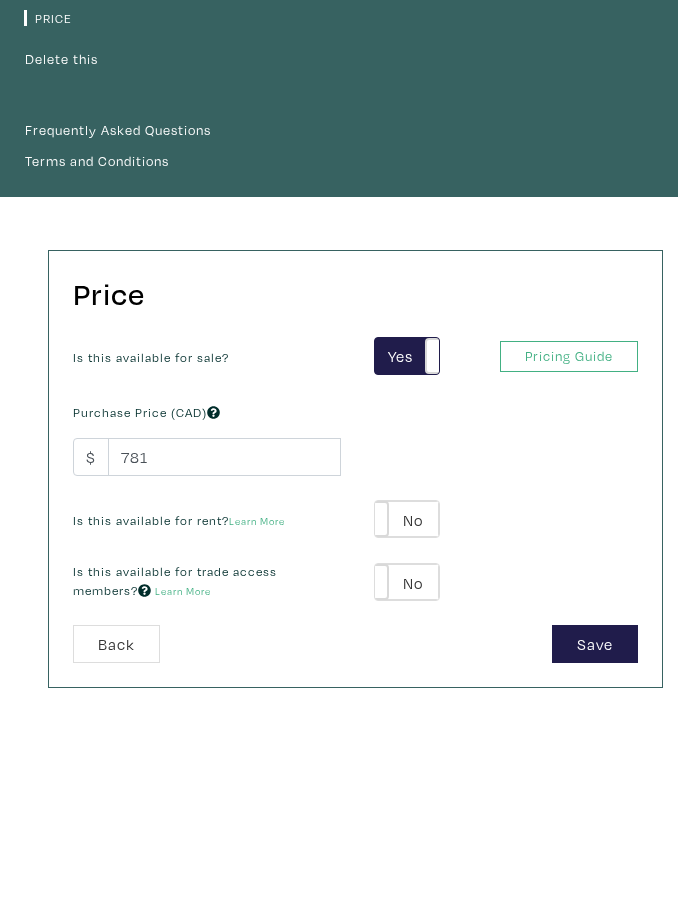 scroll, scrollTop: 350, scrollLeft: 0, axis: vertical 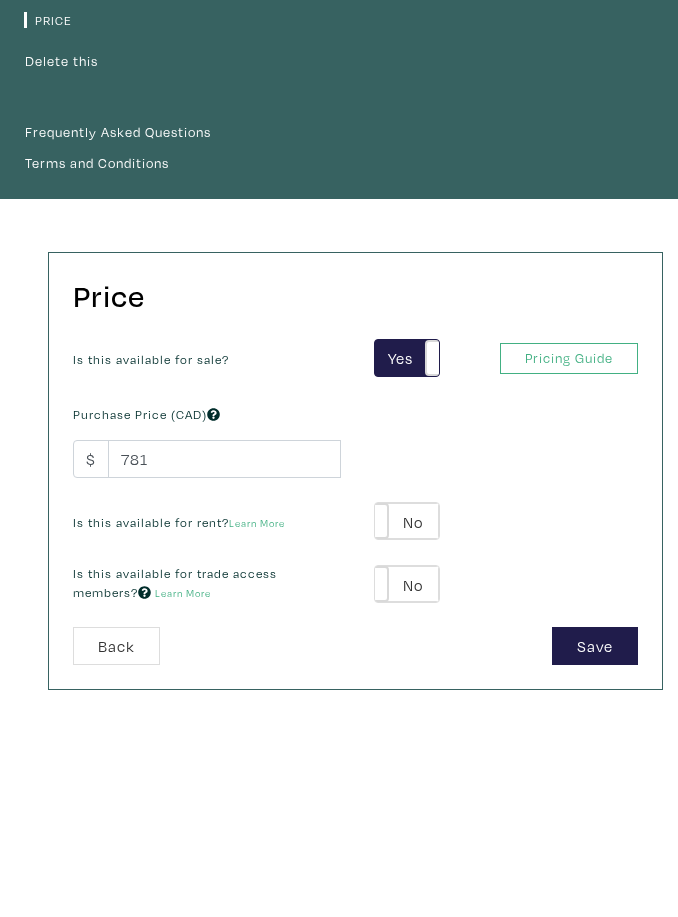 click on "Save" at bounding box center [595, 646] 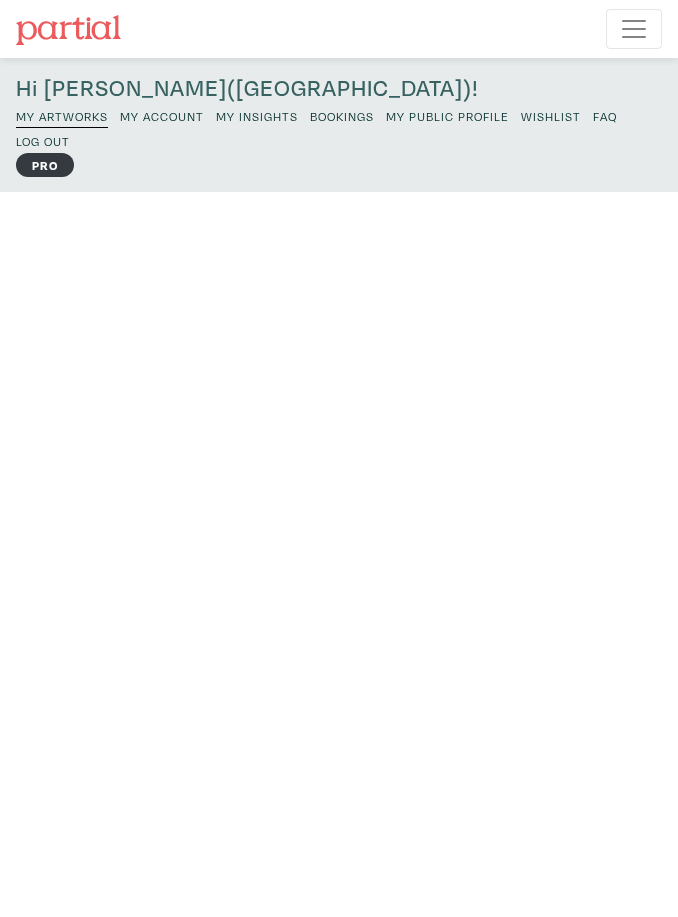 scroll, scrollTop: 0, scrollLeft: 0, axis: both 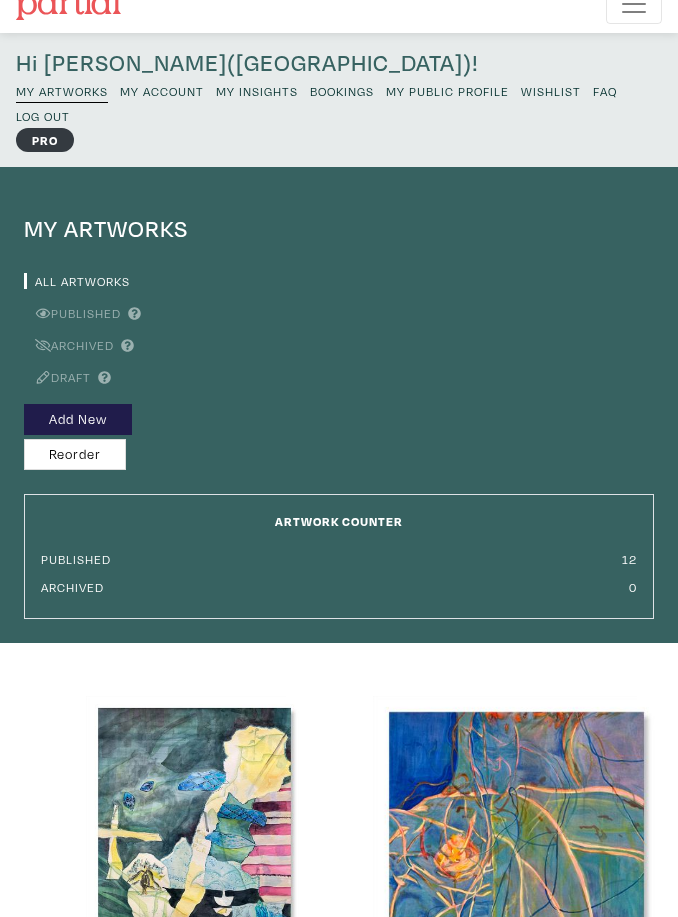 click on "Add New" at bounding box center (78, 419) 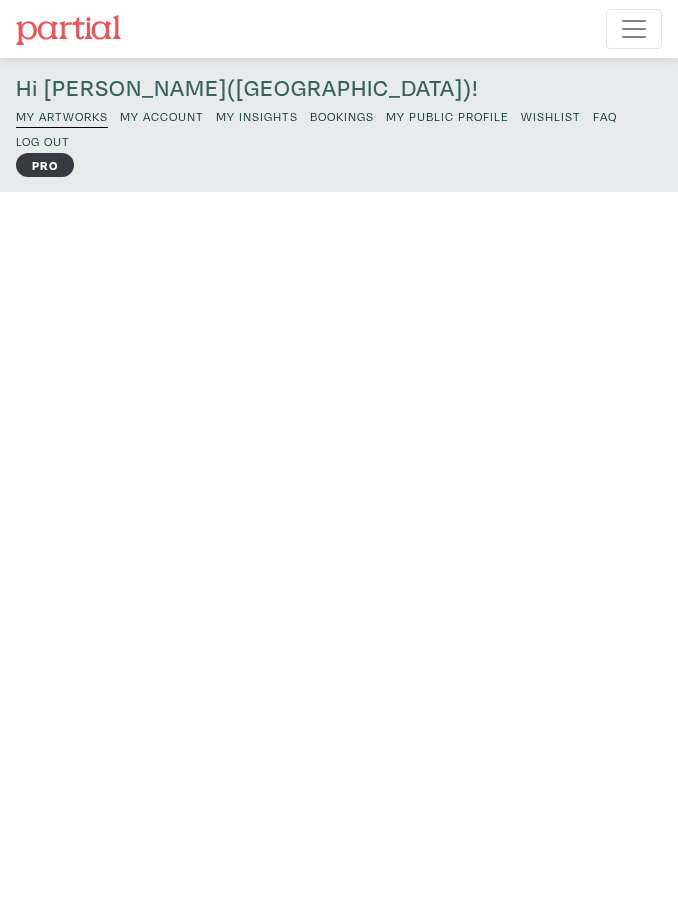 scroll, scrollTop: 0, scrollLeft: 0, axis: both 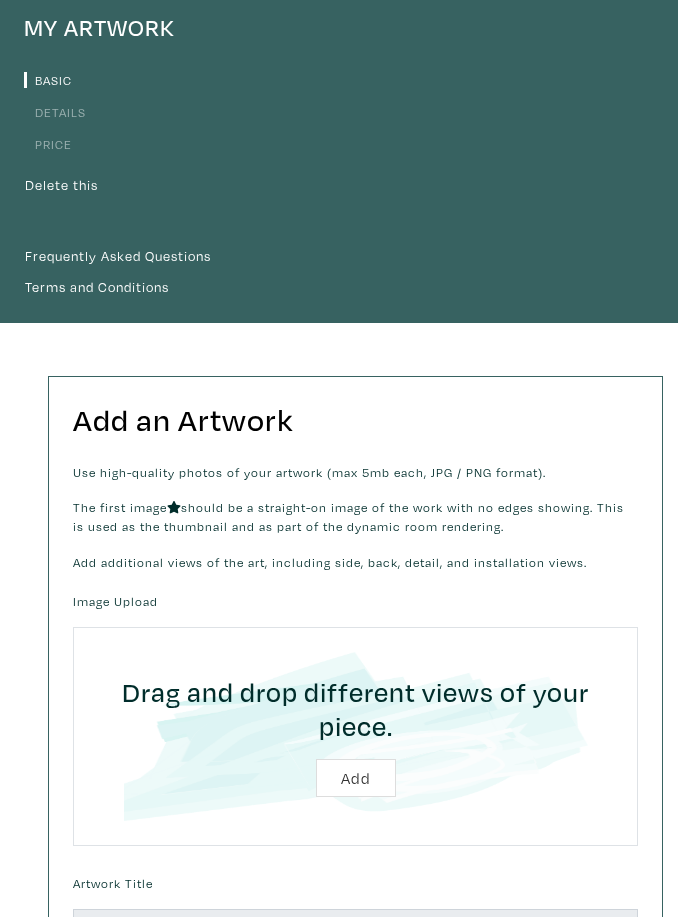 click at bounding box center (355, 737) 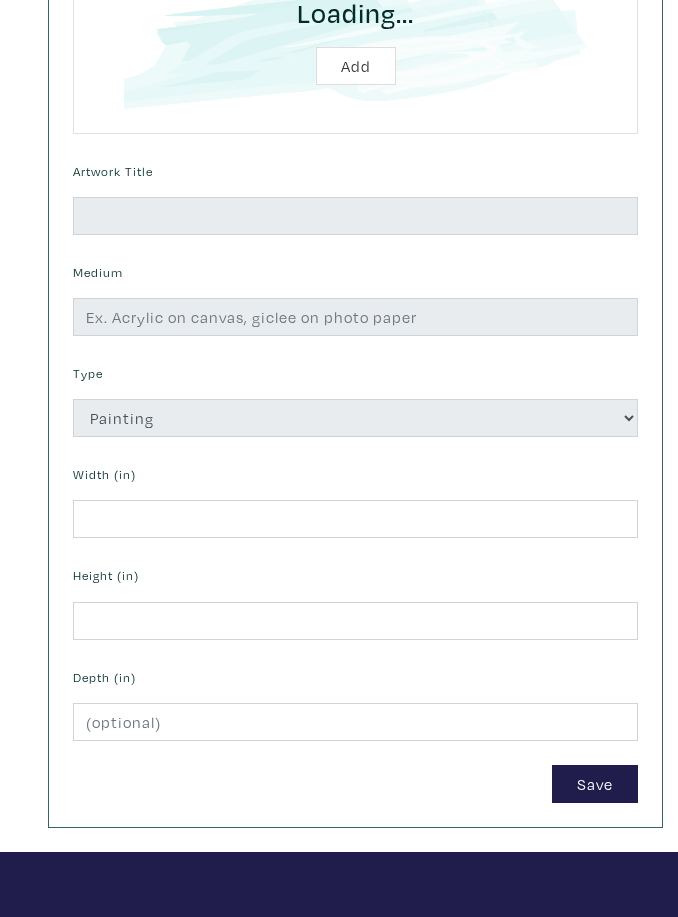 scroll, scrollTop: 909, scrollLeft: 0, axis: vertical 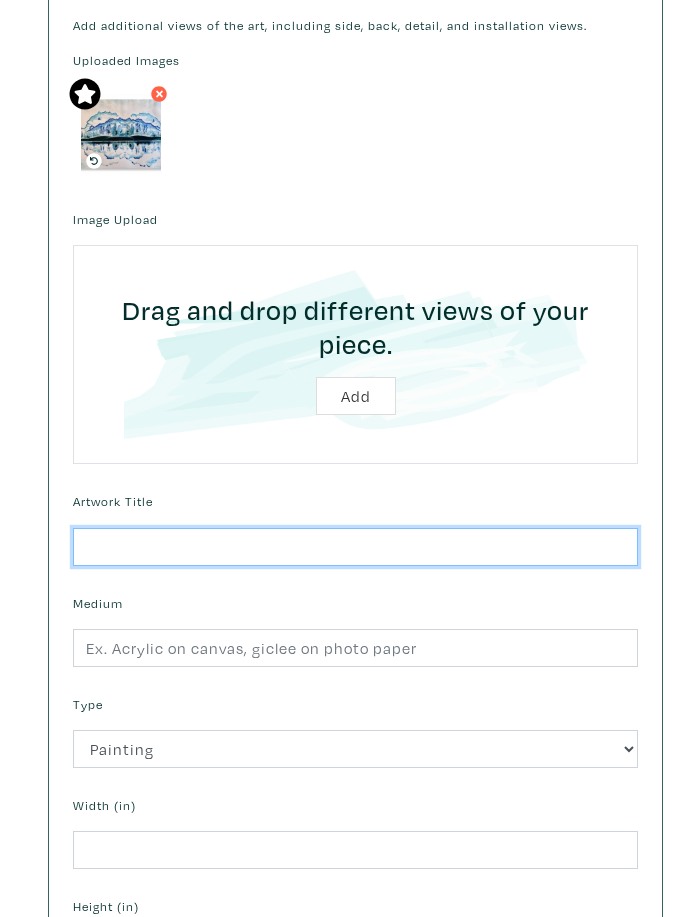 click at bounding box center (355, 547) 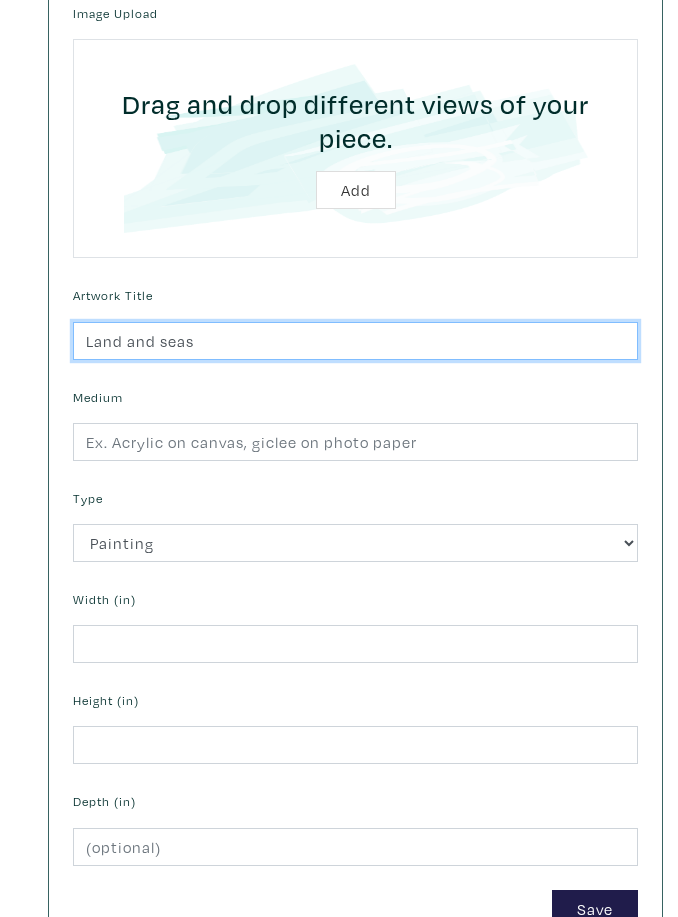 scroll, scrollTop: 958, scrollLeft: 0, axis: vertical 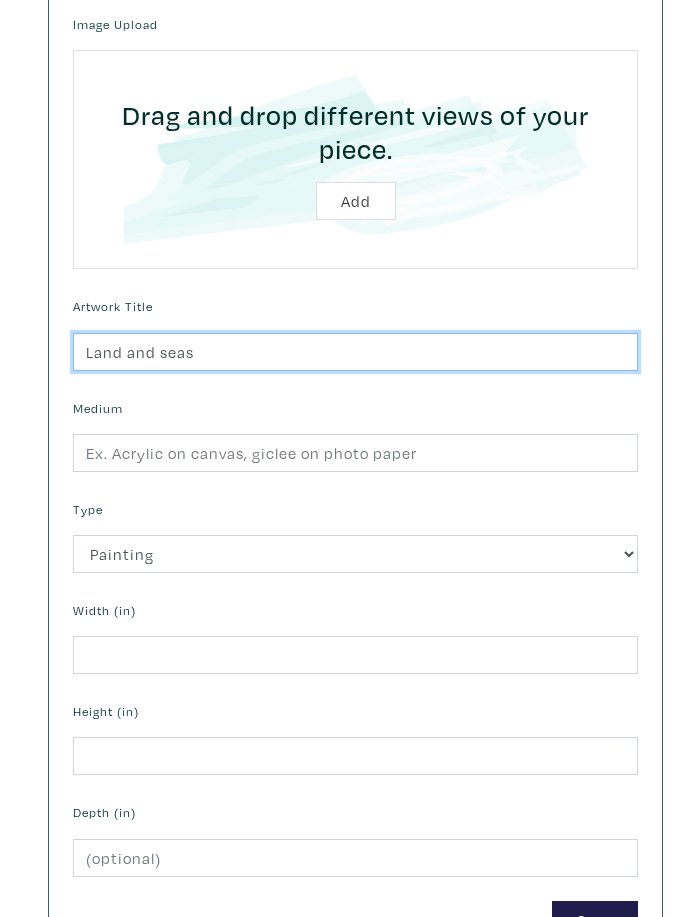 type on "Land and seas" 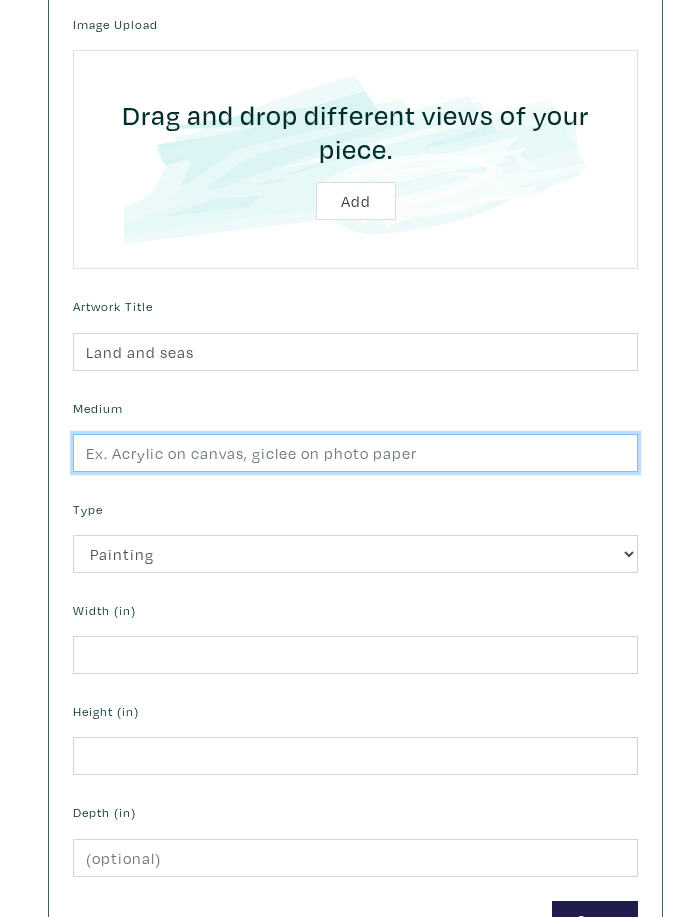 click at bounding box center [355, 453] 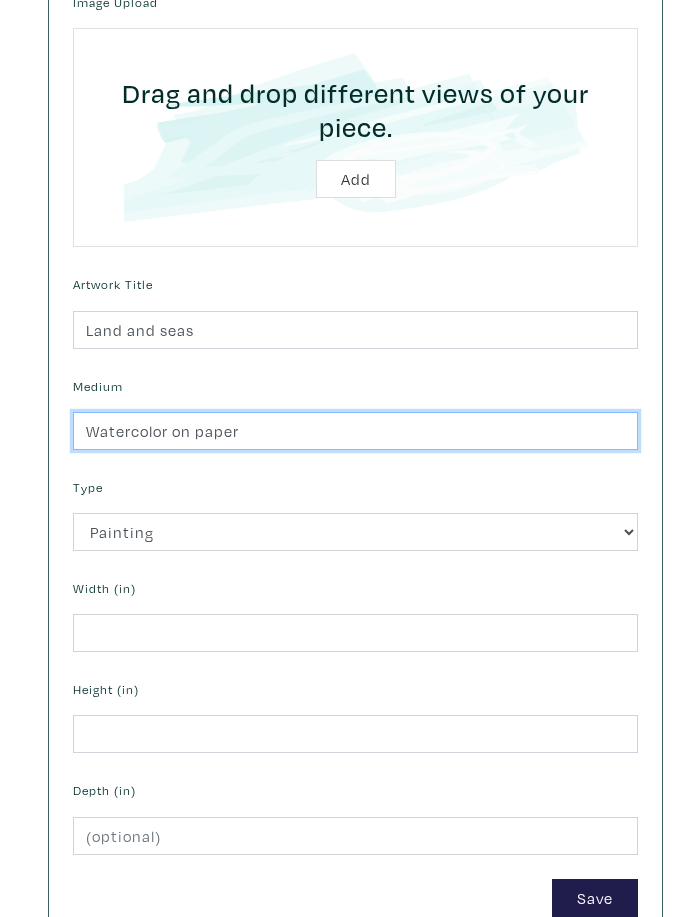 scroll, scrollTop: 981, scrollLeft: 0, axis: vertical 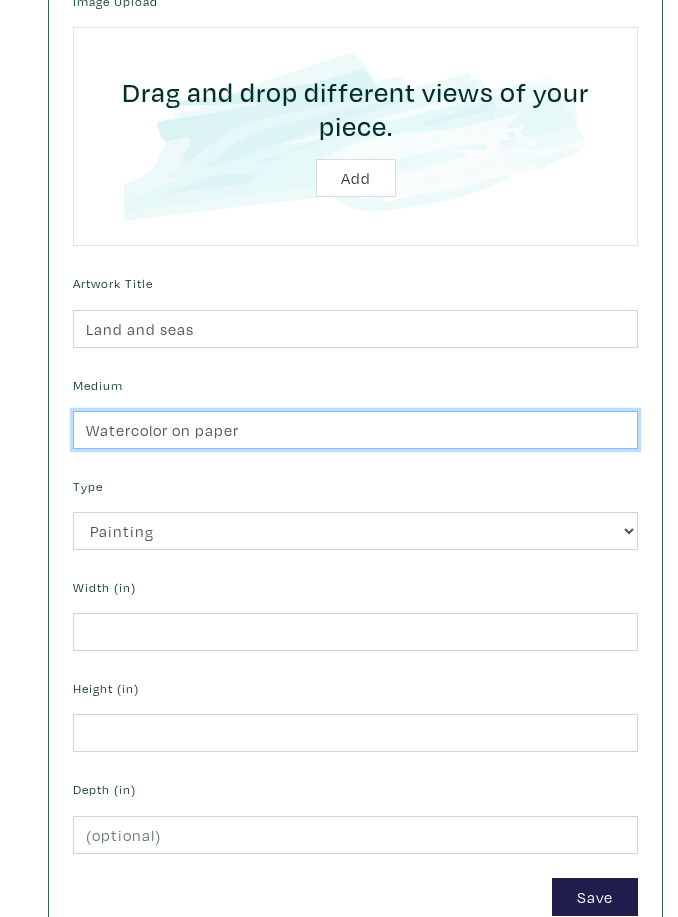 type on "Watercolor on paper" 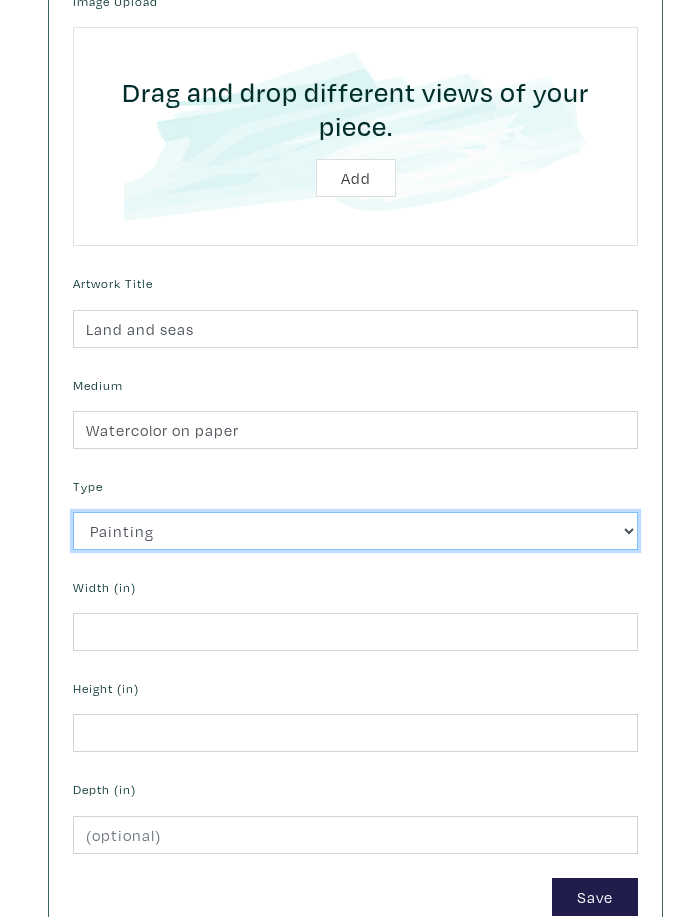 click on "2D Works
Drawing / Print
Painting
Photography
Sculpture
Textile and Fibre Arts" at bounding box center [355, 531] 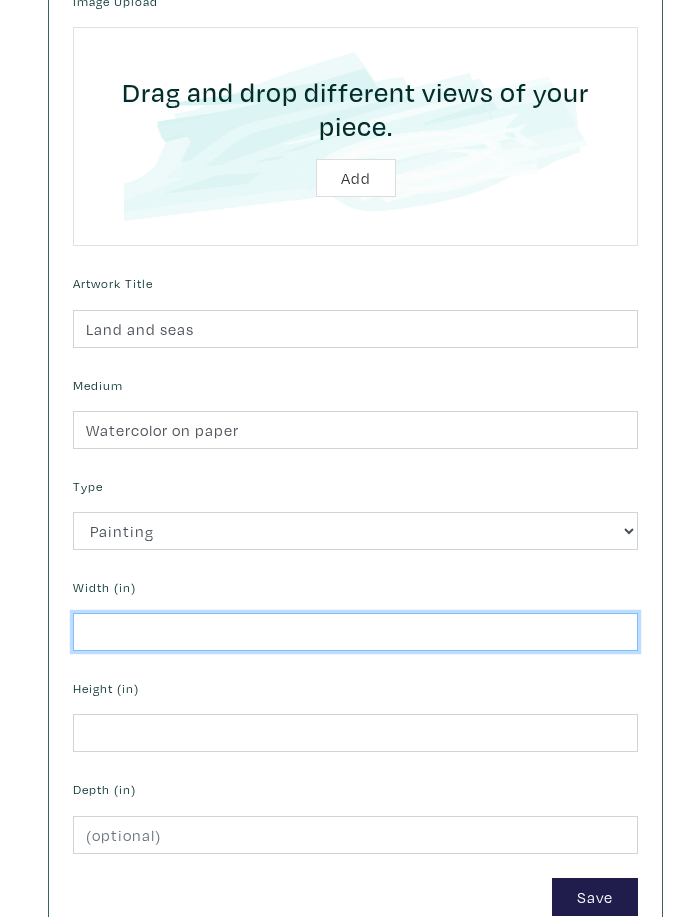 click at bounding box center [355, 632] 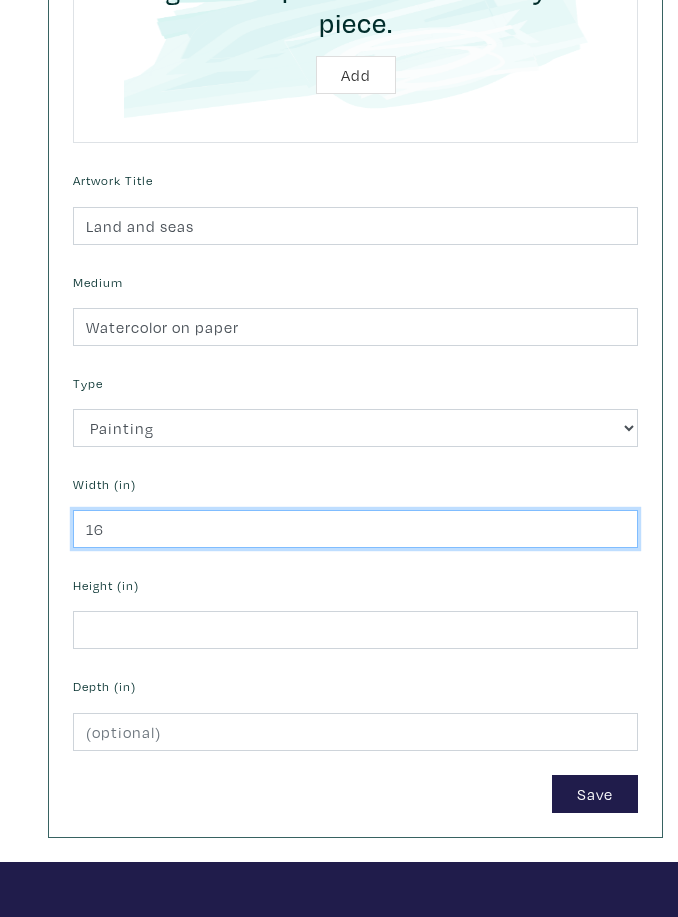scroll, scrollTop: 1084, scrollLeft: 0, axis: vertical 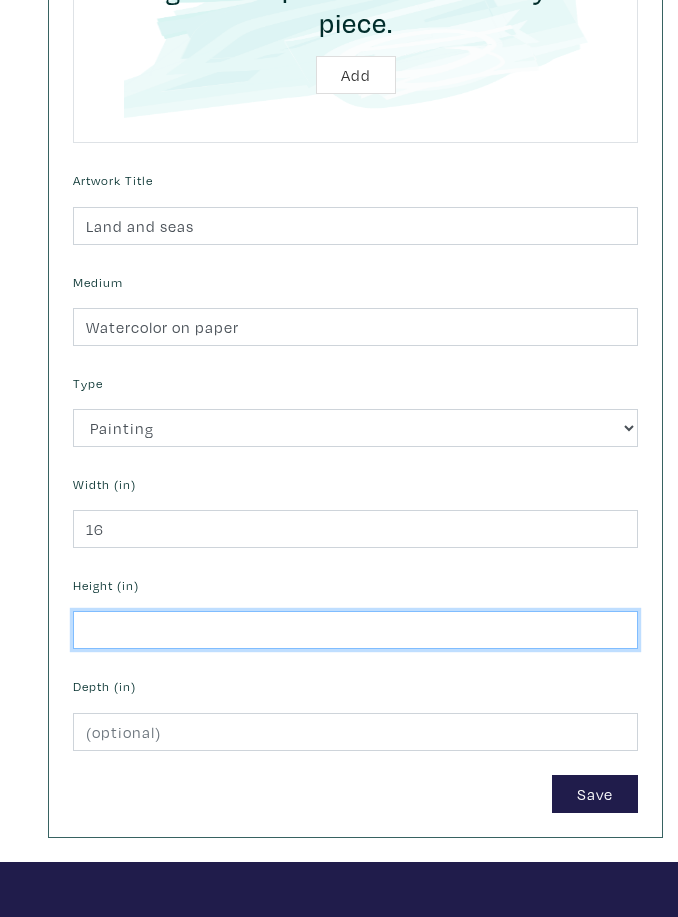 click at bounding box center [355, 630] 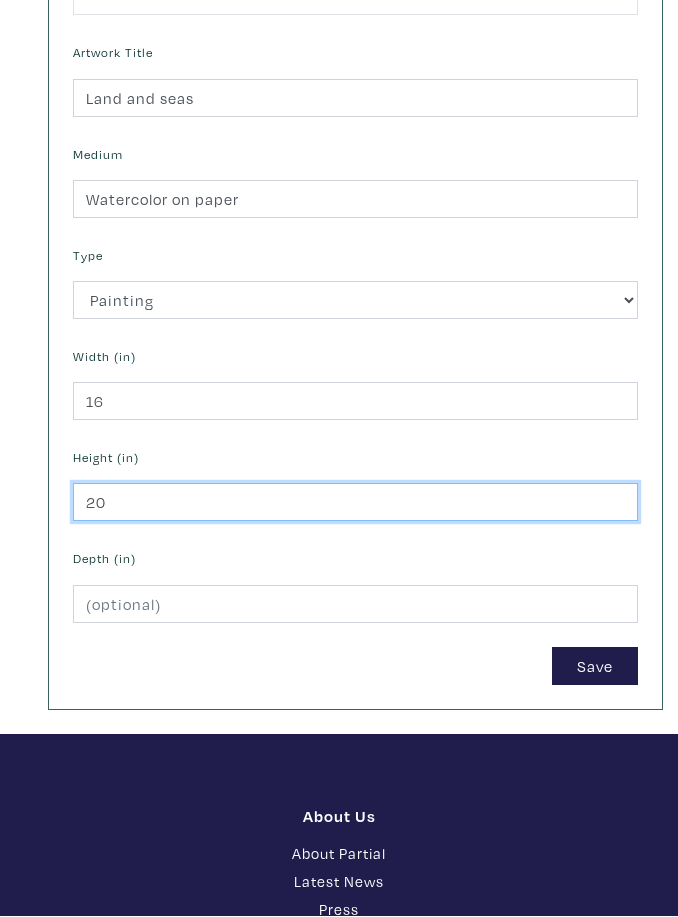 type on "20" 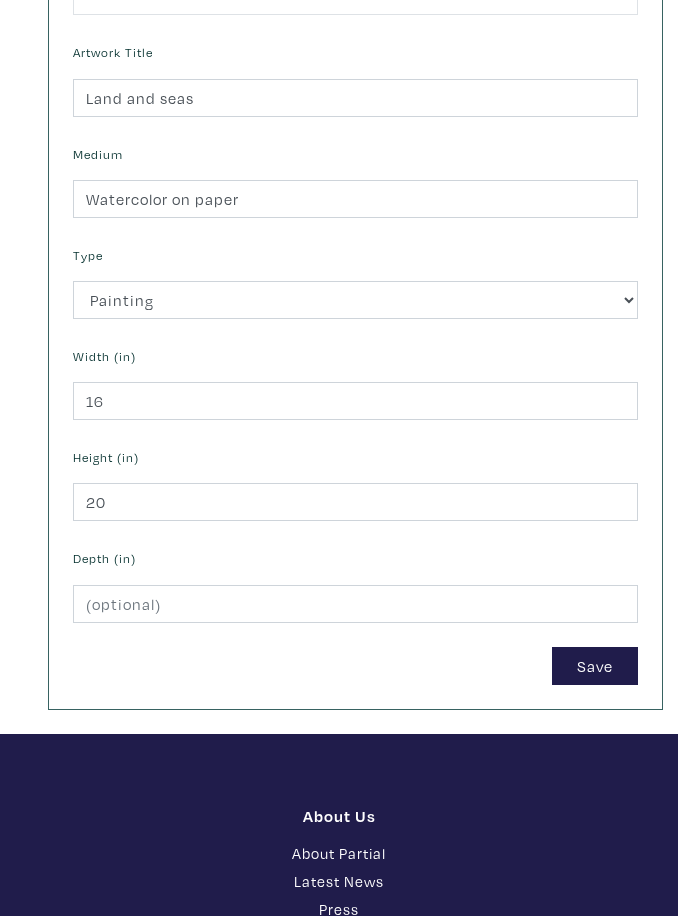click on "Save" at bounding box center (595, 667) 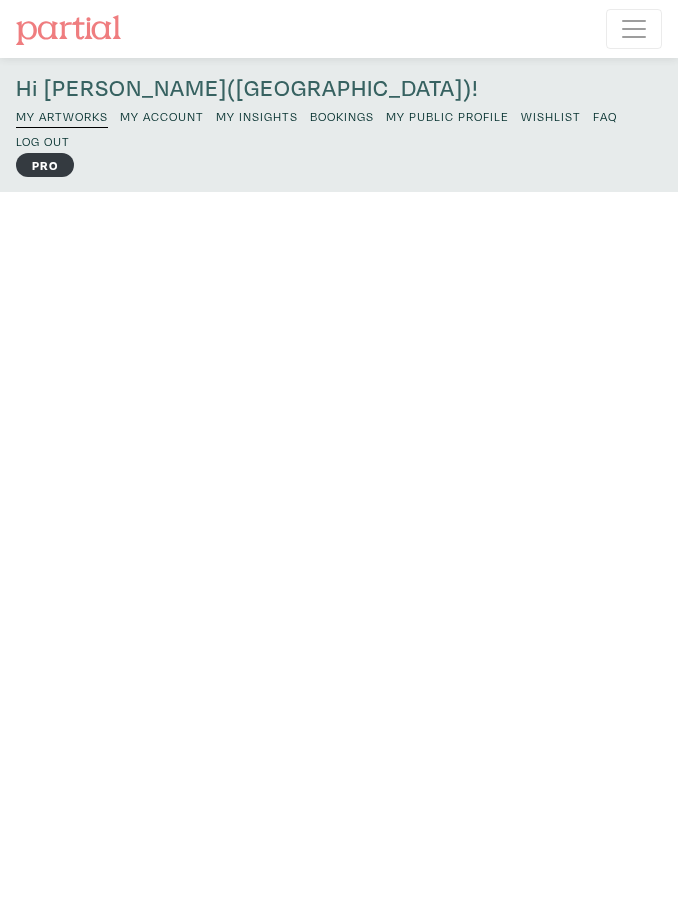 scroll, scrollTop: 0, scrollLeft: 0, axis: both 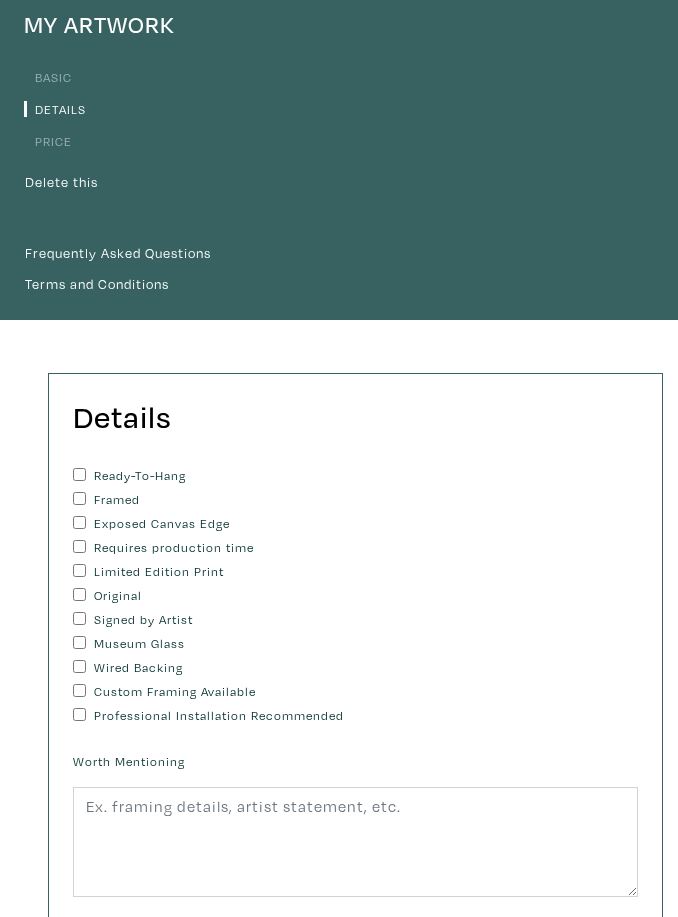 click on "Ready-To-Hang" at bounding box center [79, 474] 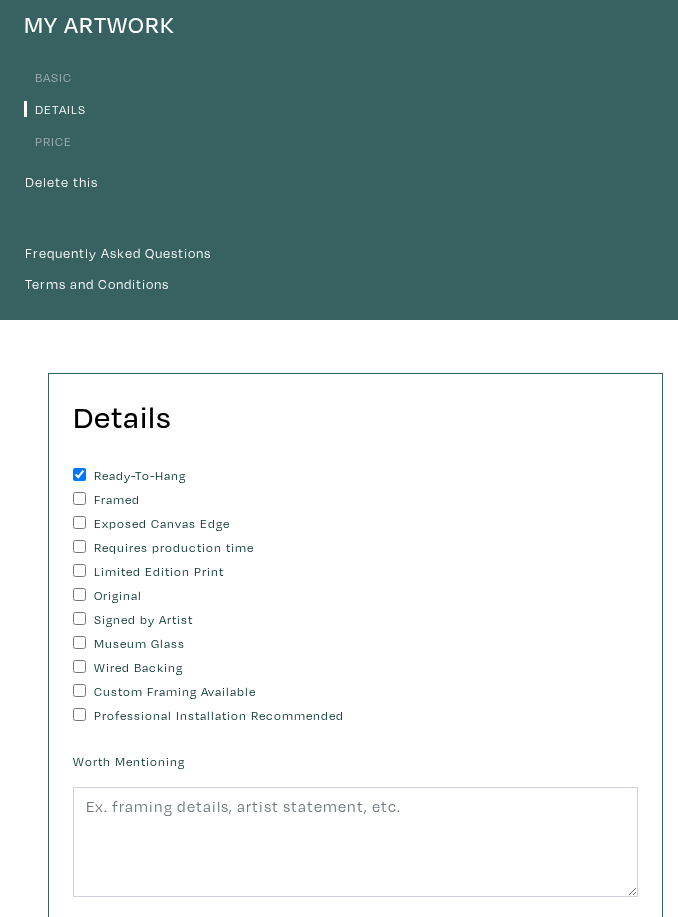 click on "Framed" at bounding box center [79, 498] 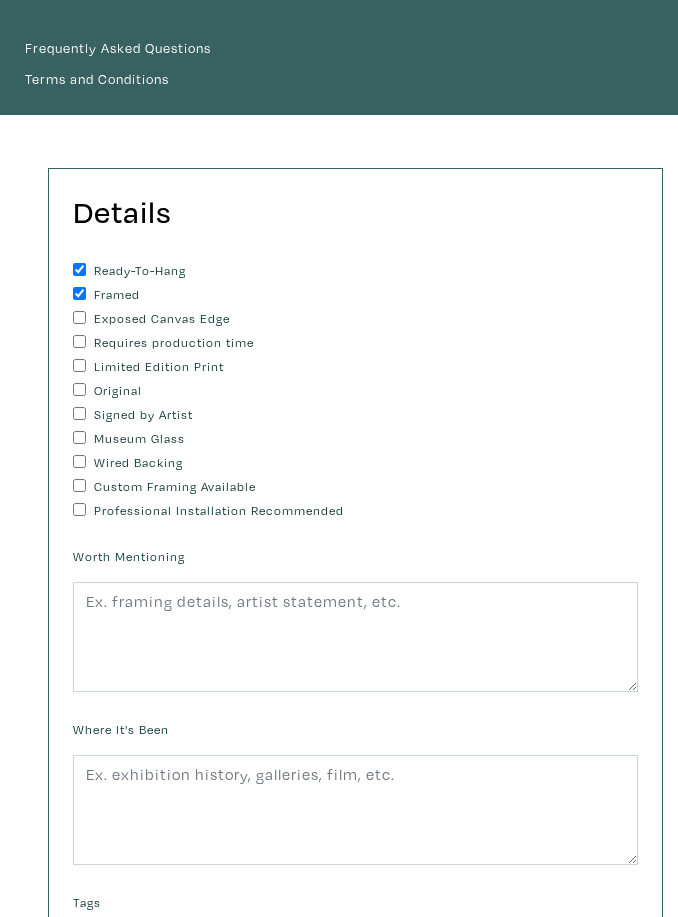 scroll, scrollTop: 427, scrollLeft: 0, axis: vertical 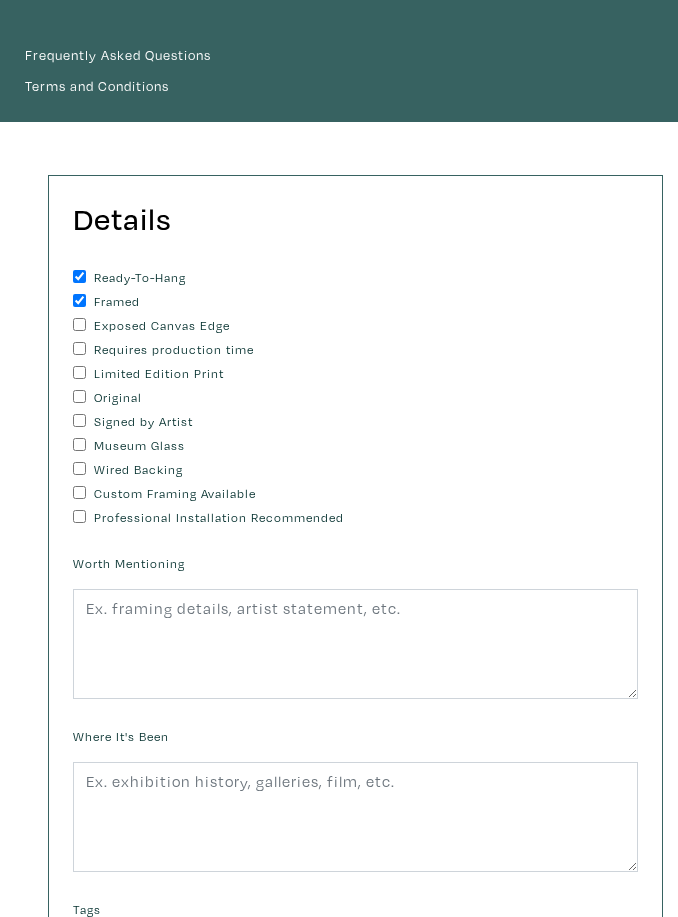 click on "Signed by Artist" at bounding box center [79, 420] 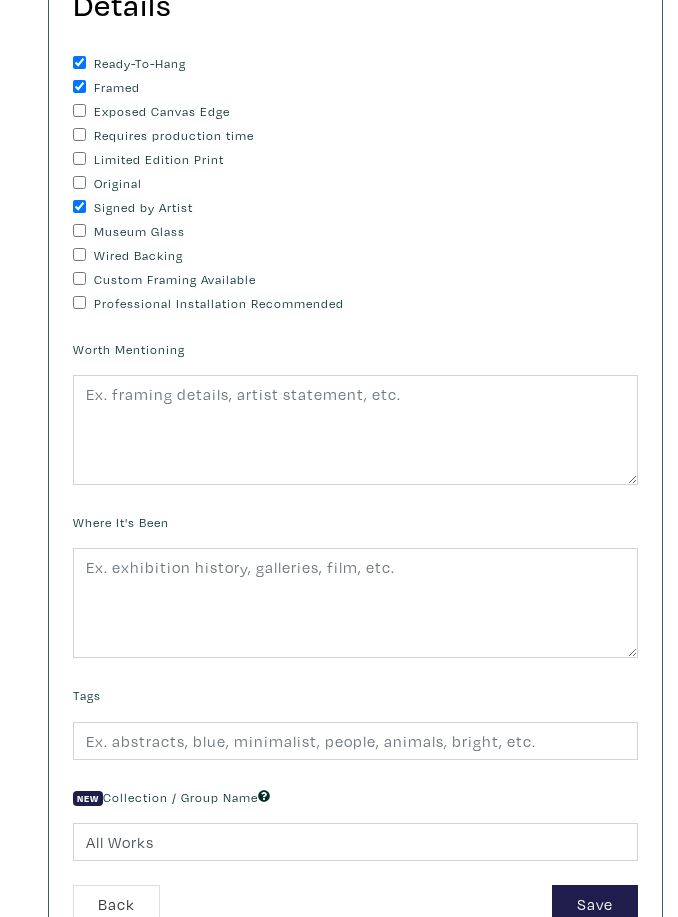scroll, scrollTop: 641, scrollLeft: 0, axis: vertical 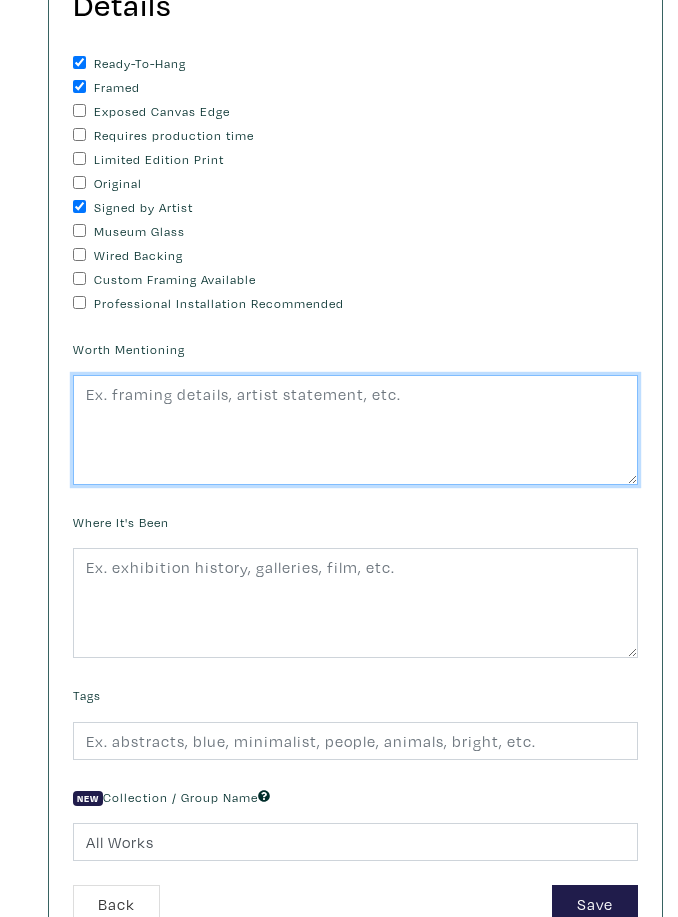click at bounding box center (355, 430) 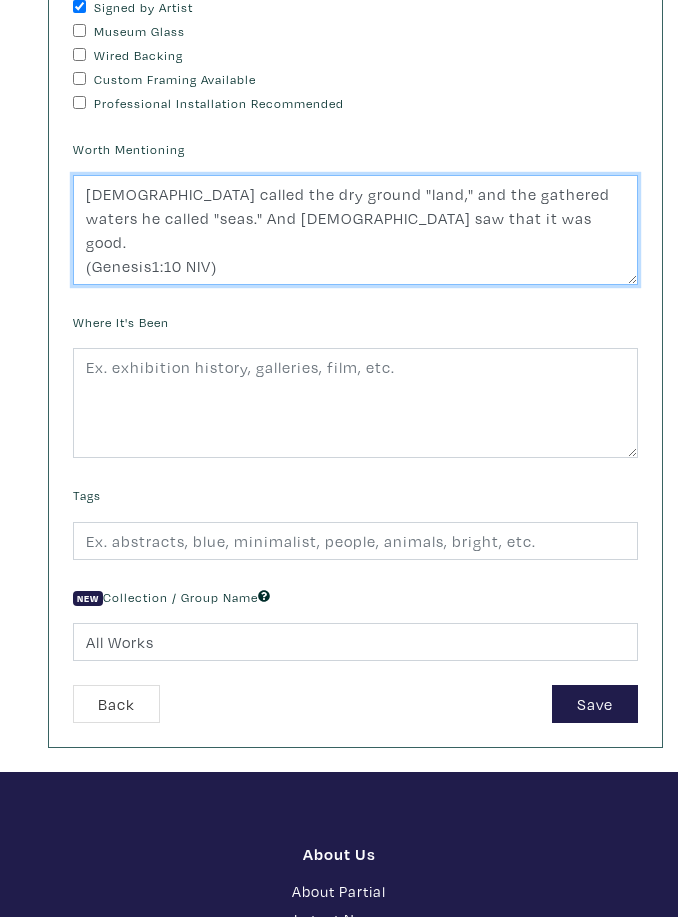 scroll, scrollTop: 841, scrollLeft: 0, axis: vertical 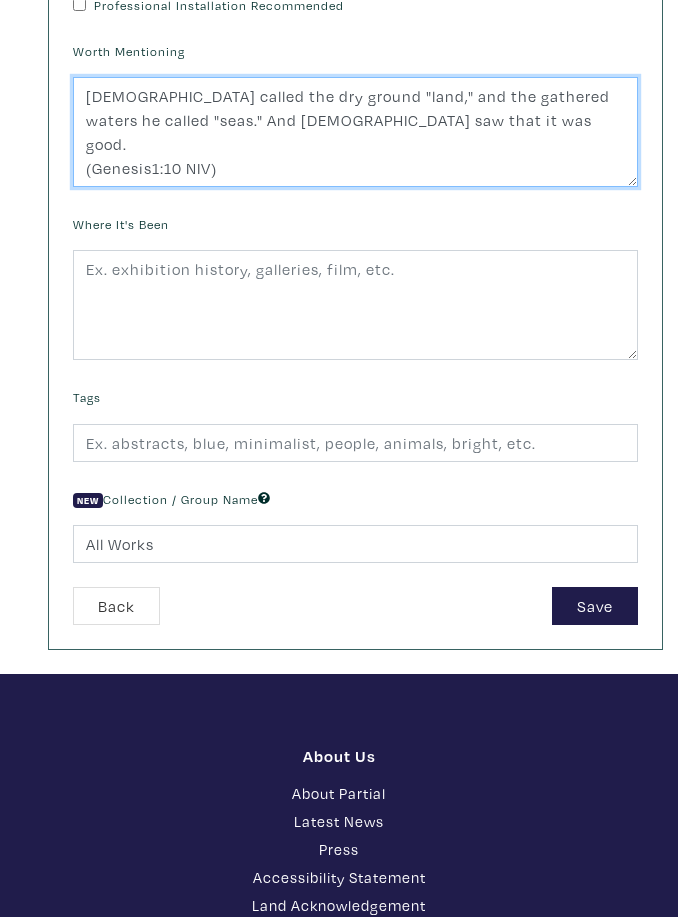type on "God called the dry ground "land," and the gathered waters he called "seas." And God saw that it was good.
(Genesis1:10 NIV)" 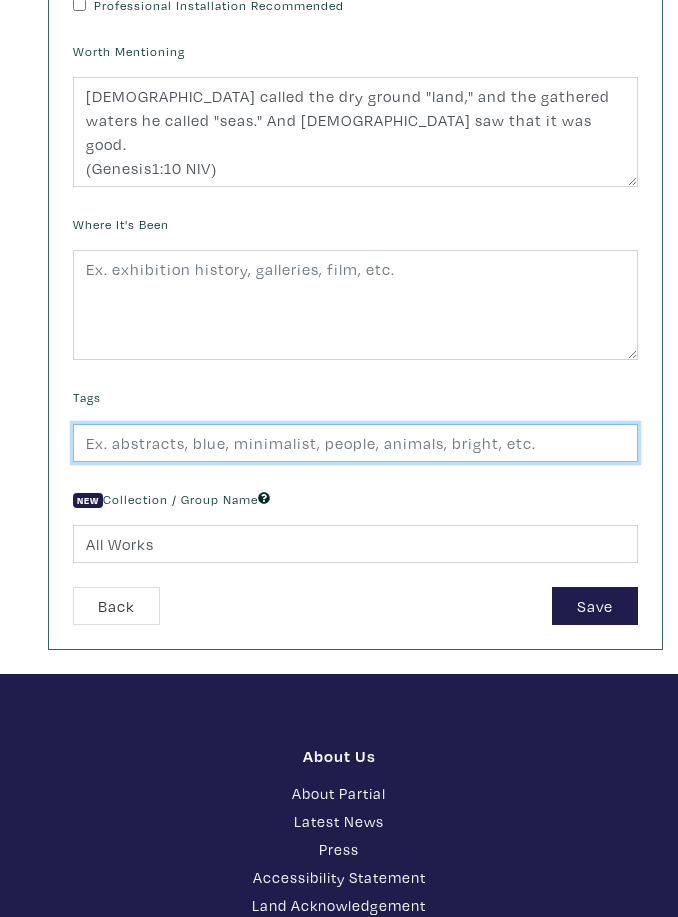 click at bounding box center [355, 444] 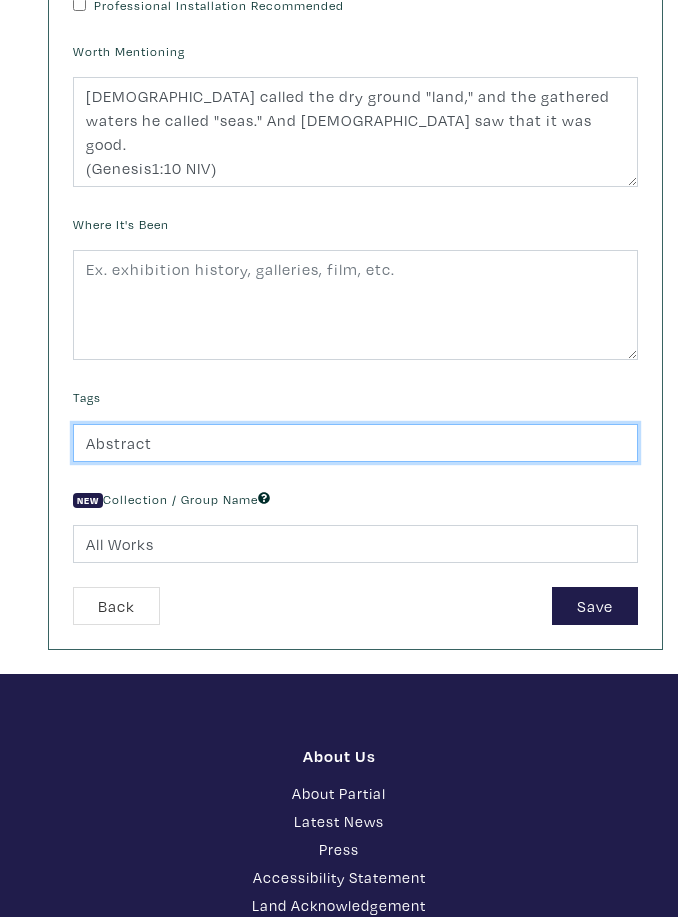 type on "Abstract" 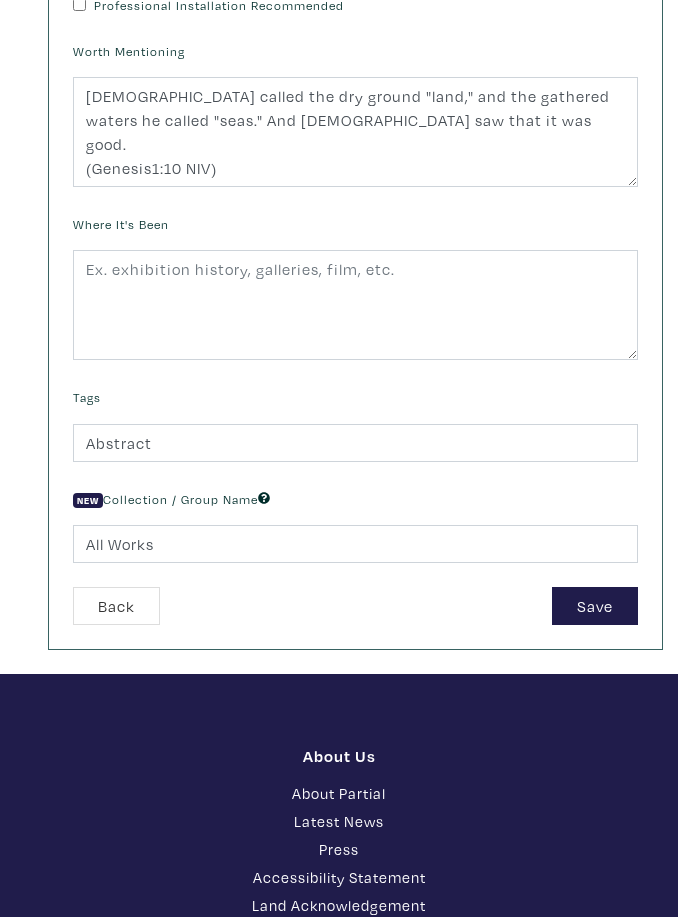 click on "Save" at bounding box center (595, 606) 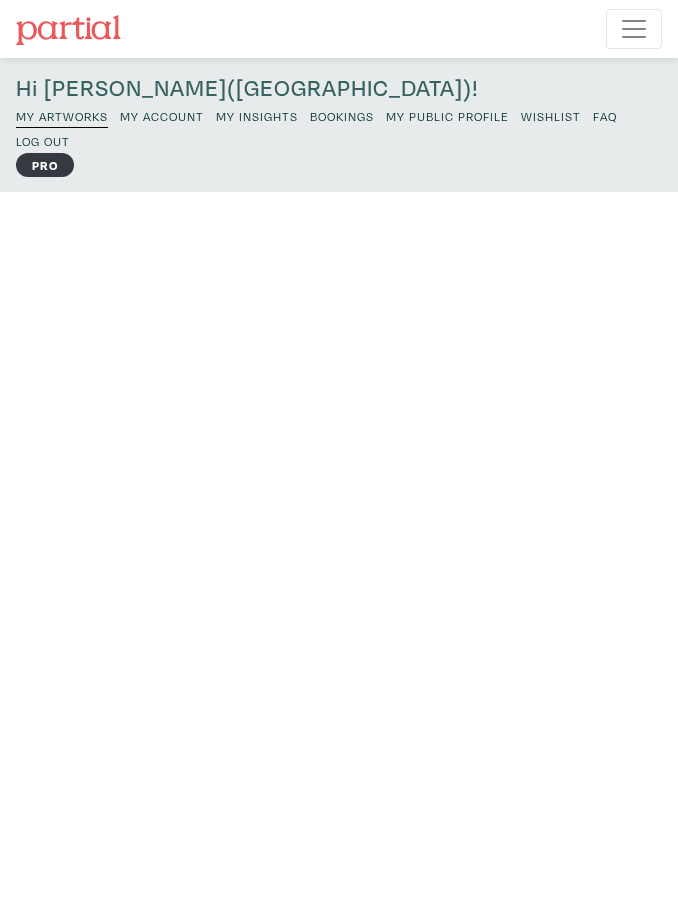 scroll, scrollTop: 0, scrollLeft: 0, axis: both 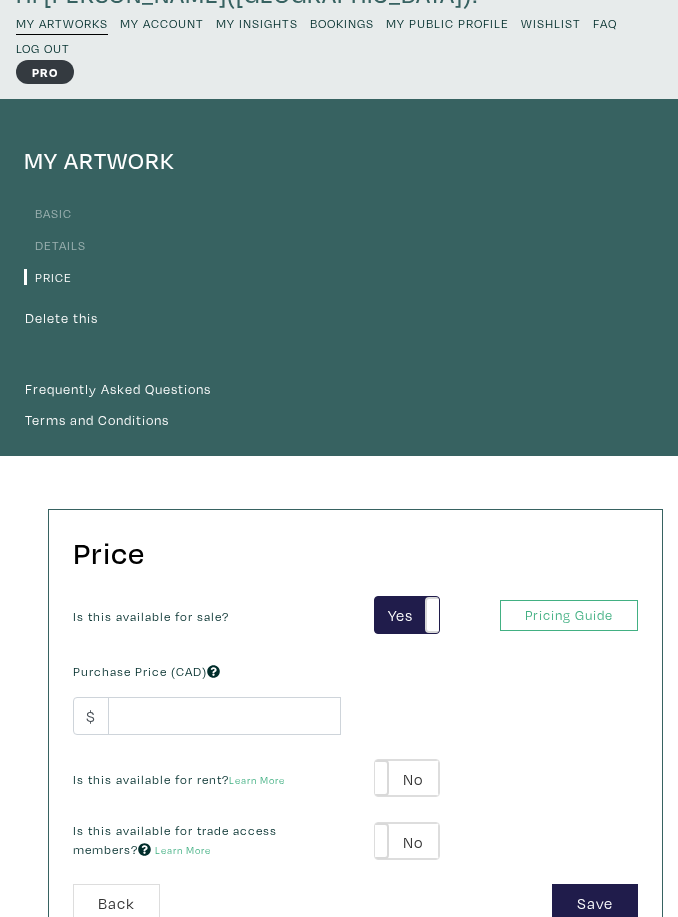 click on "Pricing Guide" at bounding box center [569, 615] 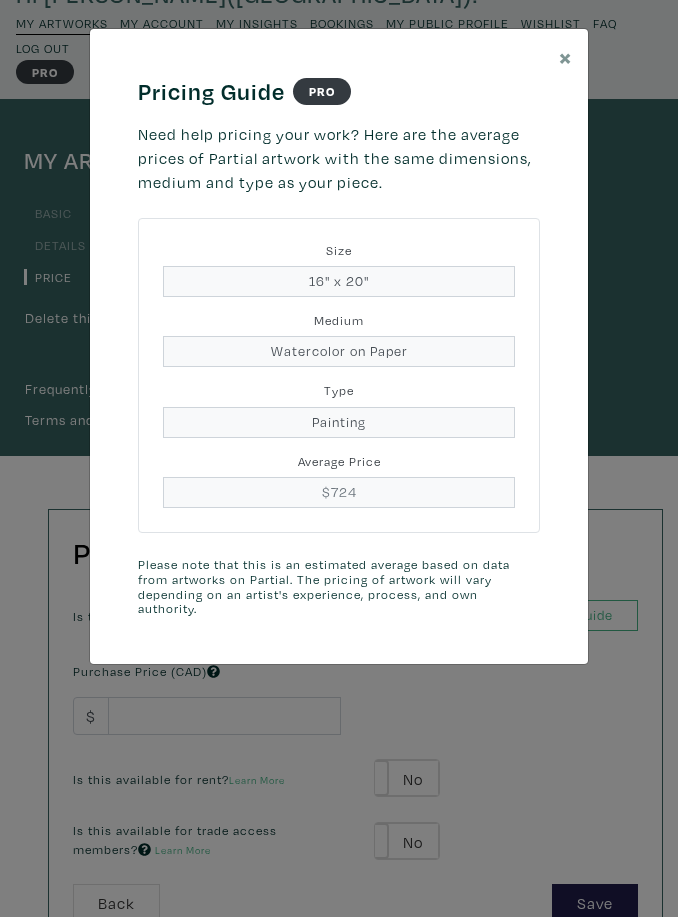 click on "×
Pricing Guide
PRO
Need help pricing your work? Here are the average prices of Partial artwork with the same
dimensions, medium and type as your piece.
Size
16" x 20"
Medium
Watercolor on Paper
Type
Painting
=
Average Price
$724
Please note that this is an estimated average based on data from artworks on Partial. The pricing of artwork will vary depending on an artist's experience, process, and own authority.
Save changes
Close" at bounding box center (339, 458) 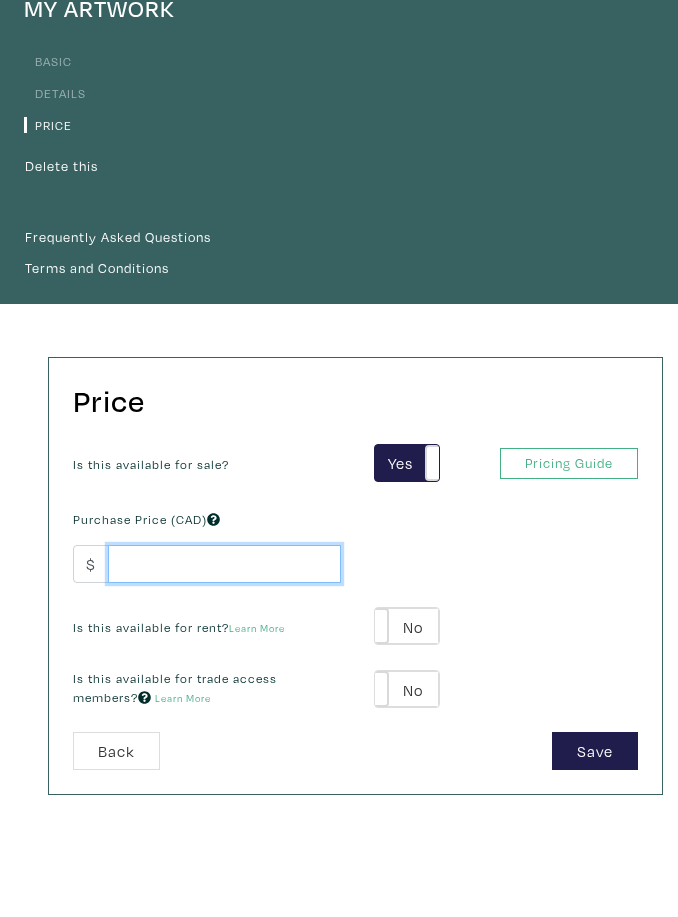 click at bounding box center (224, 565) 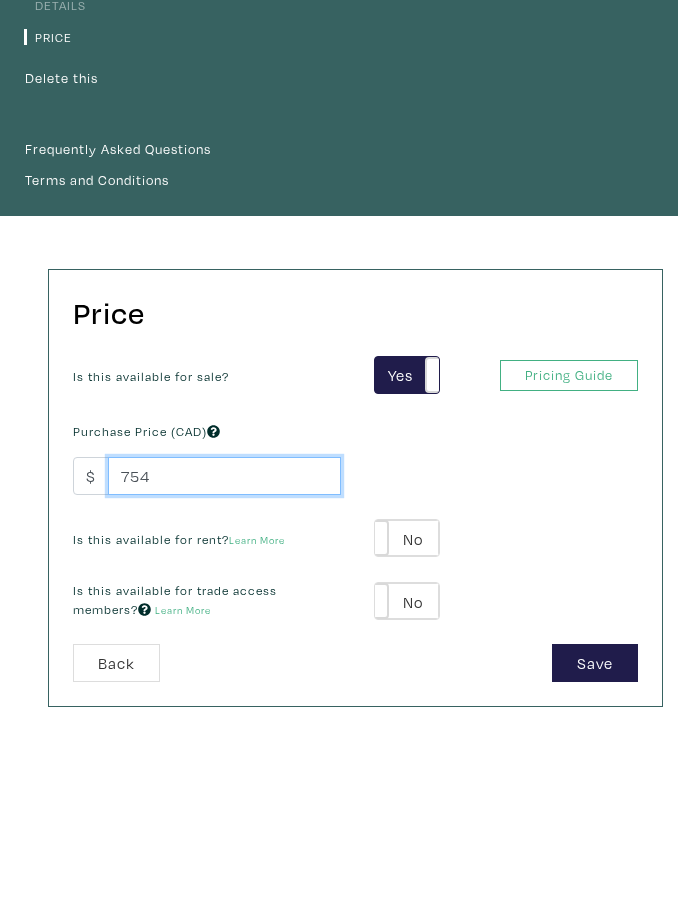 scroll, scrollTop: 333, scrollLeft: 0, axis: vertical 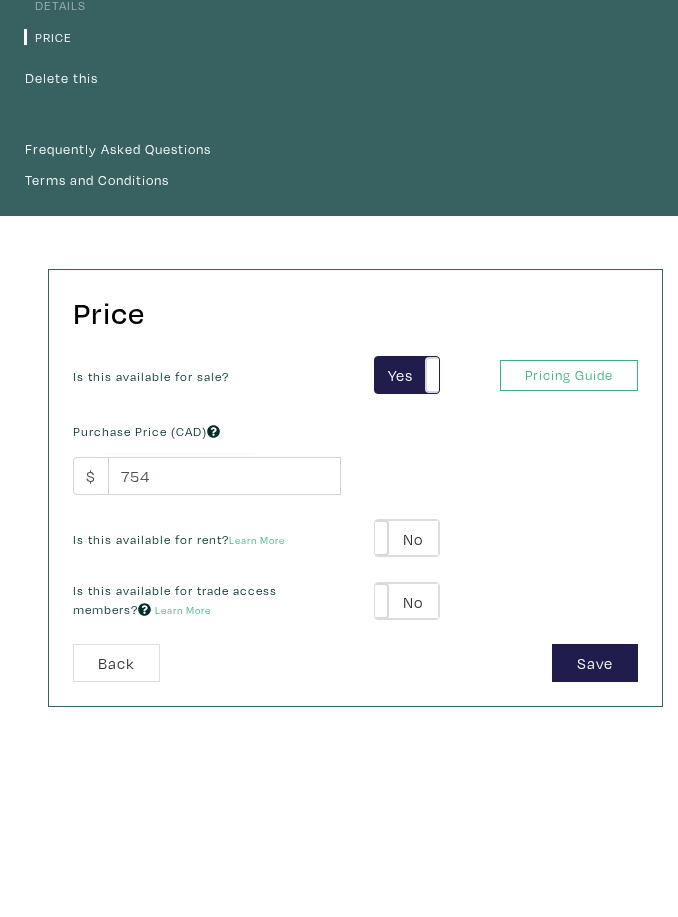 click on "Save" at bounding box center (595, 663) 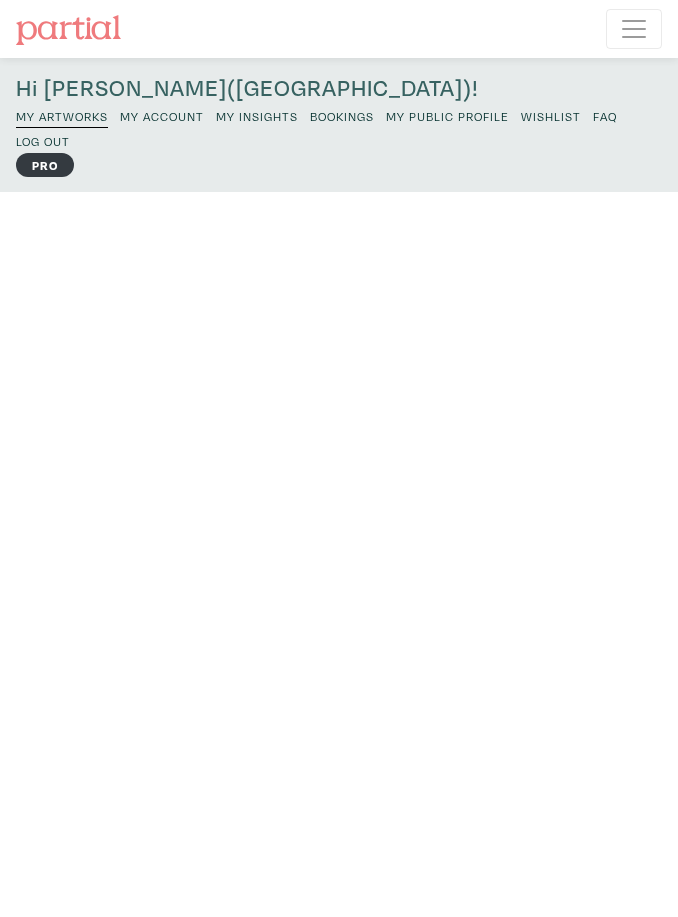 scroll, scrollTop: 0, scrollLeft: 0, axis: both 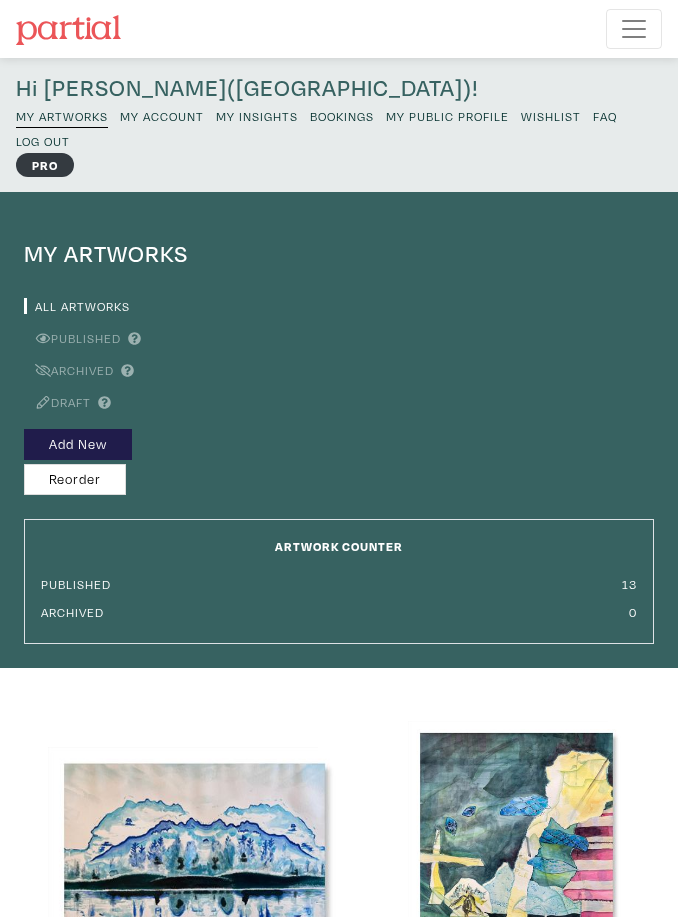 click on "Add New" at bounding box center [78, 444] 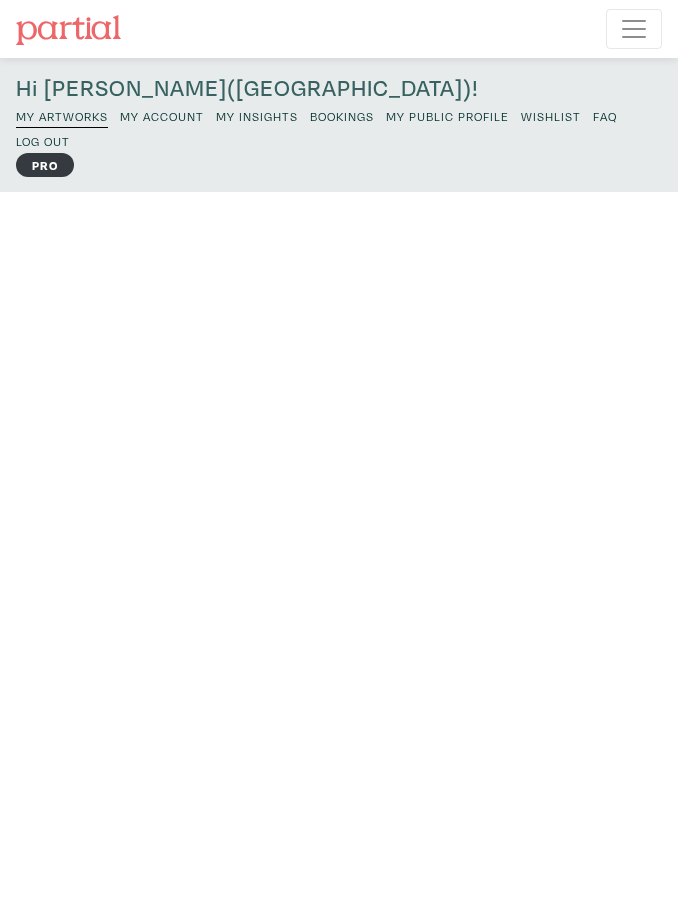 scroll, scrollTop: 0, scrollLeft: 0, axis: both 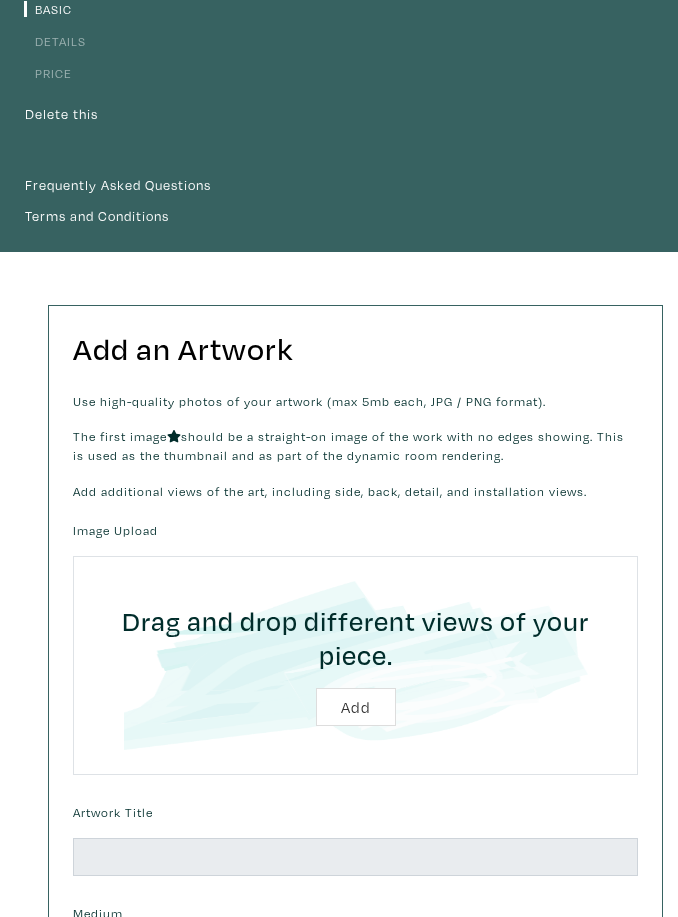 click at bounding box center [355, 666] 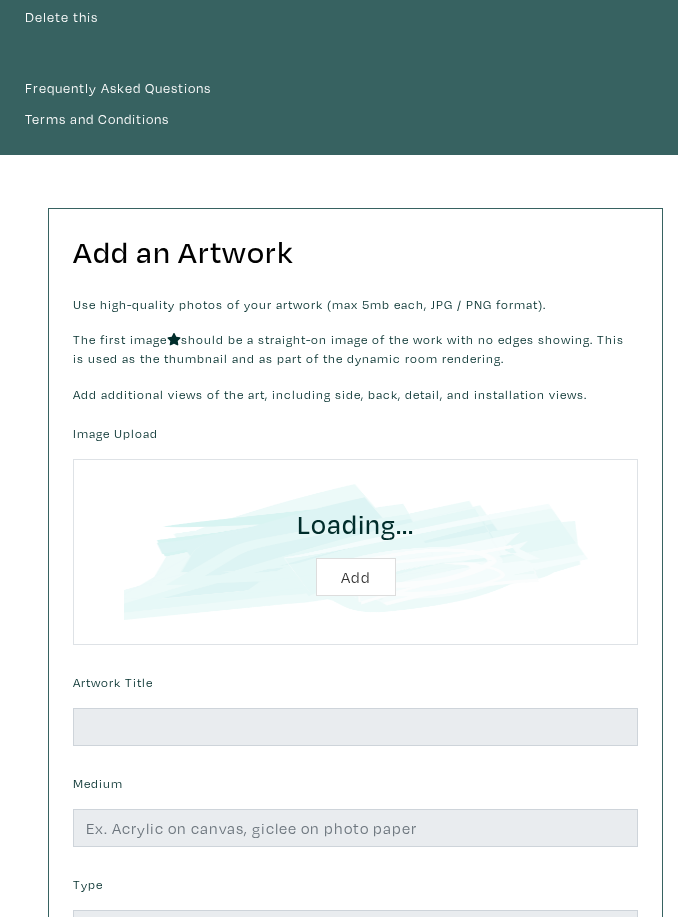 scroll, scrollTop: 394, scrollLeft: 0, axis: vertical 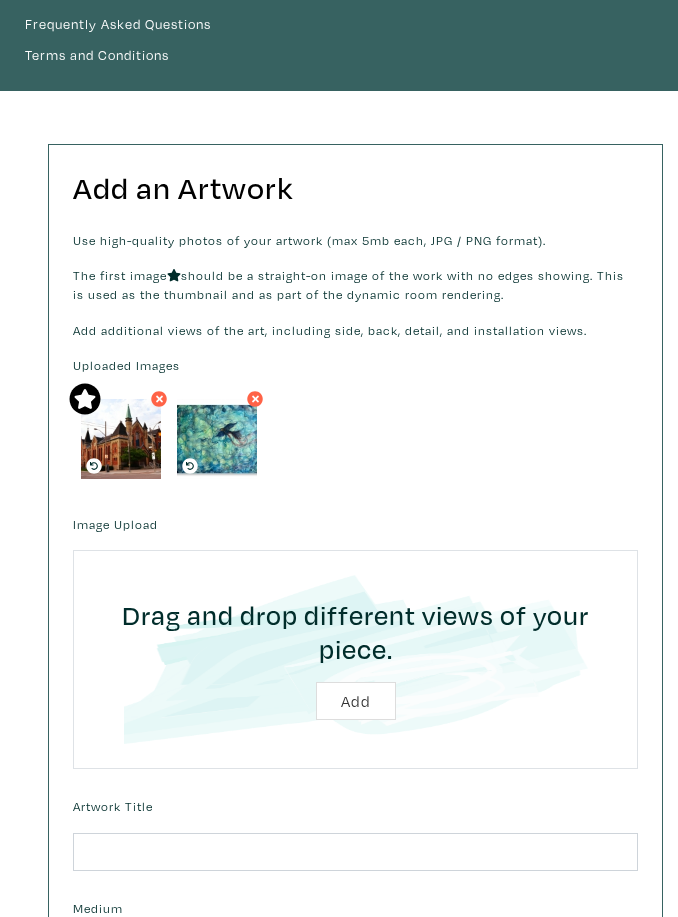 click 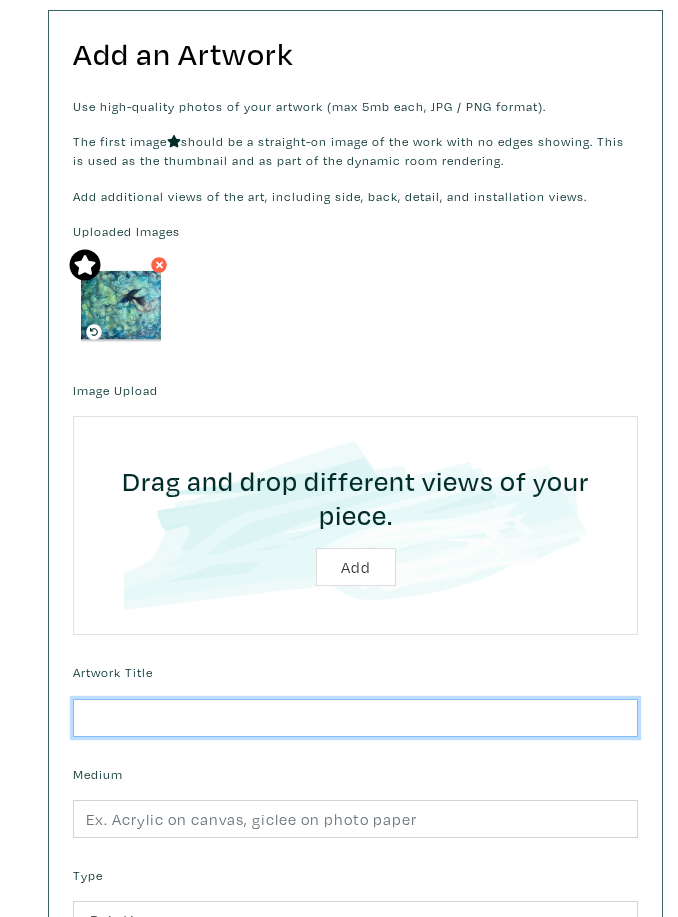 click at bounding box center (355, 719) 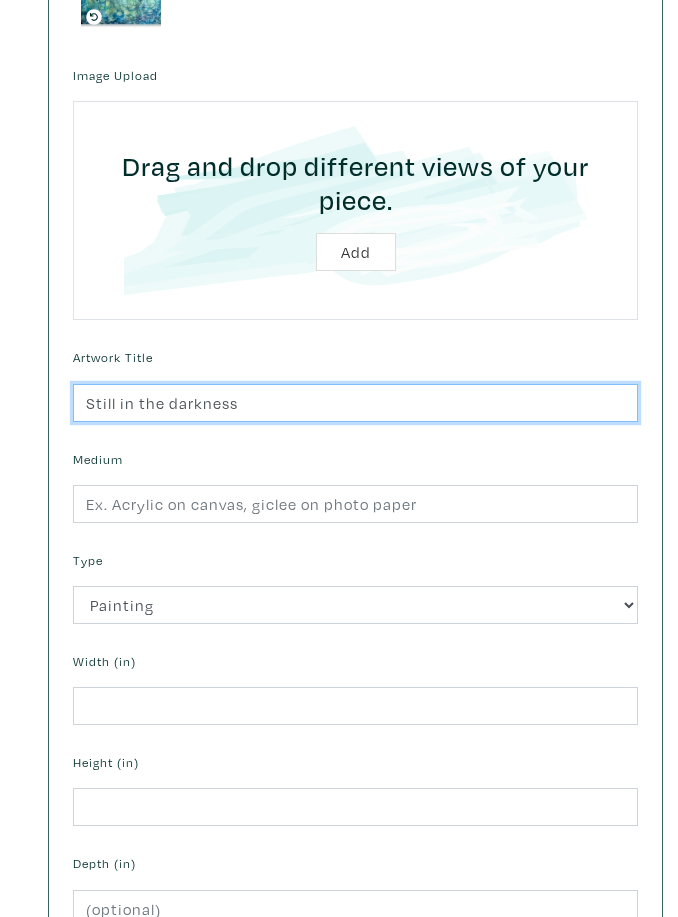 type on "Still in the darkness" 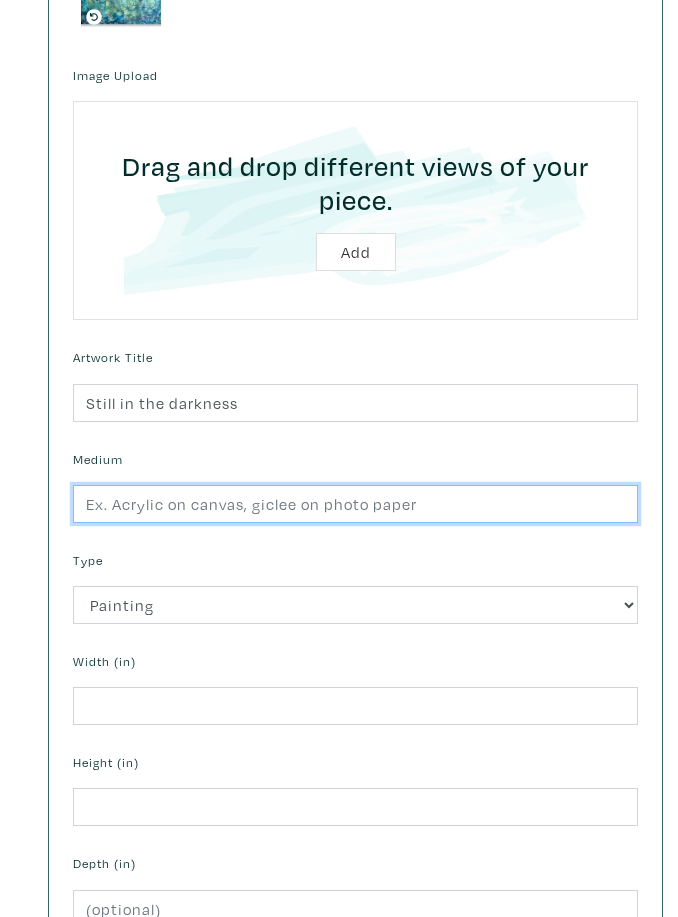 click at bounding box center [355, 505] 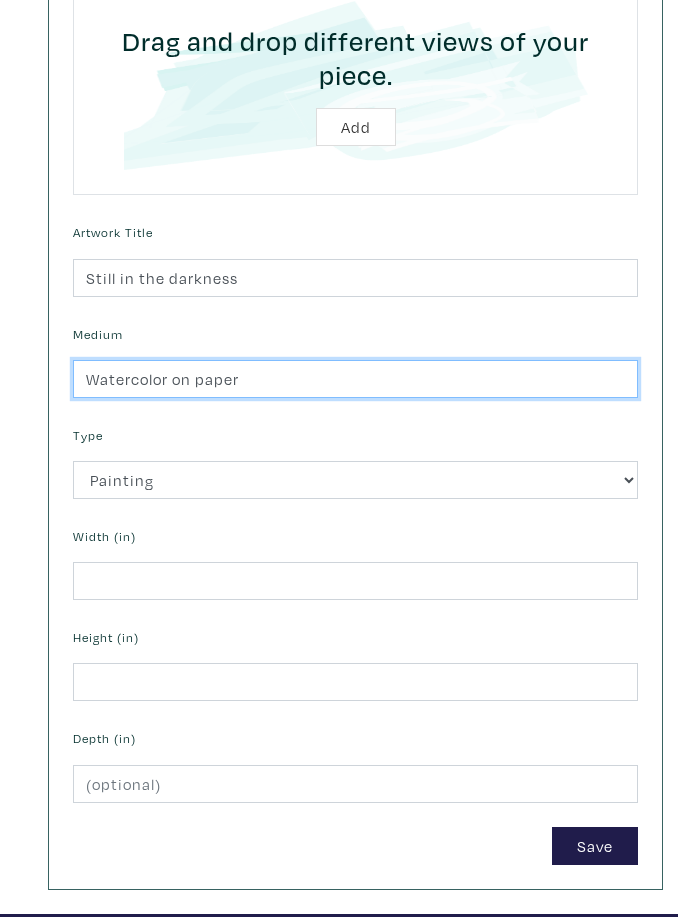 type on "Watercolor on paper" 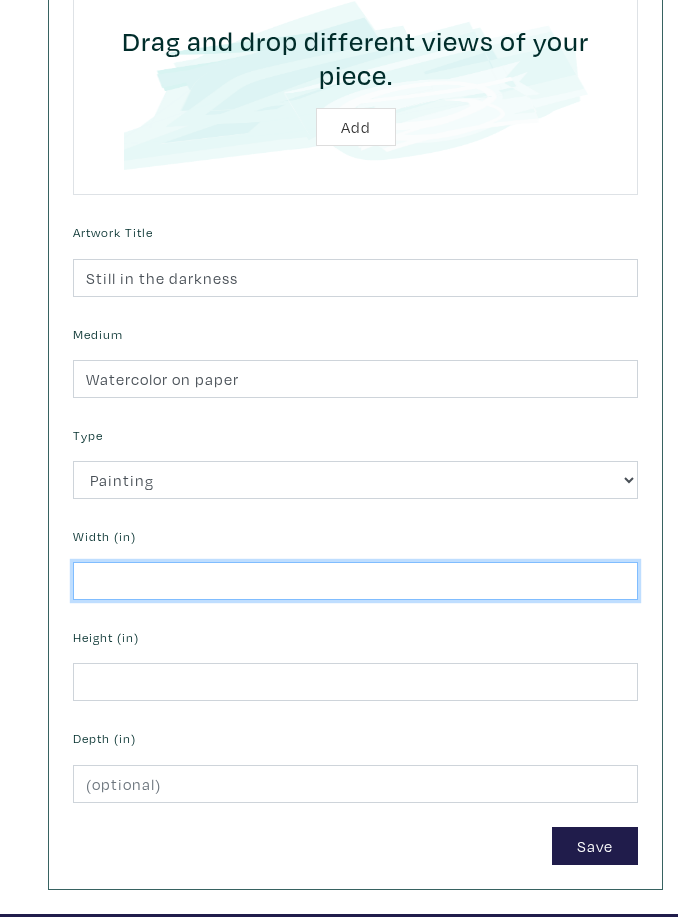 click at bounding box center (355, 582) 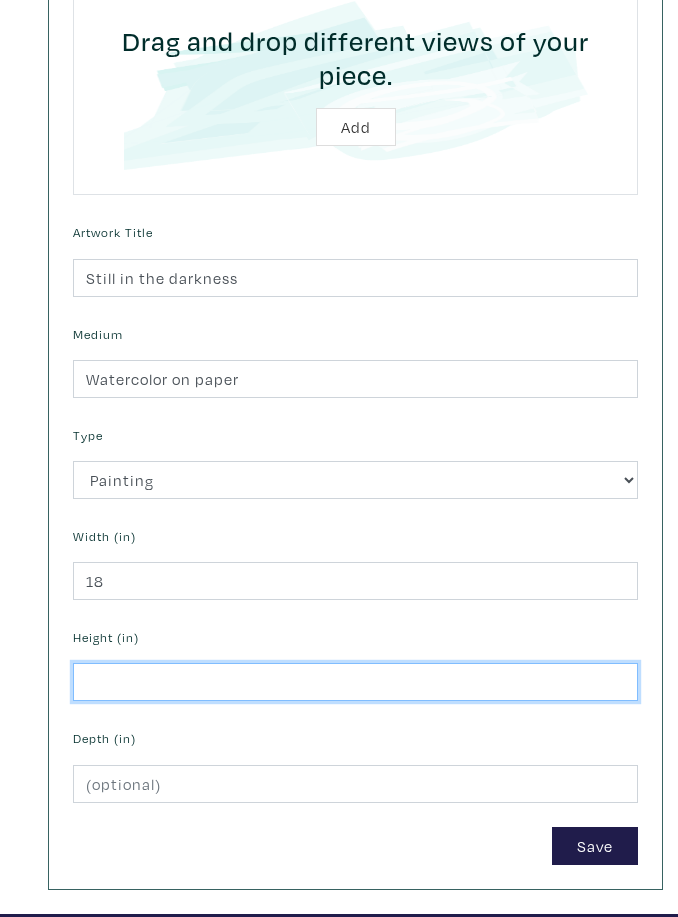 click at bounding box center [355, 682] 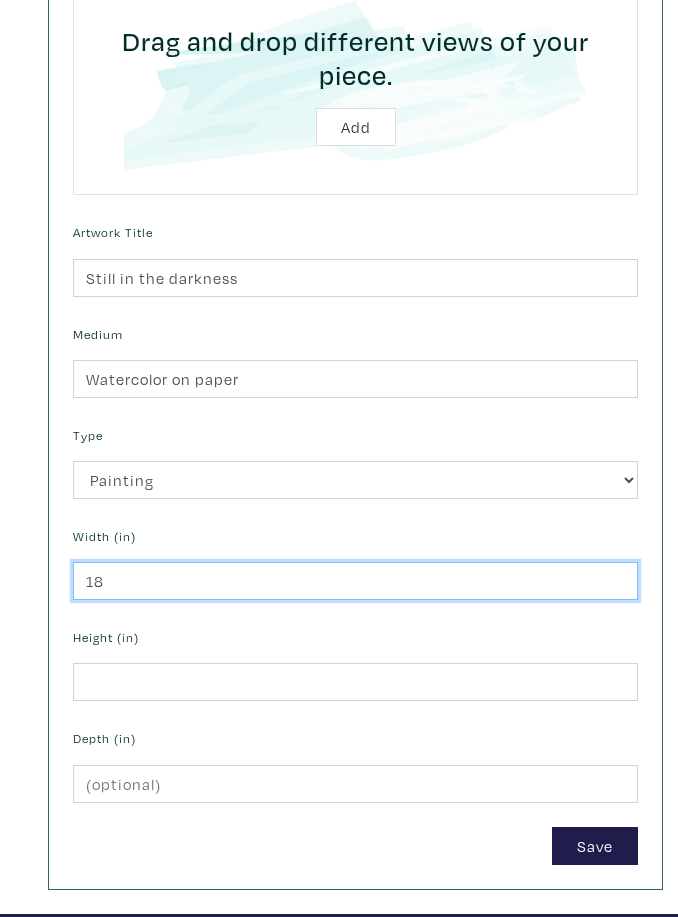 click on "18" at bounding box center (355, 581) 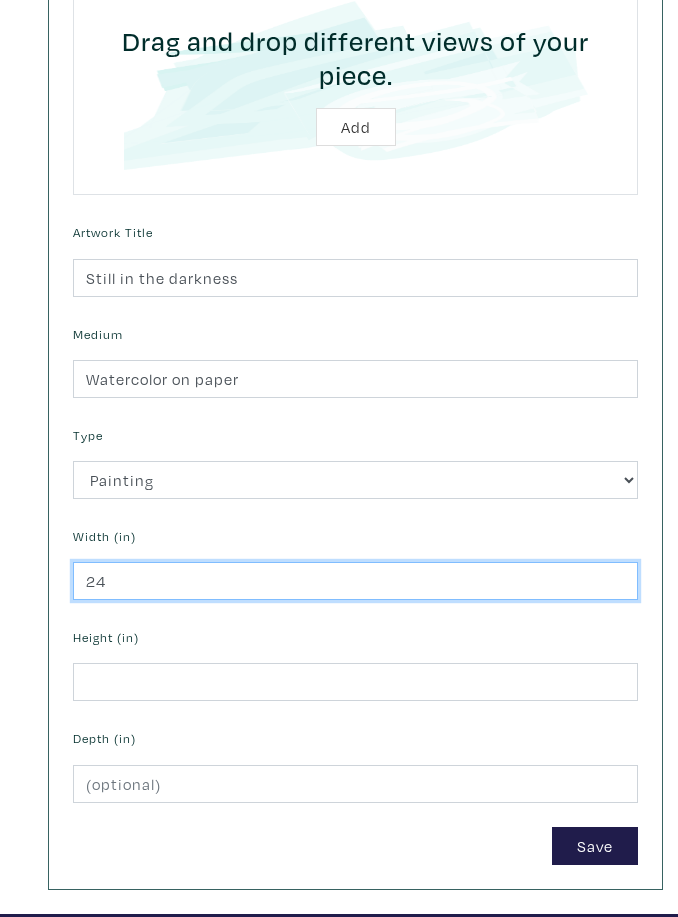 type on "24" 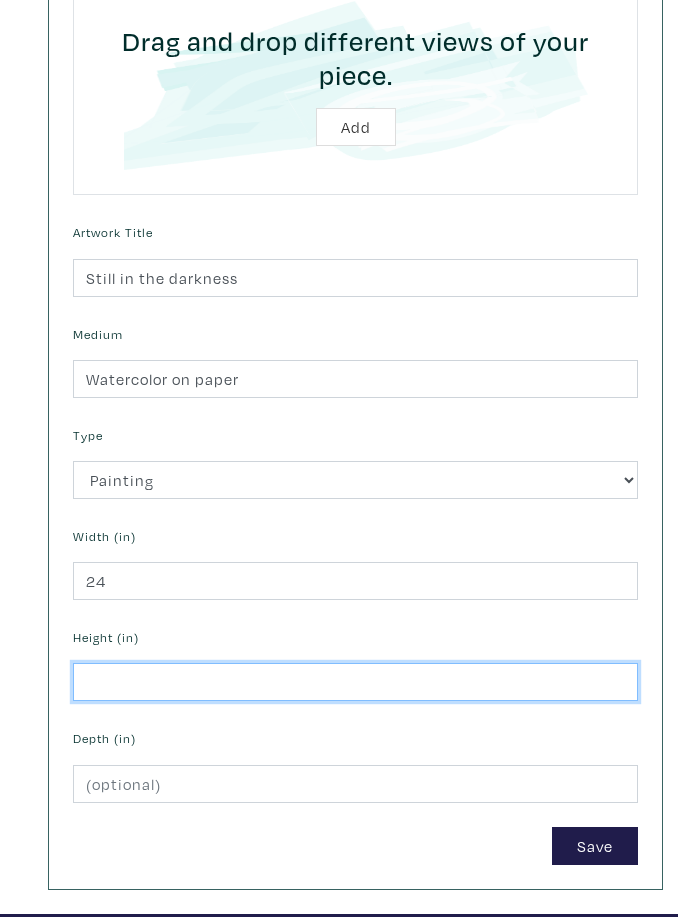 click at bounding box center (355, 682) 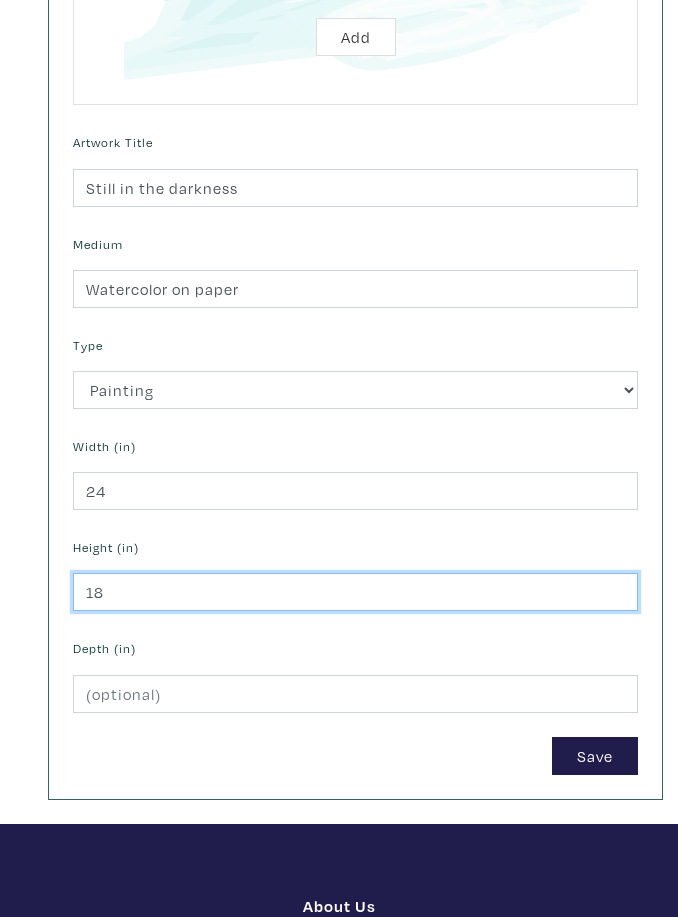 scroll, scrollTop: 1122, scrollLeft: 0, axis: vertical 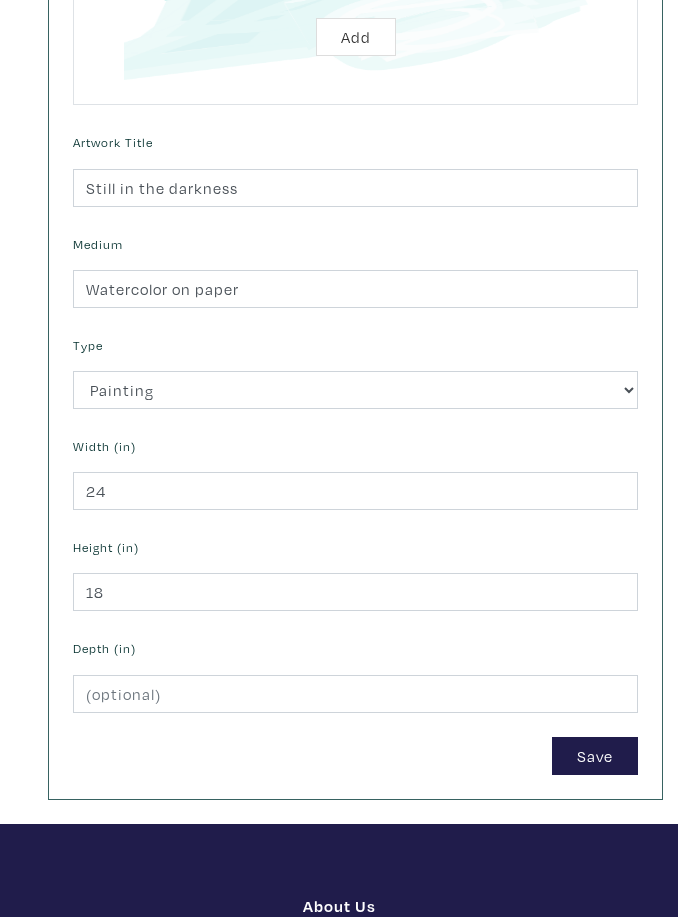 click on "Save" at bounding box center [595, 756] 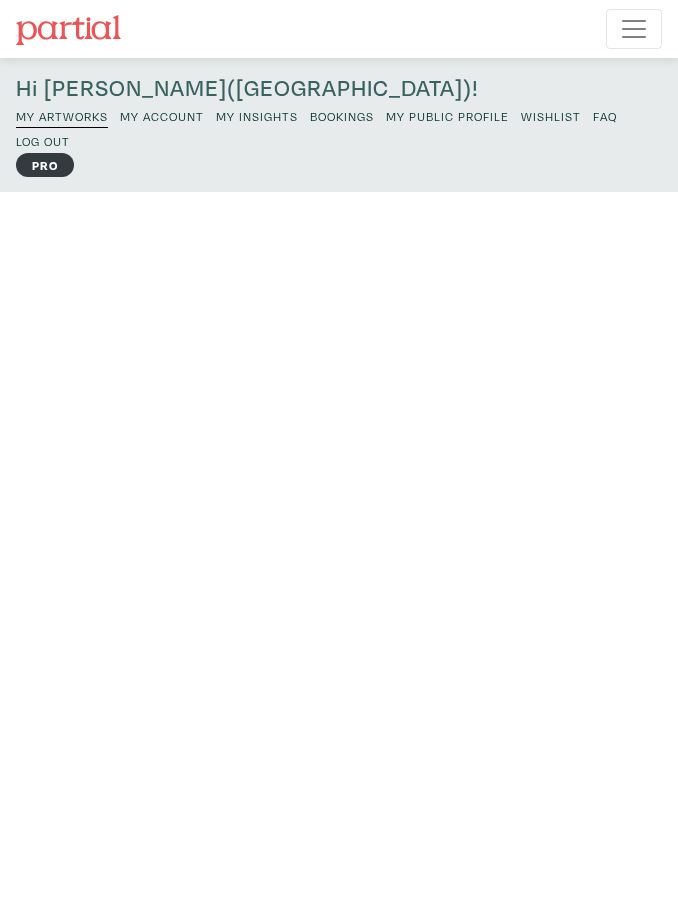 scroll, scrollTop: 0, scrollLeft: 0, axis: both 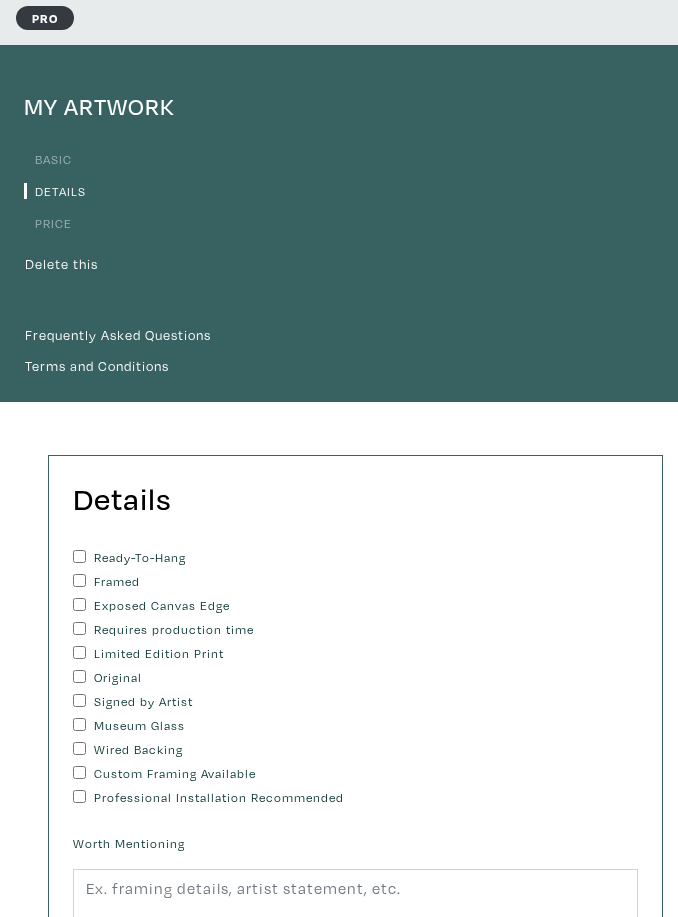 click on "Ready-To-Hang" at bounding box center (79, 556) 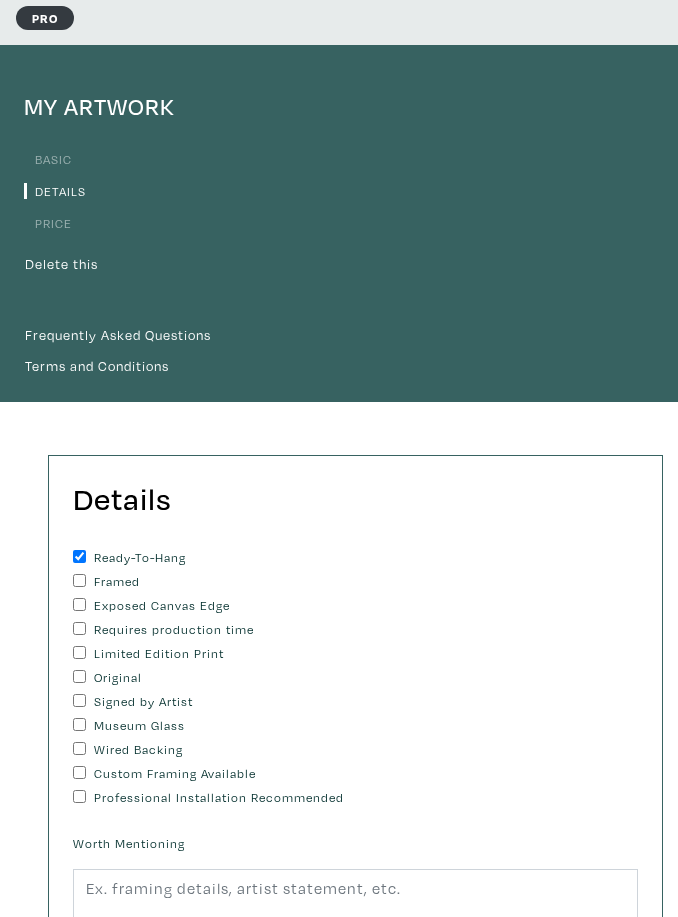 click on "Framed" at bounding box center [79, 580] 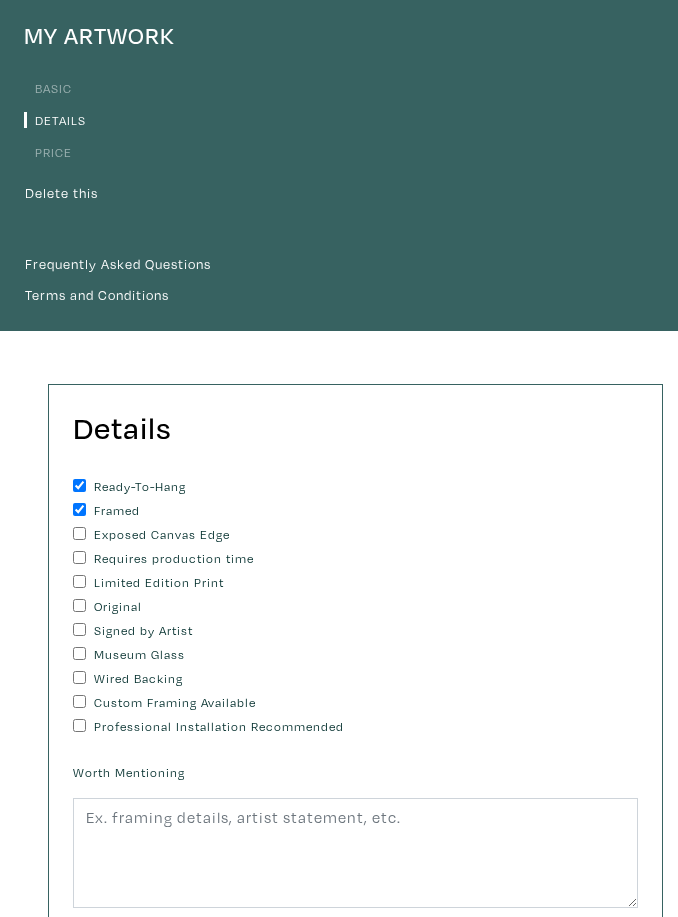 scroll, scrollTop: 254, scrollLeft: 0, axis: vertical 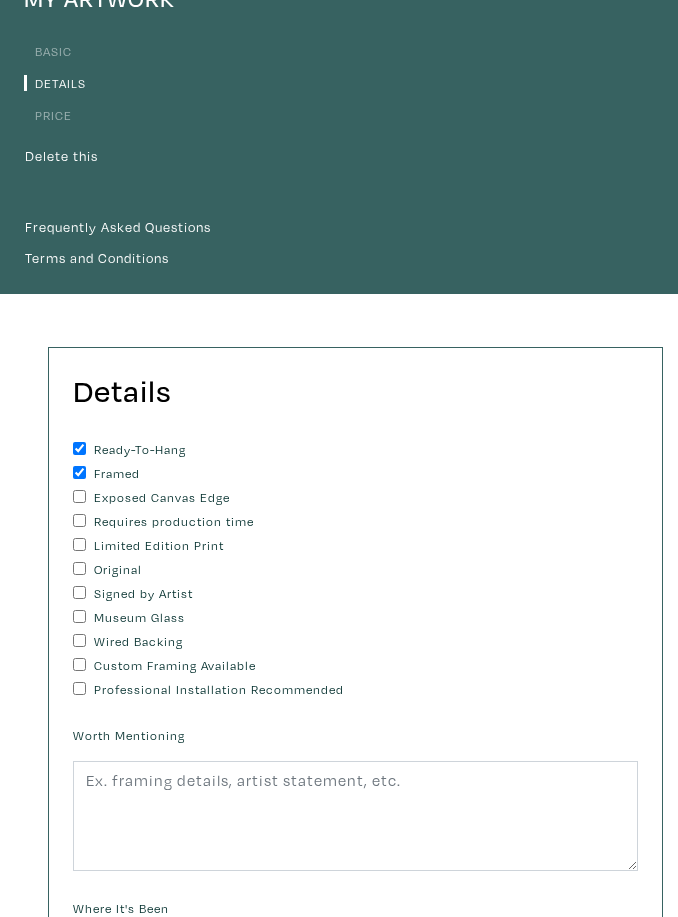 click on "Original" at bounding box center (79, 569) 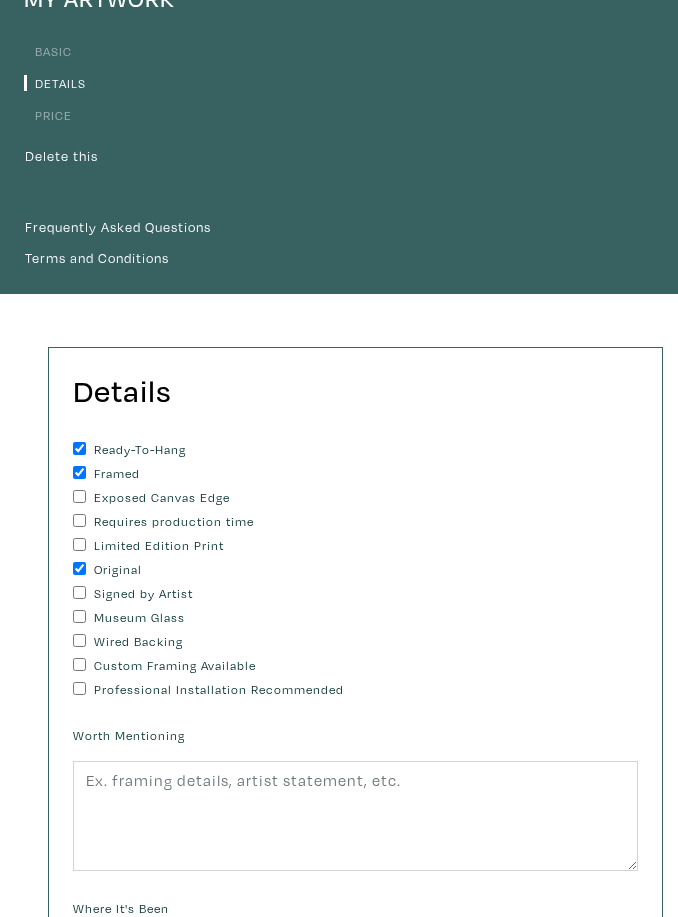 click on "Signed by Artist" at bounding box center (79, 593) 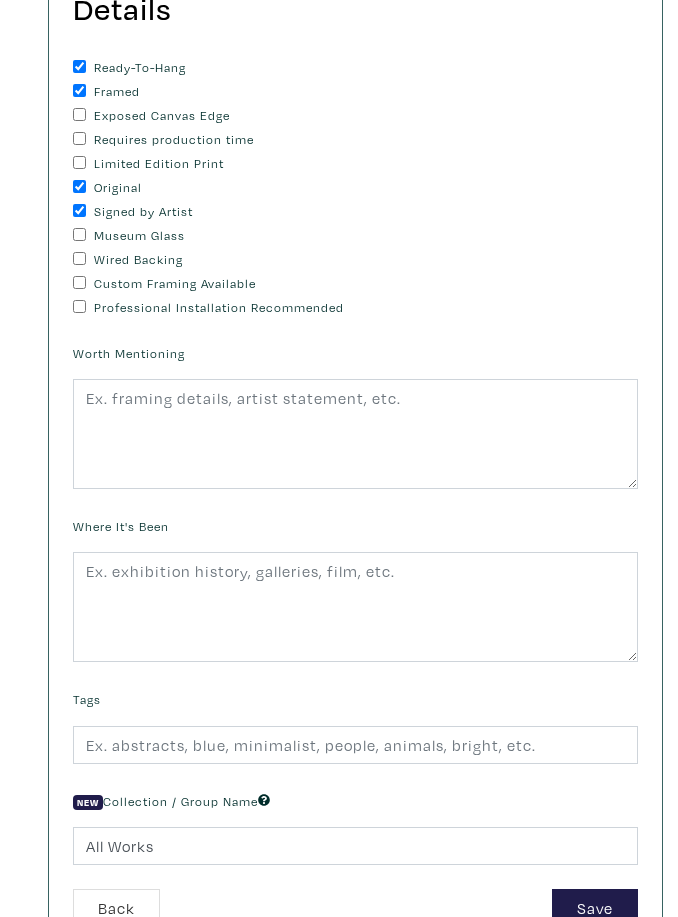 scroll, scrollTop: 652, scrollLeft: 0, axis: vertical 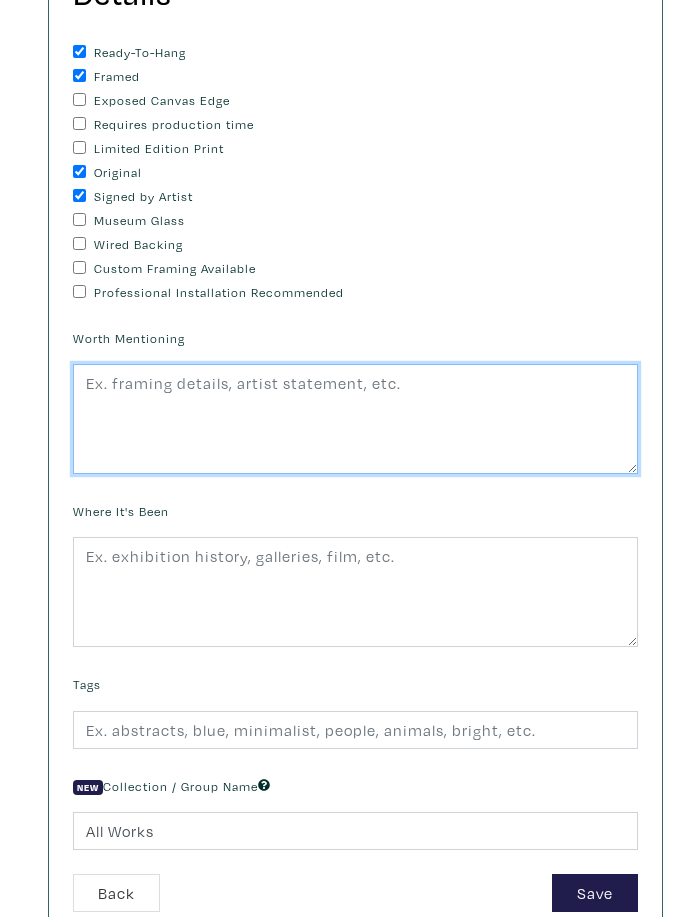 click at bounding box center [355, 419] 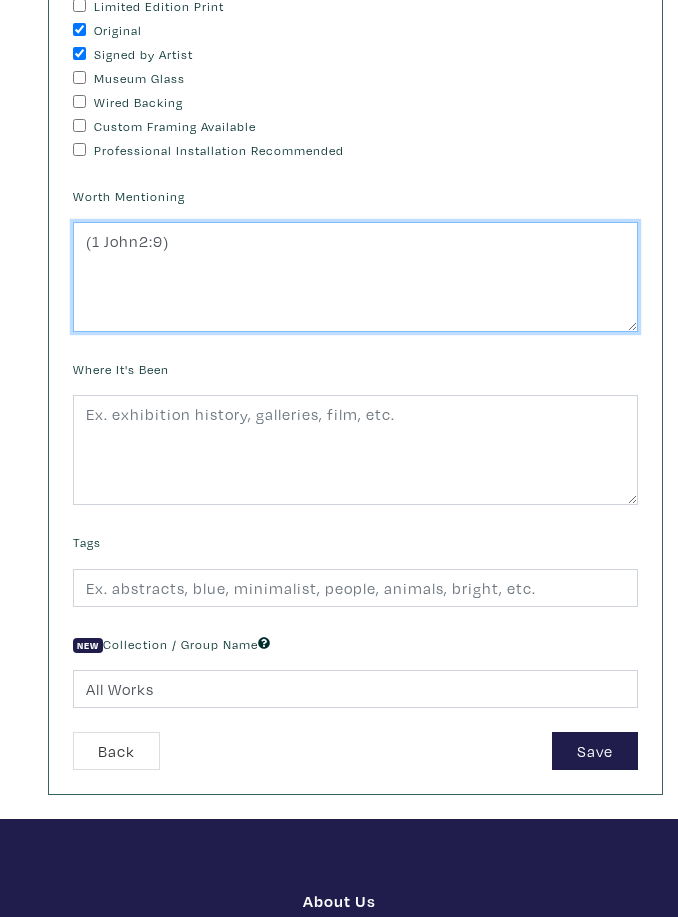 scroll, scrollTop: 808, scrollLeft: 0, axis: vertical 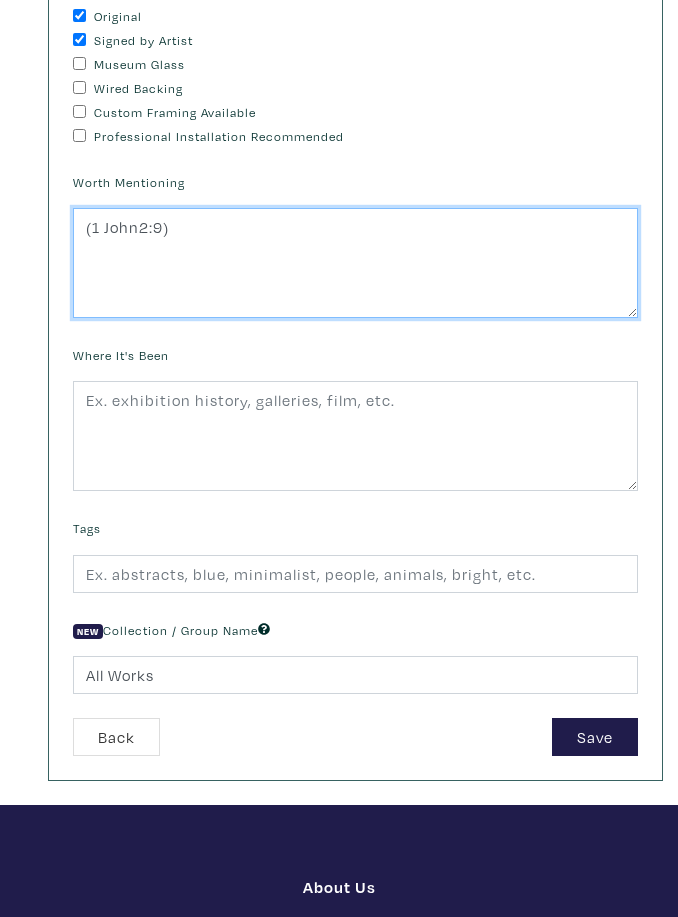 type on "(1 John2:9)" 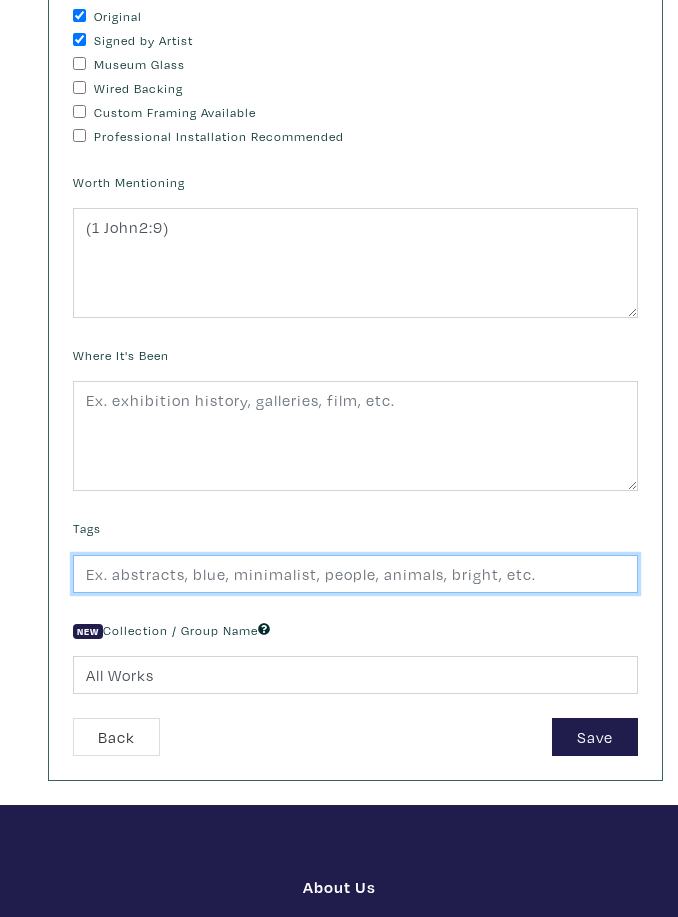 click at bounding box center (355, 574) 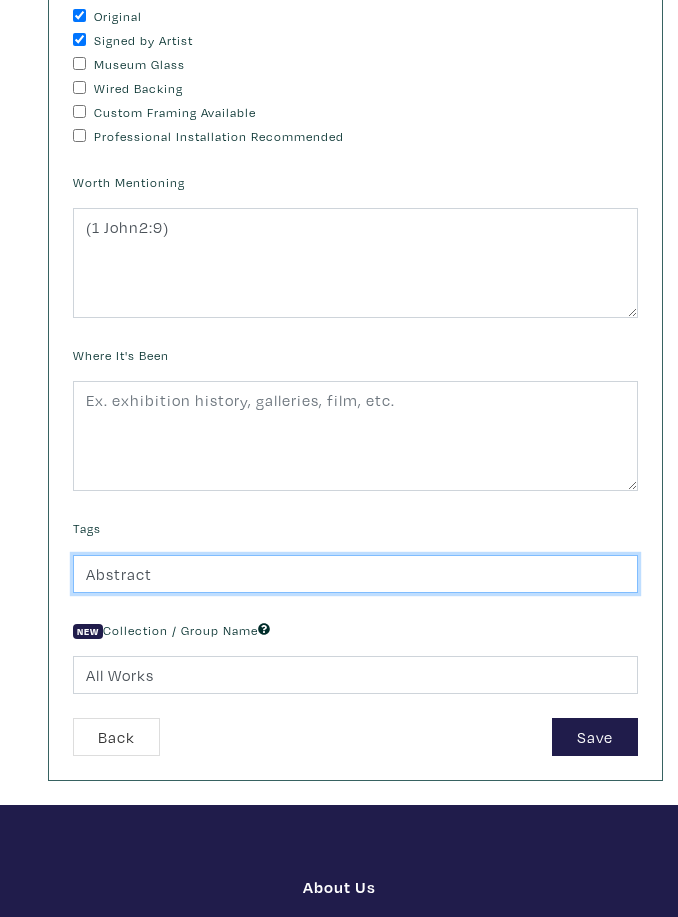 type on "Abstract" 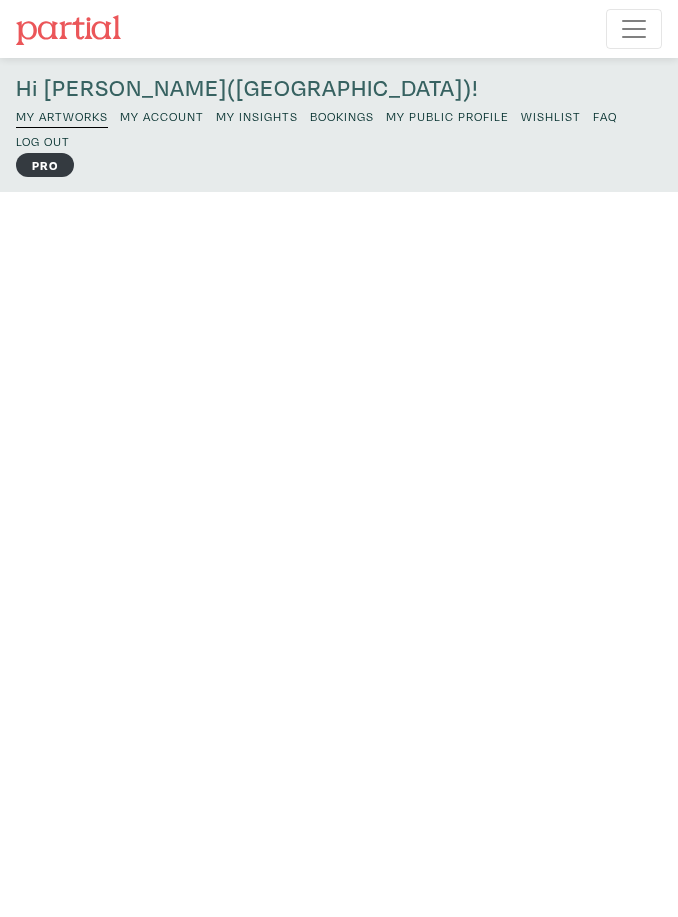 scroll, scrollTop: 0, scrollLeft: 0, axis: both 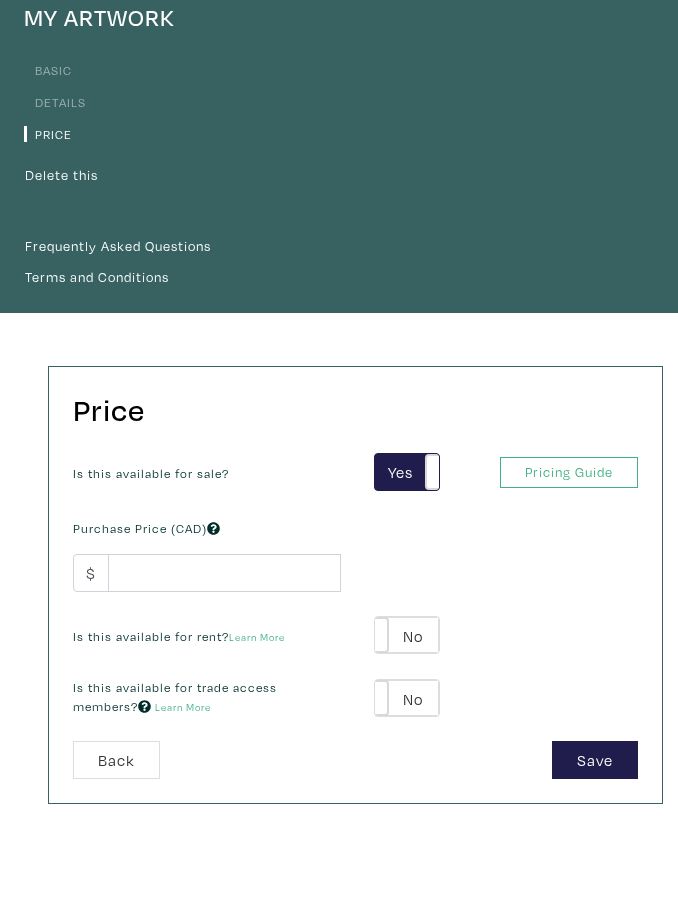 click on "Pricing Guide" at bounding box center (569, 472) 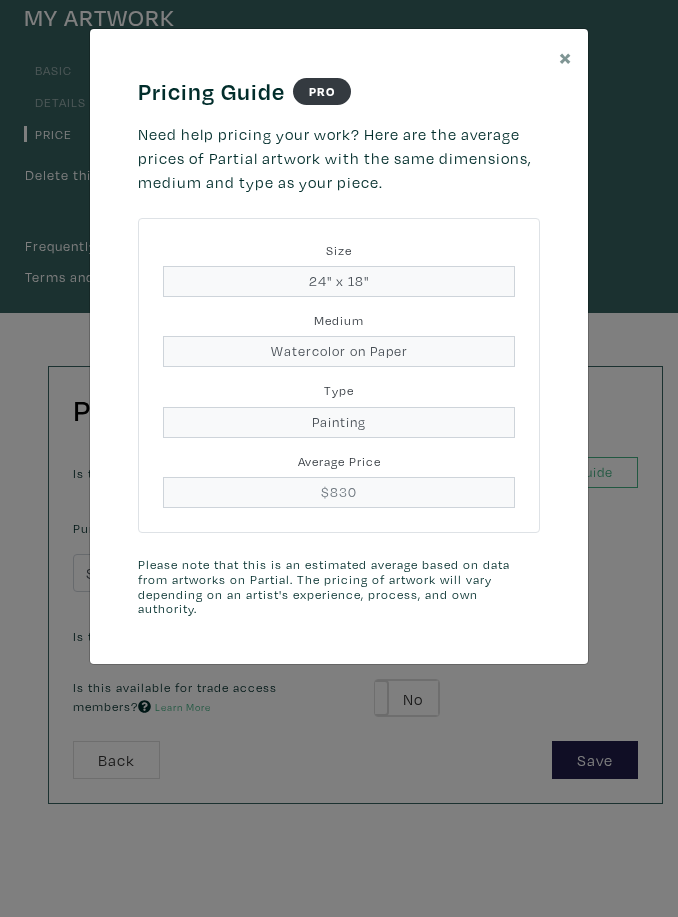click on "×
Pricing Guide
PRO
Need help pricing your work? Here are the average prices of Partial artwork with the same
dimensions, medium and type as your piece.
Size
24" x 18"
Medium
Watercolor on Paper
Type
Painting
=
Average Price
$830
Please note that this is an estimated average based on data from artworks on Partial. The pricing of artwork will vary depending on an artist's experience, process, and own authority.
Save changes
Close" at bounding box center (339, 458) 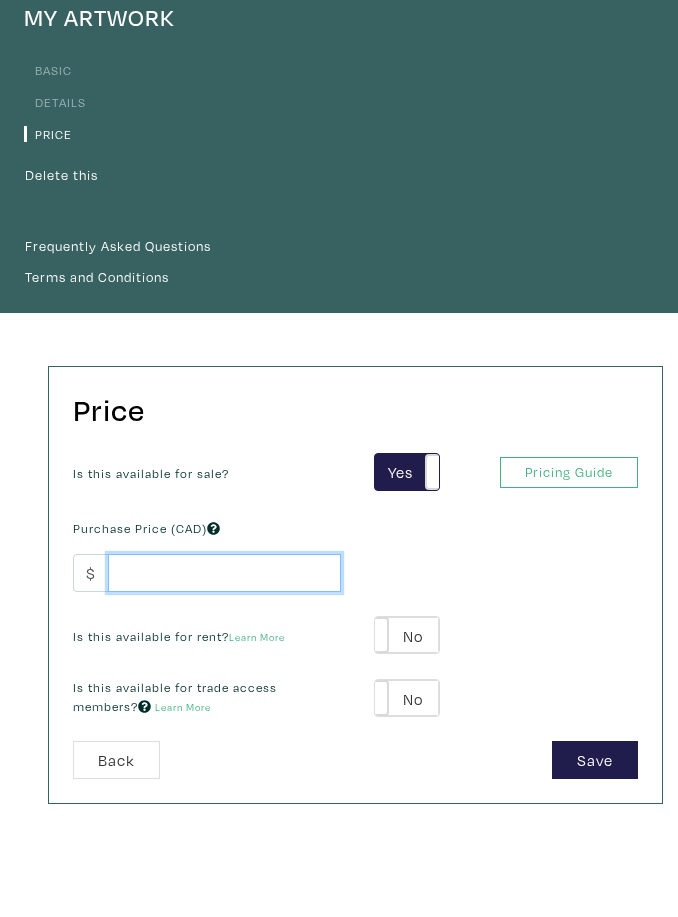 click at bounding box center (224, 573) 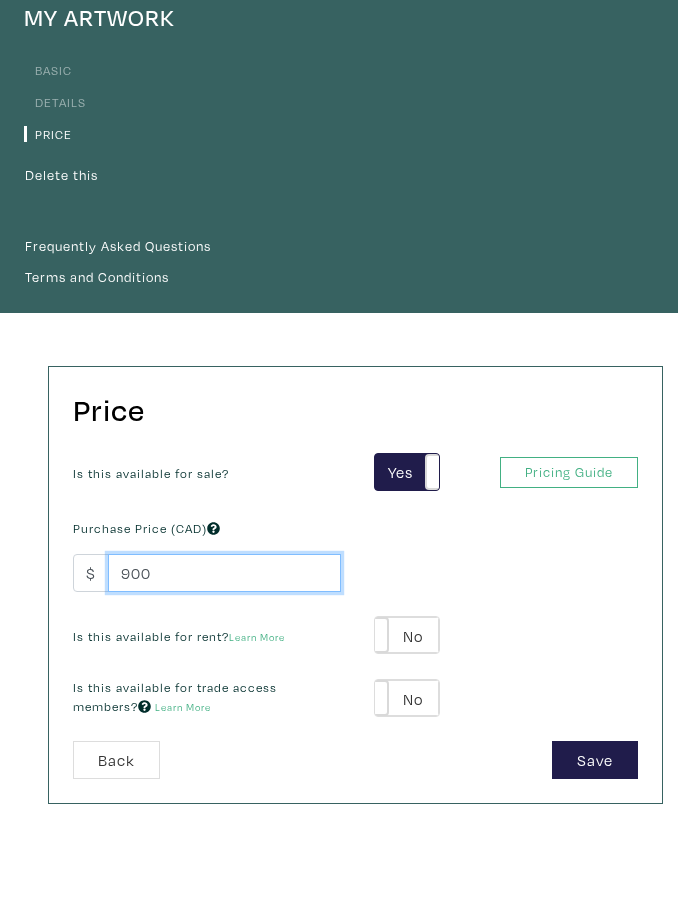 type on "900" 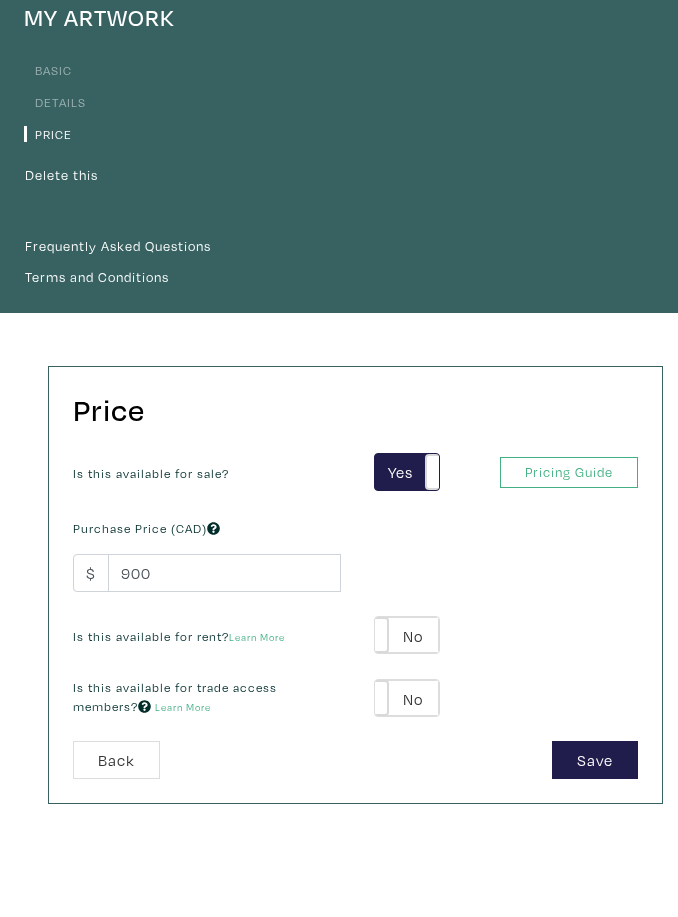 click on "Save" at bounding box center (595, 760) 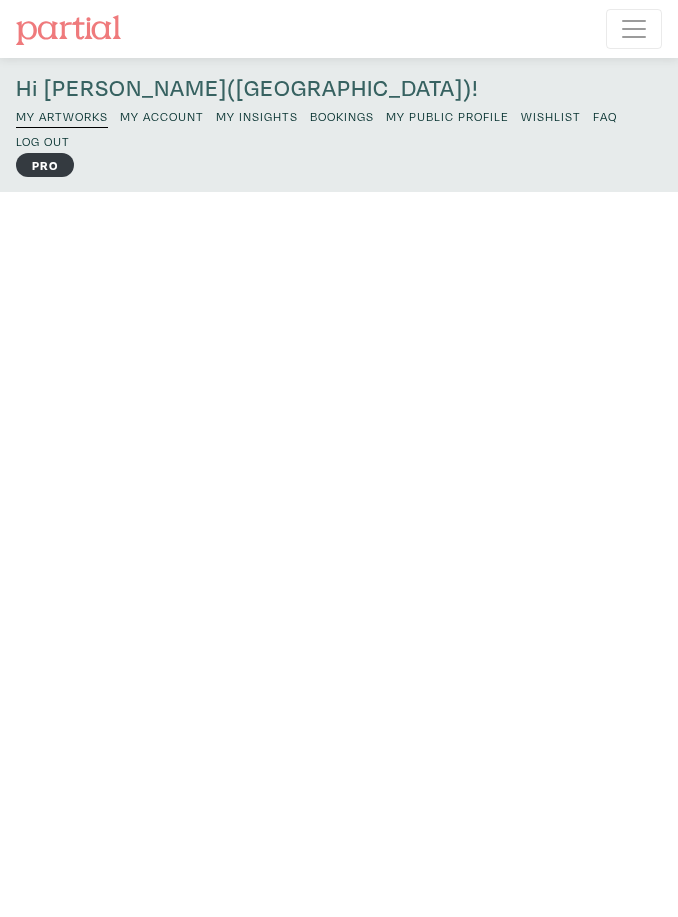 scroll, scrollTop: 0, scrollLeft: 0, axis: both 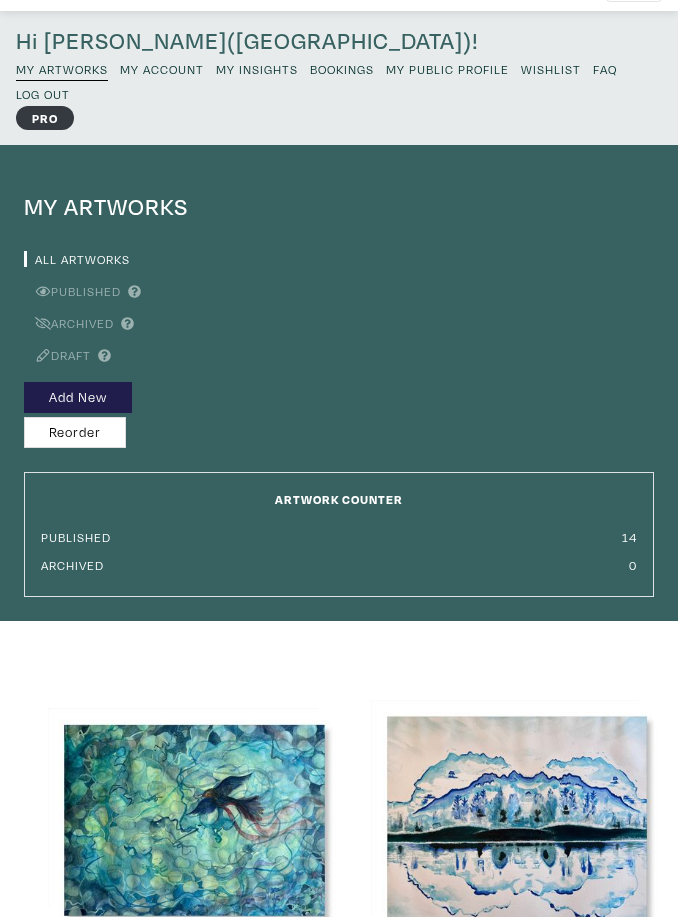 click on "Add New" at bounding box center [78, 397] 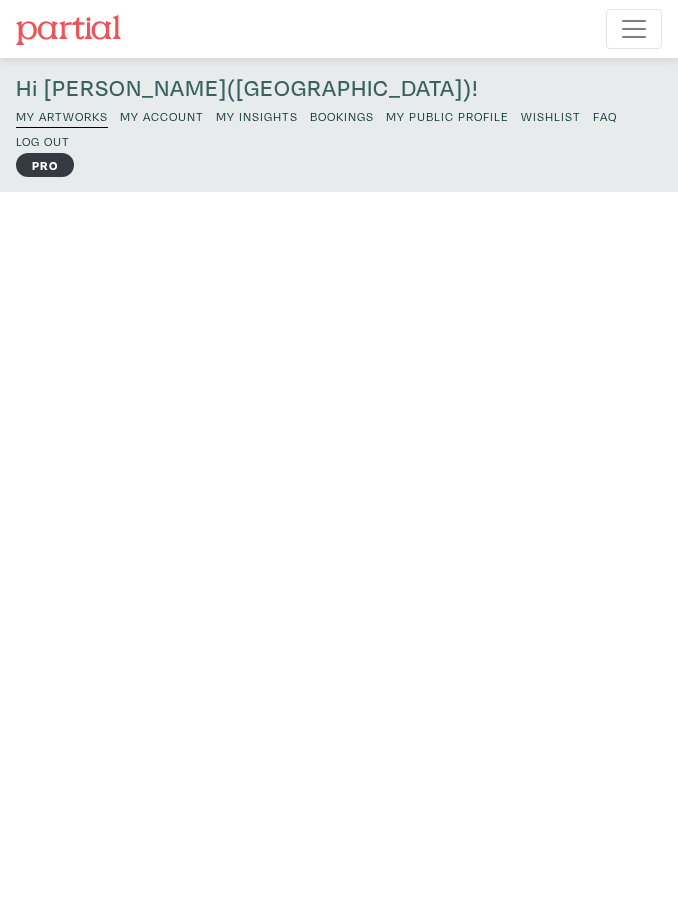 scroll, scrollTop: 0, scrollLeft: 0, axis: both 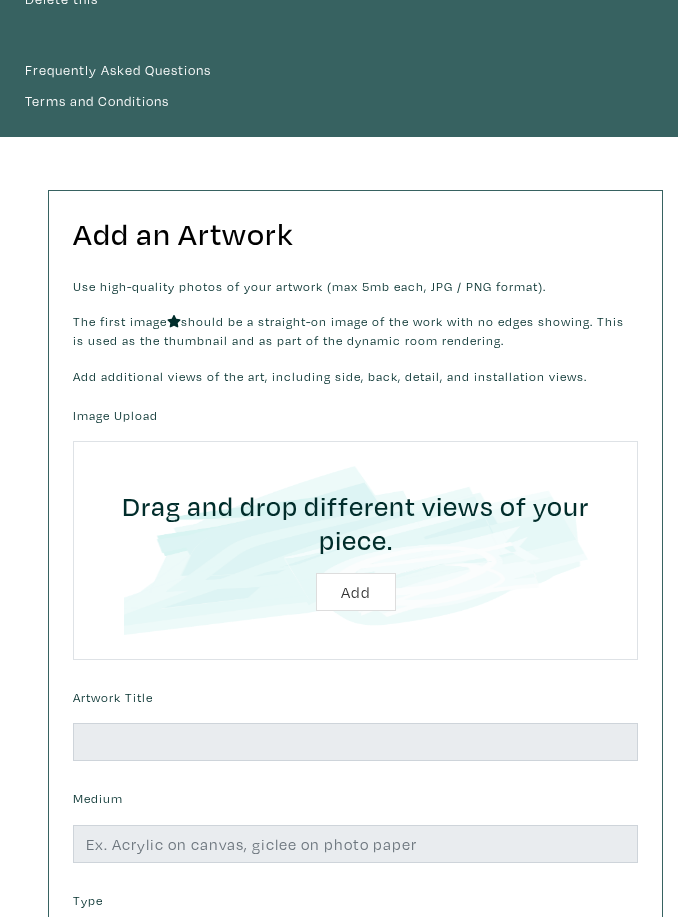 click at bounding box center (355, 551) 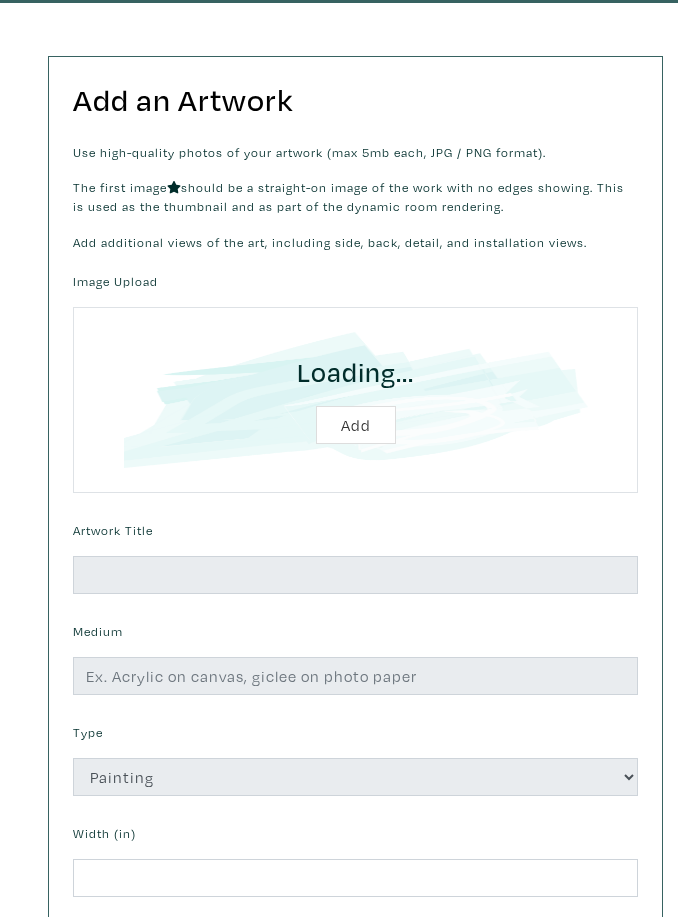 scroll, scrollTop: 546, scrollLeft: 0, axis: vertical 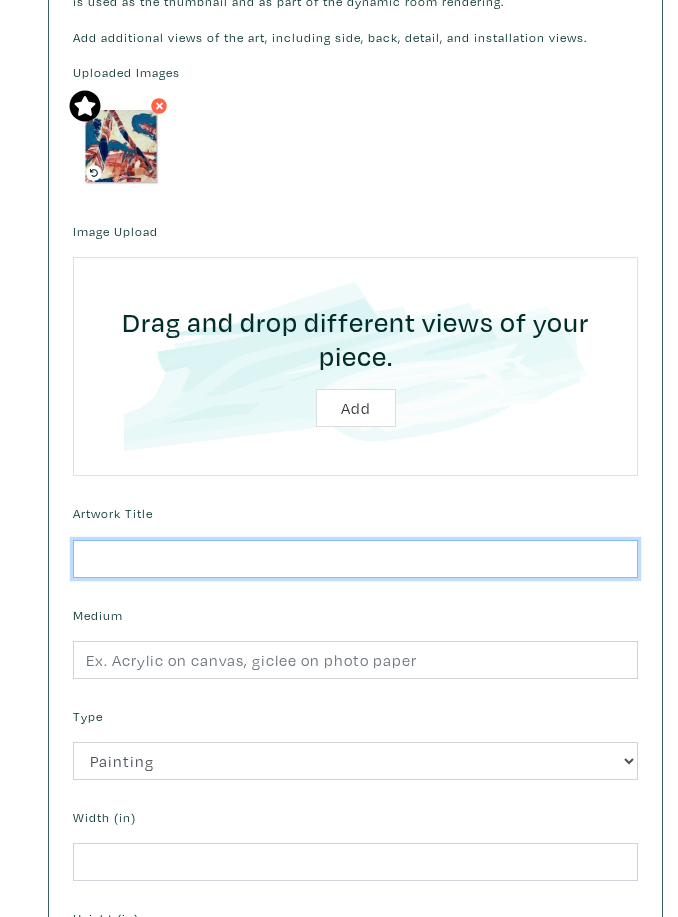 click at bounding box center (355, 560) 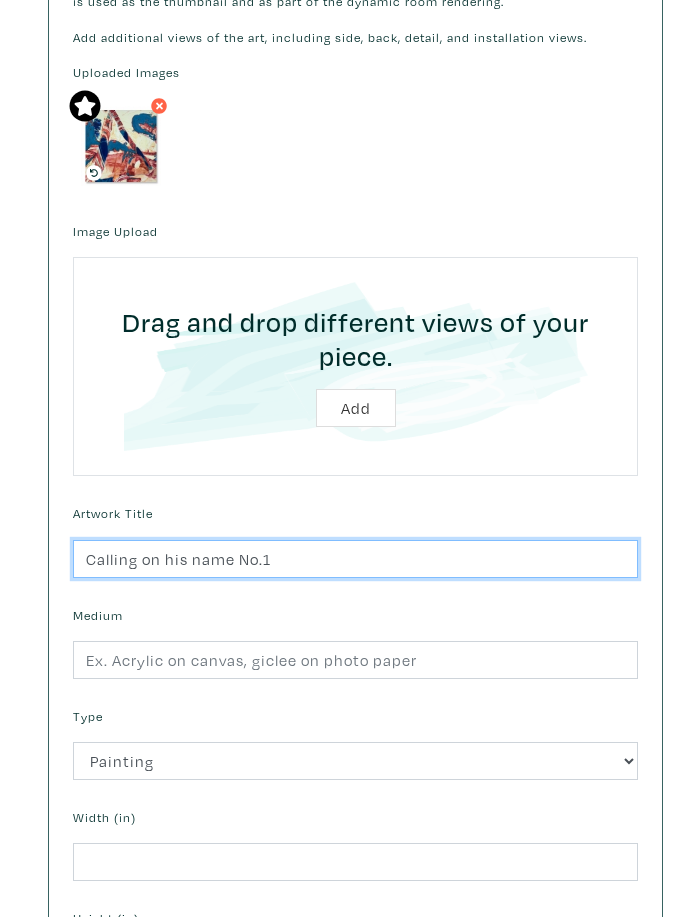 type on "Calling on his name No.1" 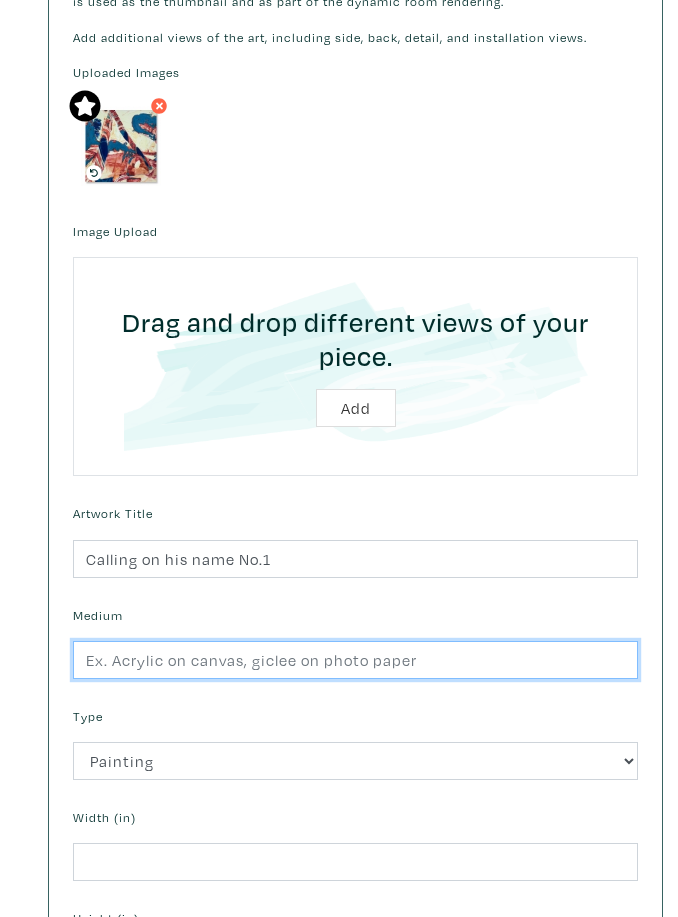 click at bounding box center (355, 660) 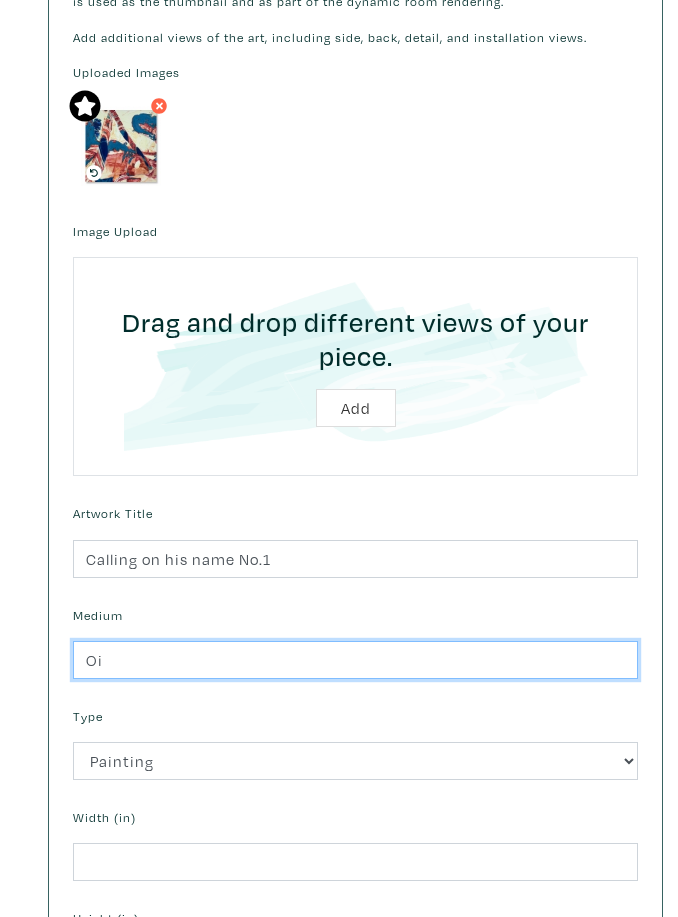 type on "O" 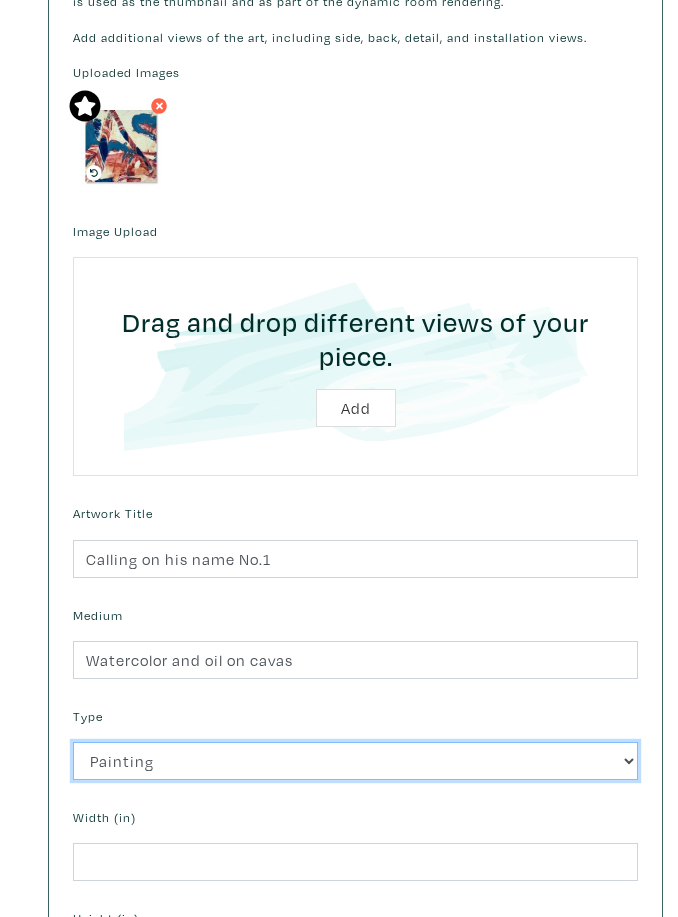 click on "2D Works
Drawing / Print
Painting
Photography
Sculpture
Textile and Fibre Arts" at bounding box center [355, 761] 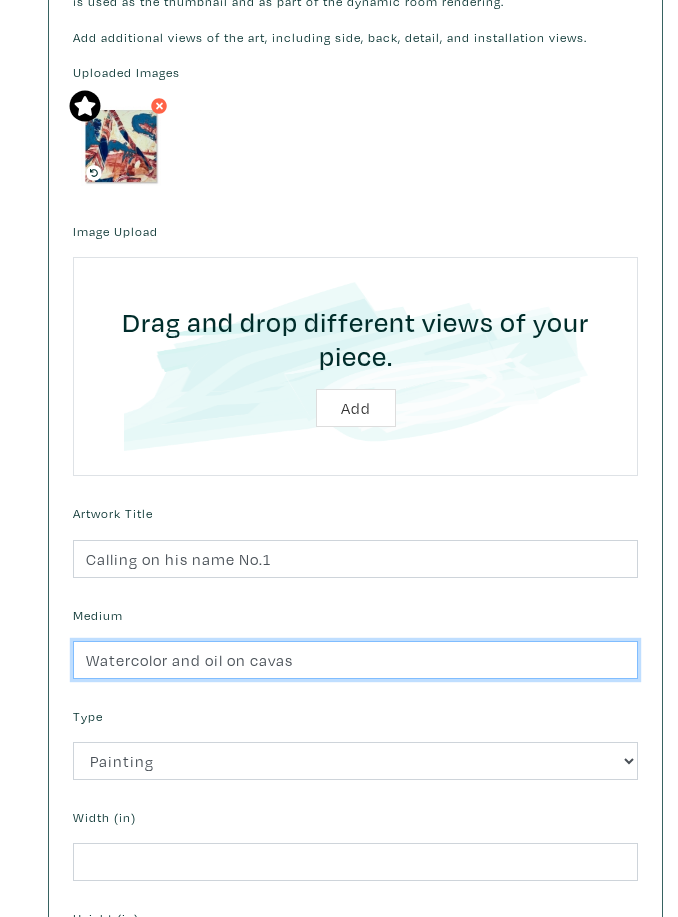 click on "Watercolor and oil on cavas" at bounding box center [355, 660] 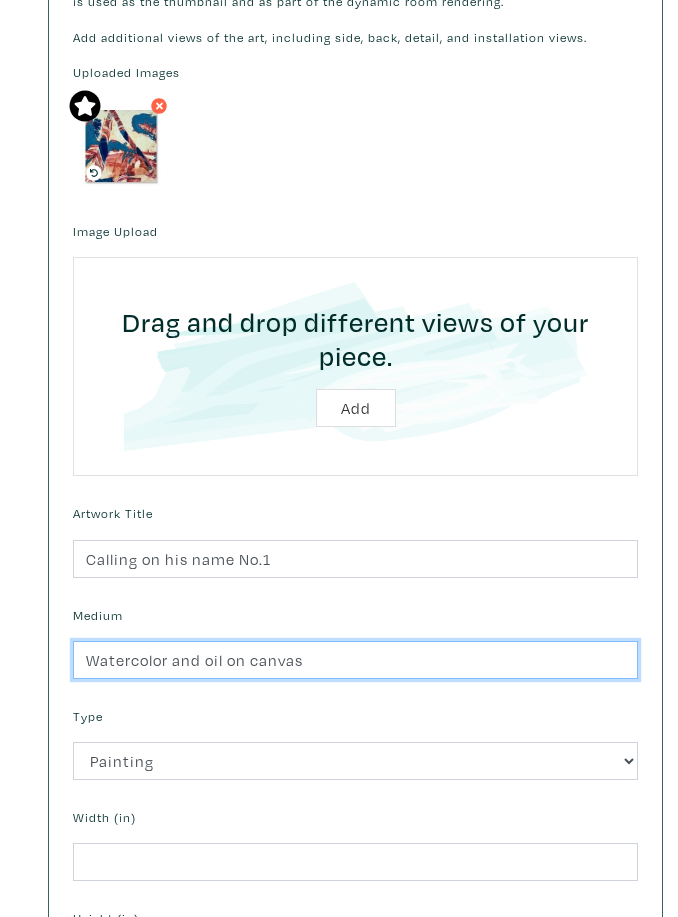 type on "Watercolor and oil on canvas" 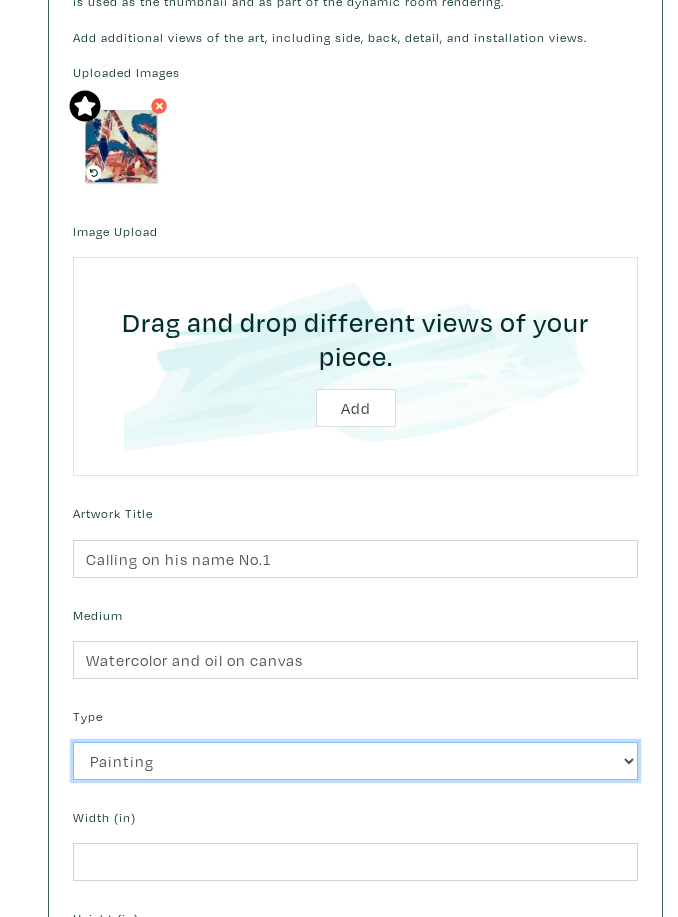 click on "2D Works
Drawing / Print
Painting
Photography
Sculpture
Textile and Fibre Arts" at bounding box center [355, 761] 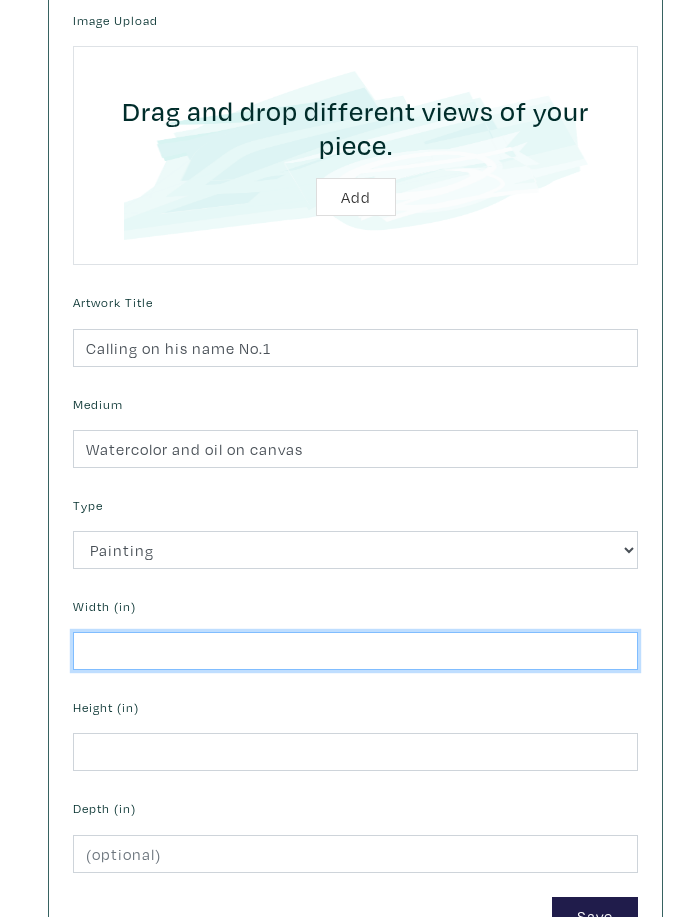 click at bounding box center (355, 652) 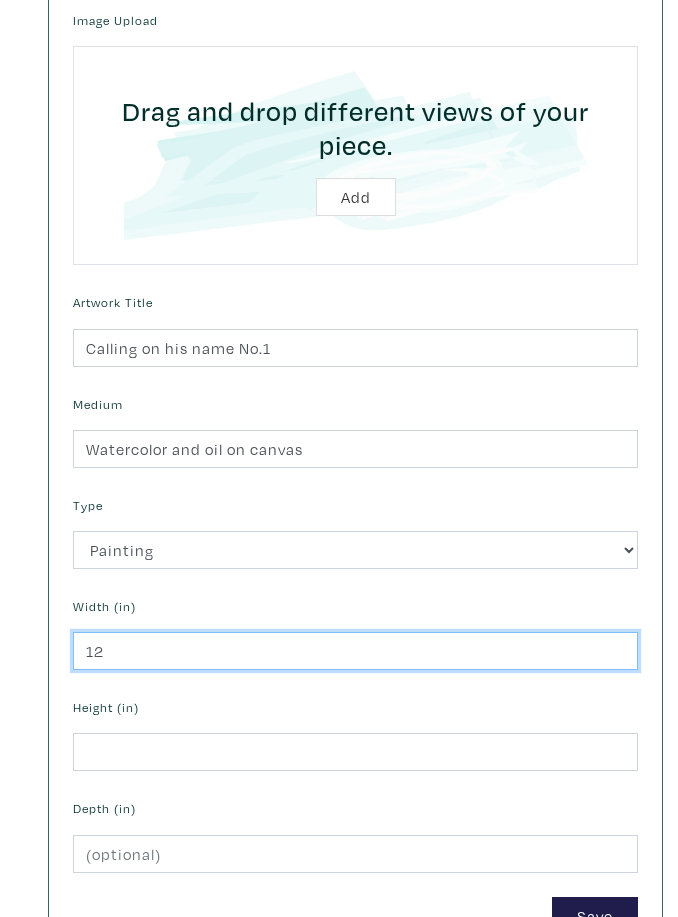 type on "12" 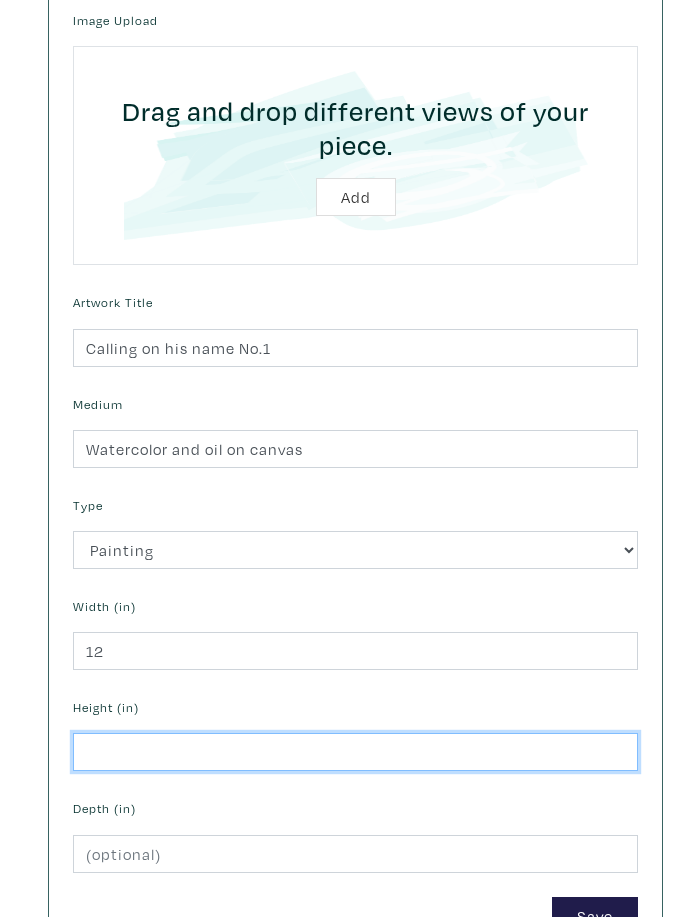 click at bounding box center [355, 752] 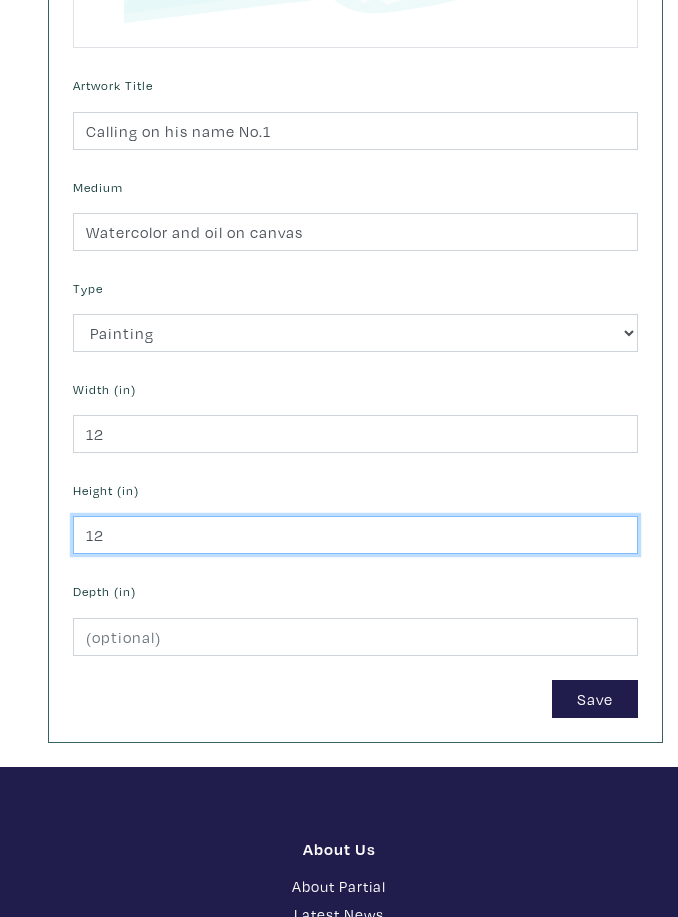 type on "12" 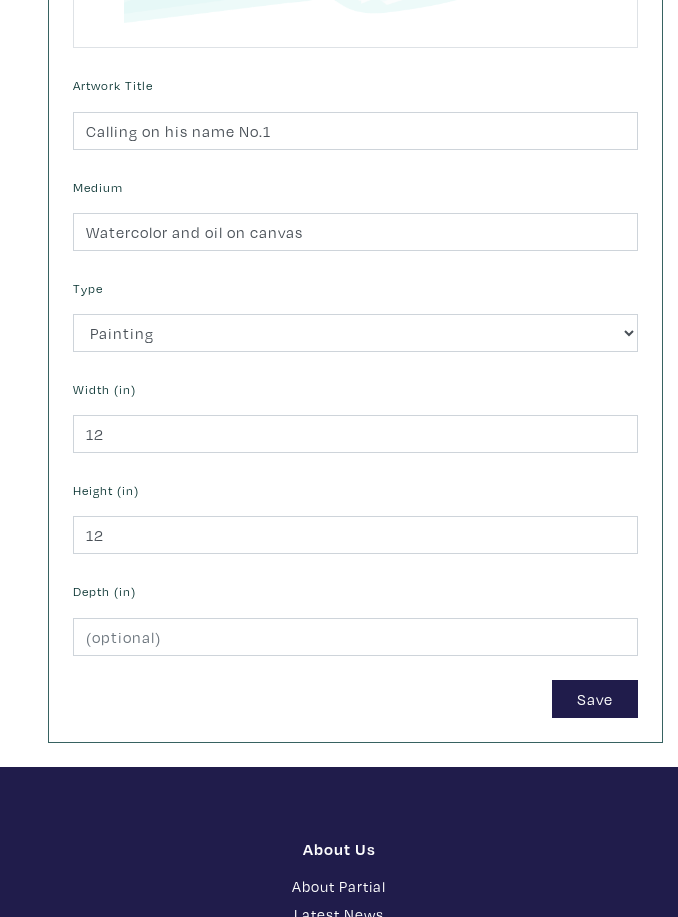 click on "Save" at bounding box center [595, 700] 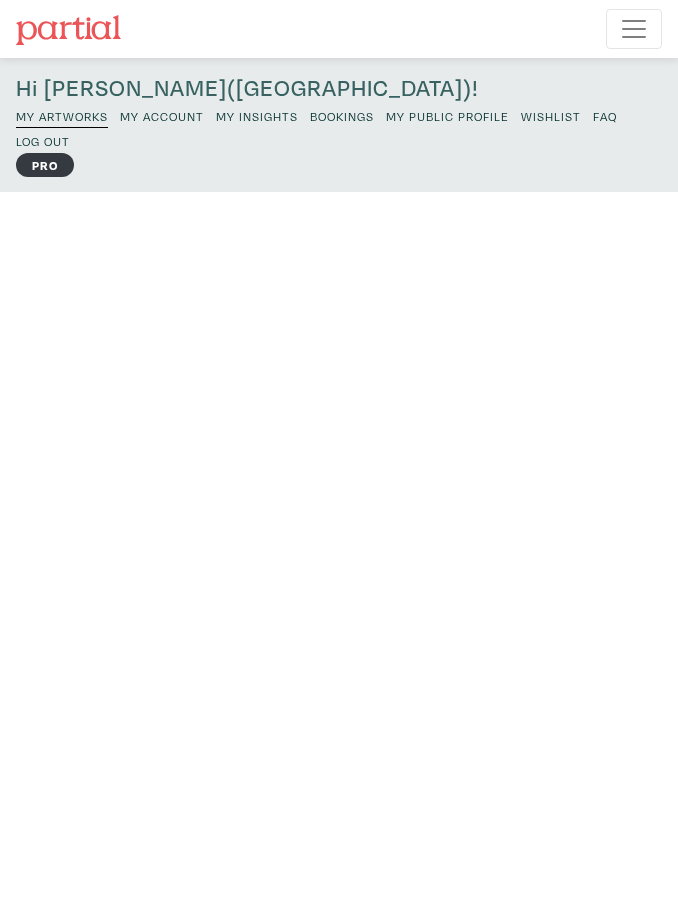 scroll, scrollTop: 0, scrollLeft: 0, axis: both 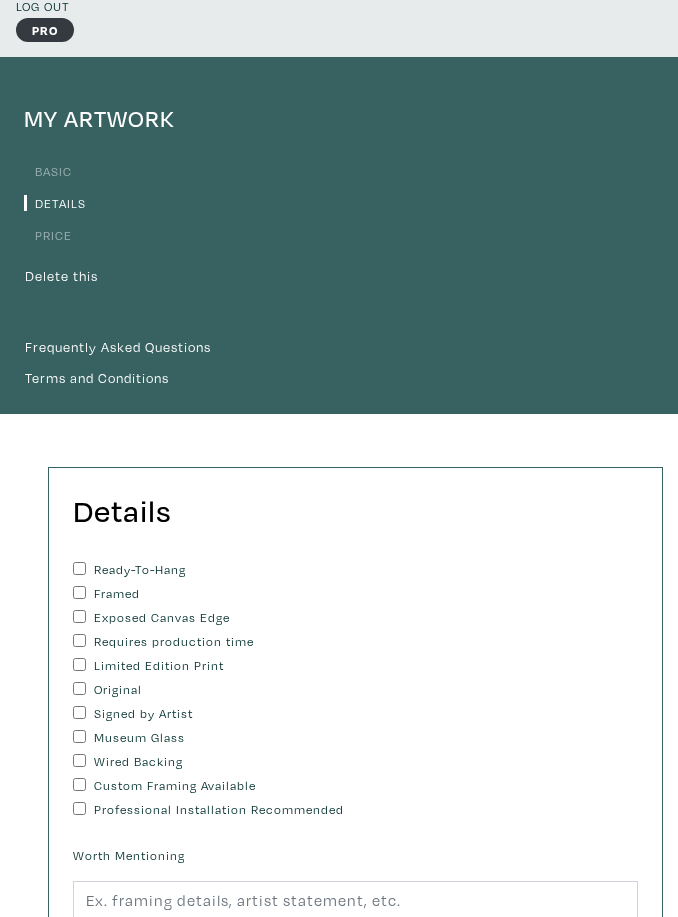 click on "Ready-To-Hang" at bounding box center (79, 569) 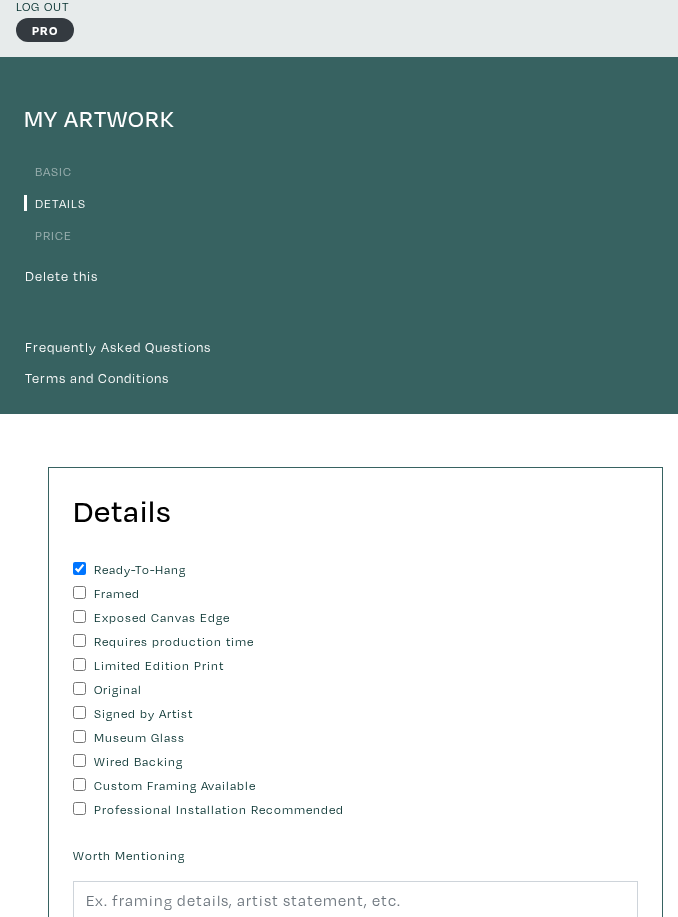 click on "Framed" at bounding box center (79, 593) 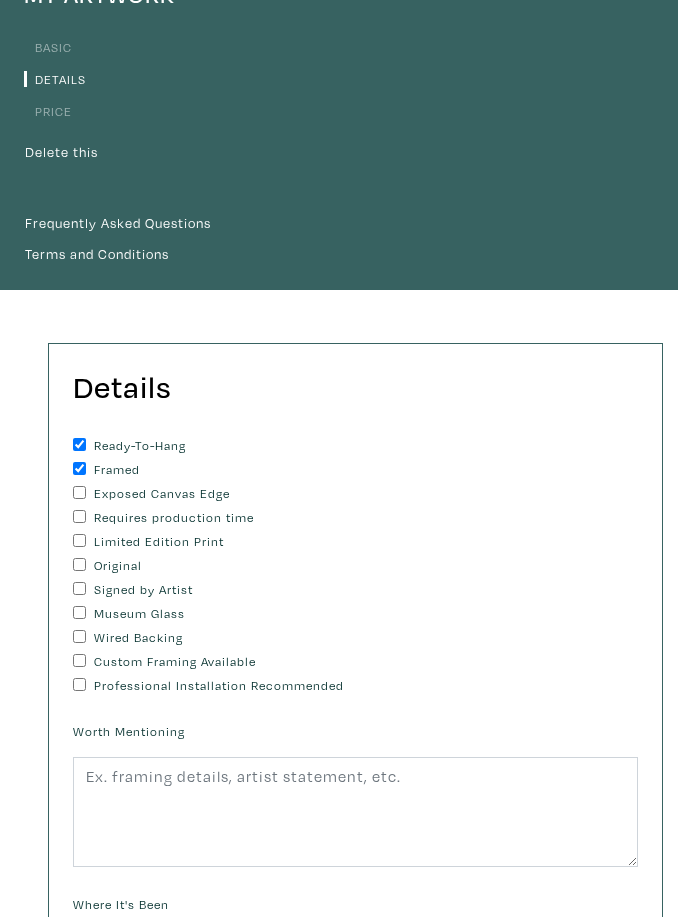 scroll, scrollTop: 259, scrollLeft: 0, axis: vertical 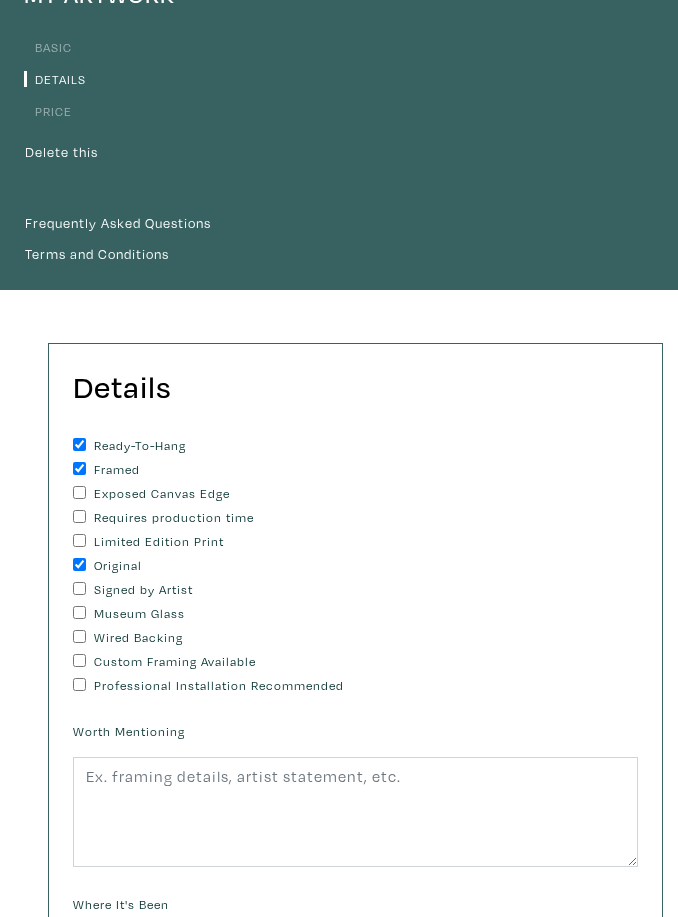 click on "Signed by Artist" at bounding box center (79, 588) 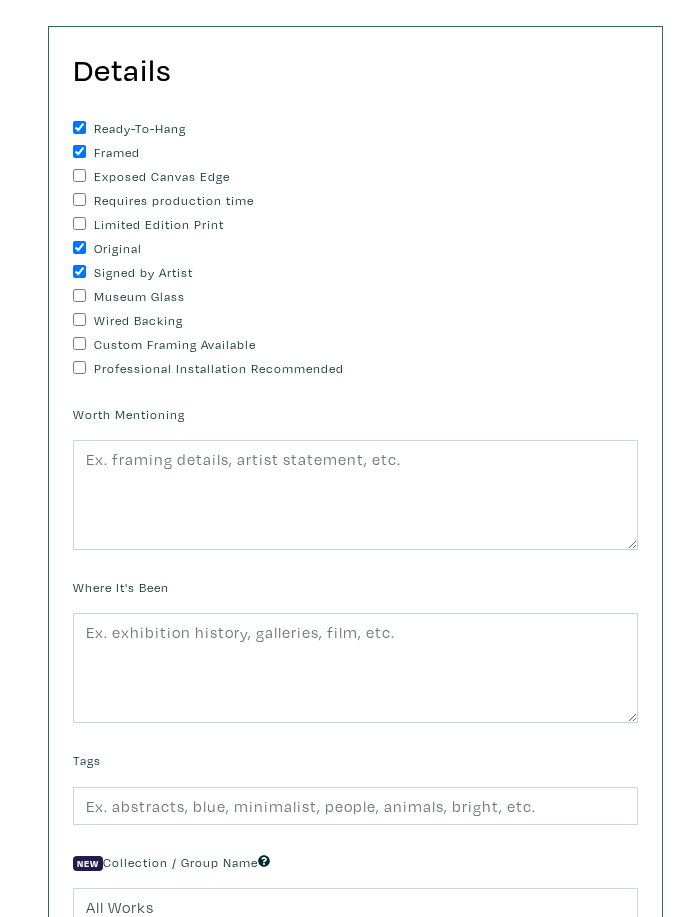 scroll, scrollTop: 694, scrollLeft: 0, axis: vertical 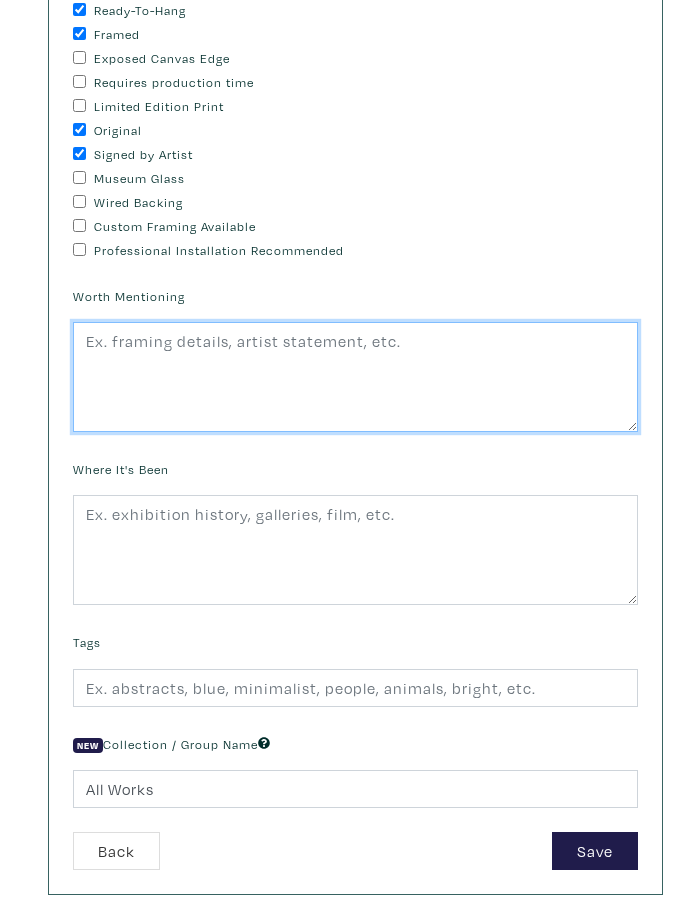 click at bounding box center [355, 377] 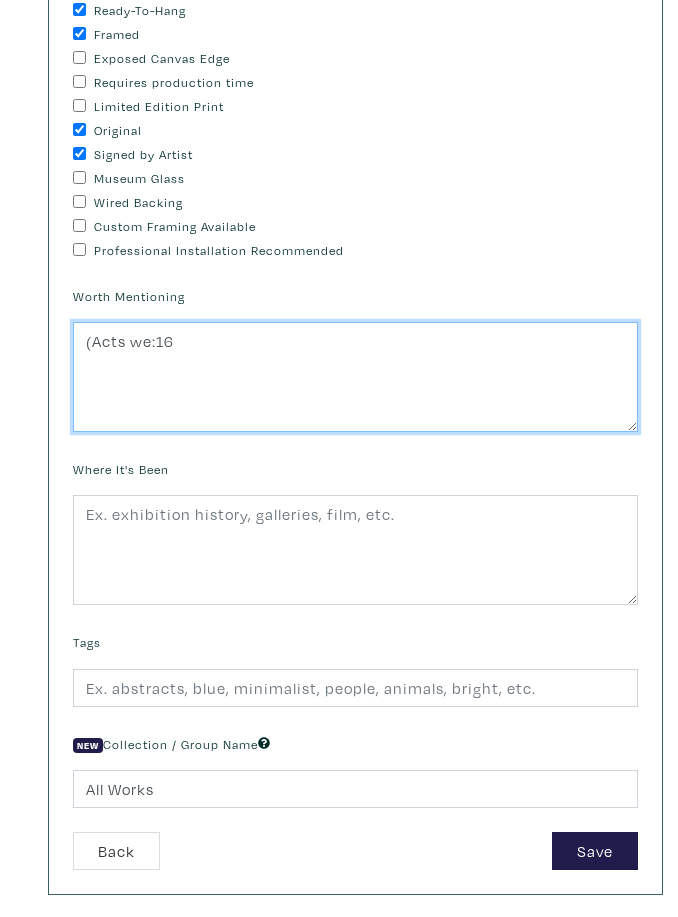 click on "(Acts we:16" at bounding box center [355, 377] 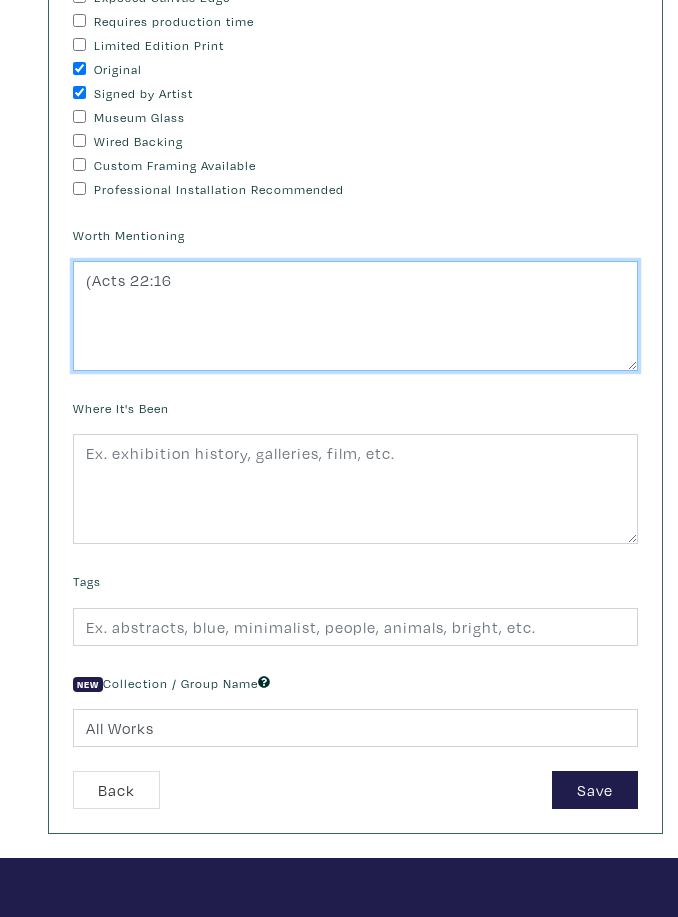 scroll, scrollTop: 755, scrollLeft: 0, axis: vertical 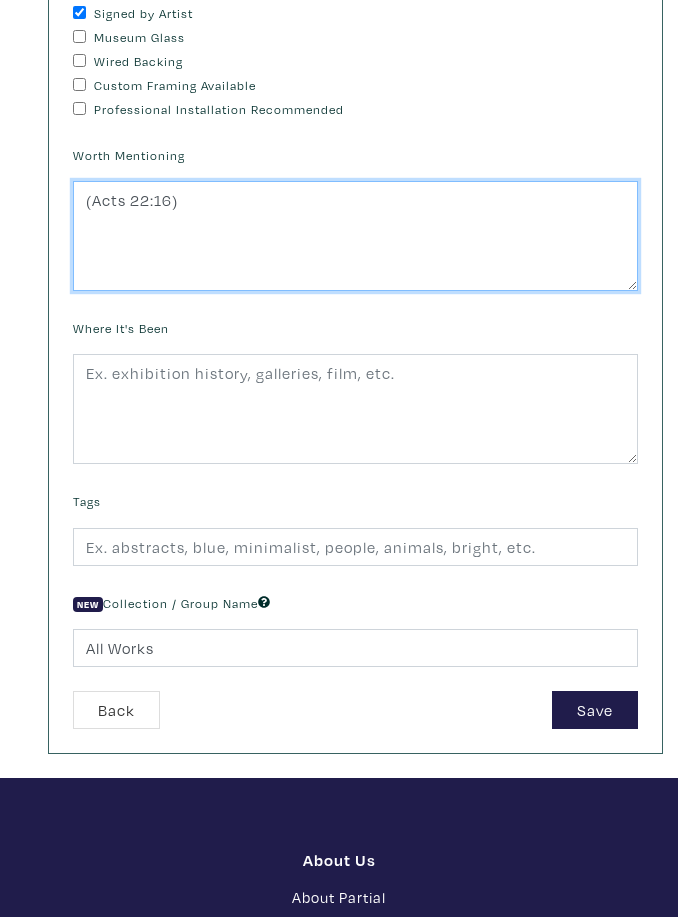 type on "(Acts 22:16)" 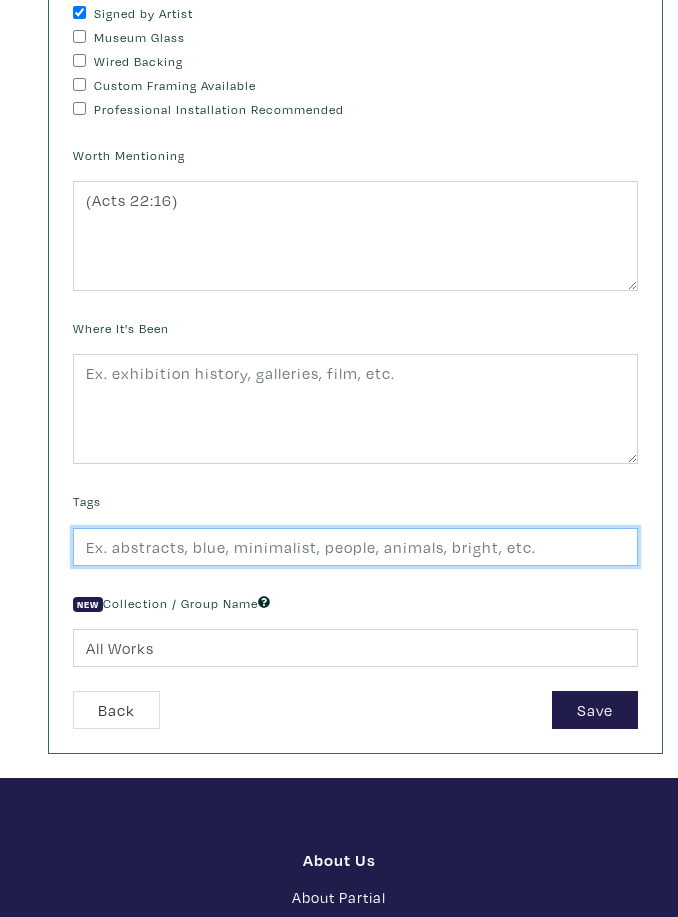 click at bounding box center (355, 548) 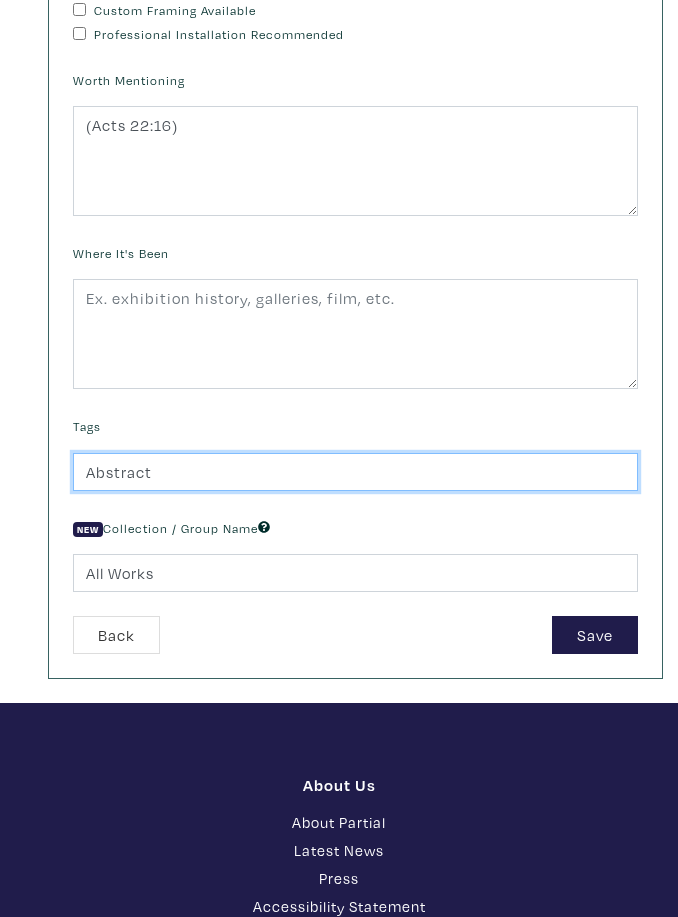 type on "Abstract" 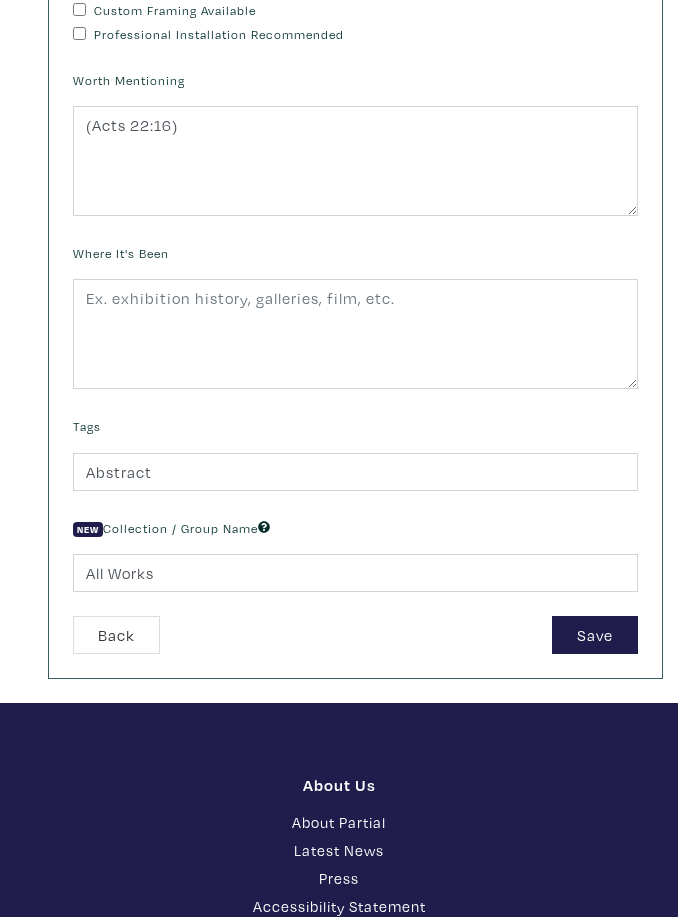 click on "Save" at bounding box center [595, 636] 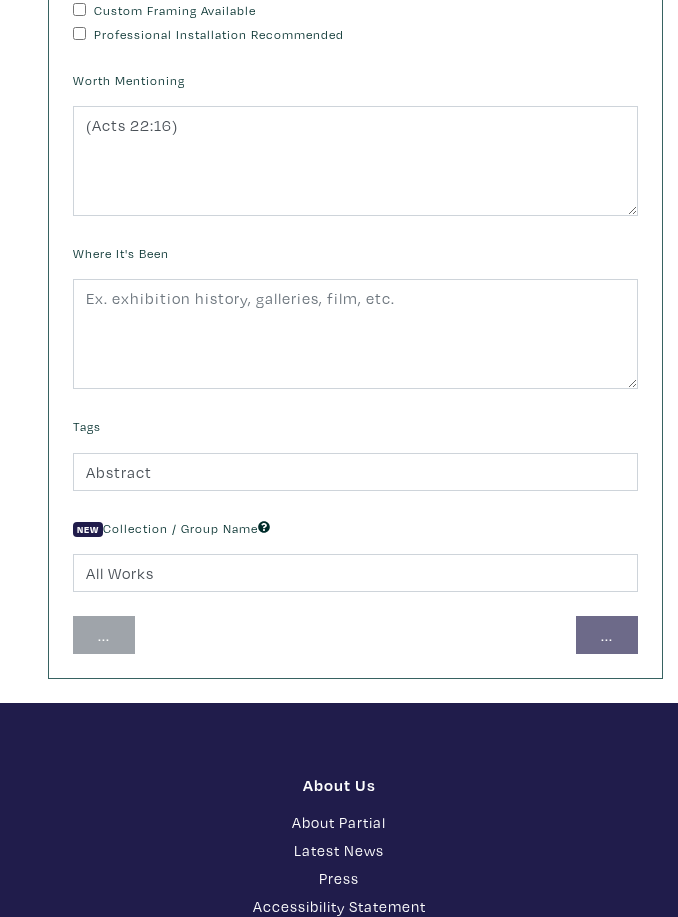 scroll, scrollTop: 910, scrollLeft: 0, axis: vertical 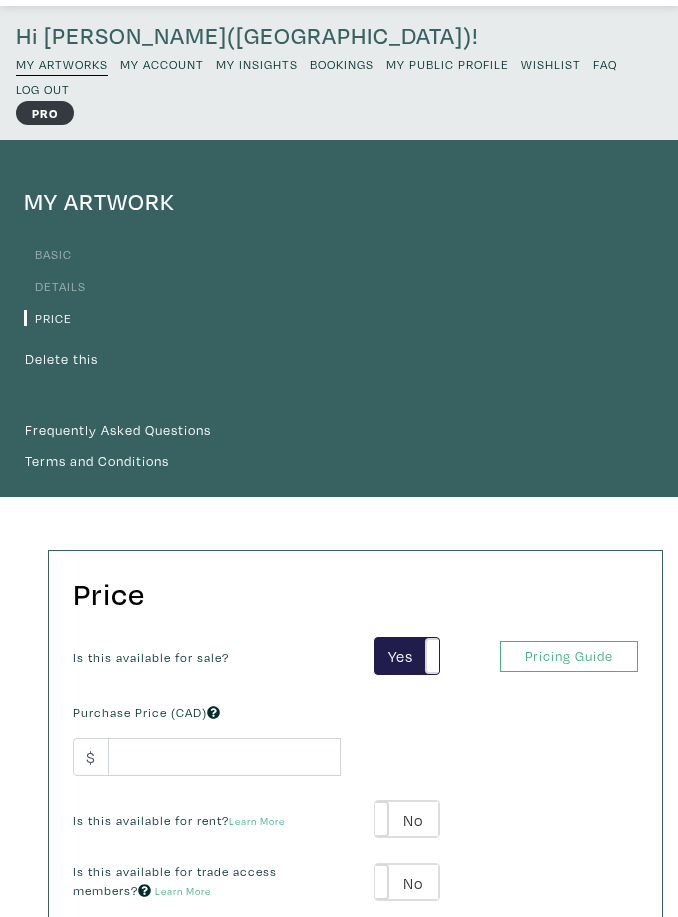 click on "Pricing Guide" at bounding box center [569, 656] 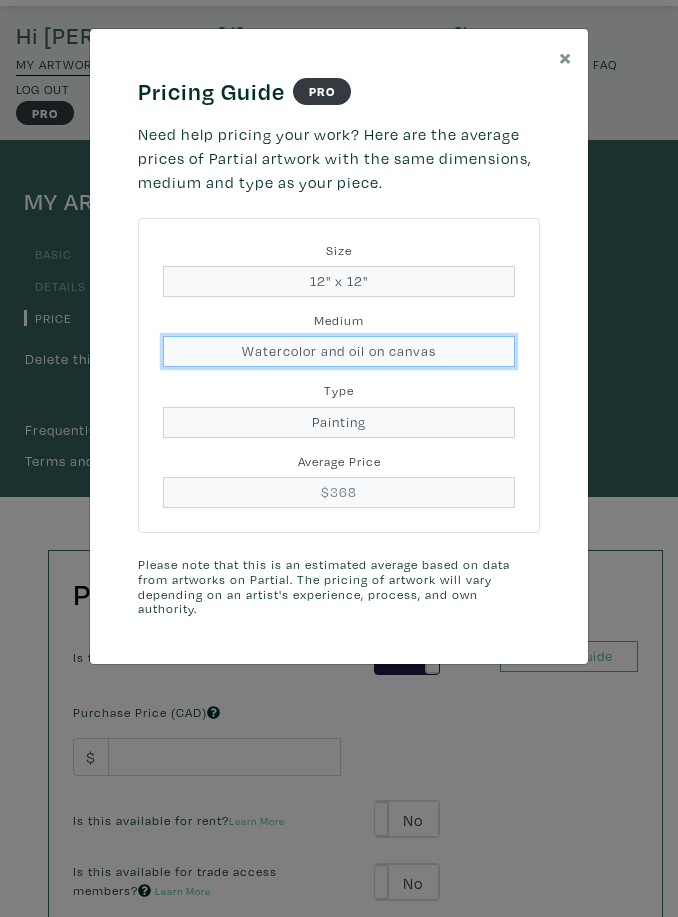 click on "Watercolor and oil on canvas" at bounding box center [339, 351] 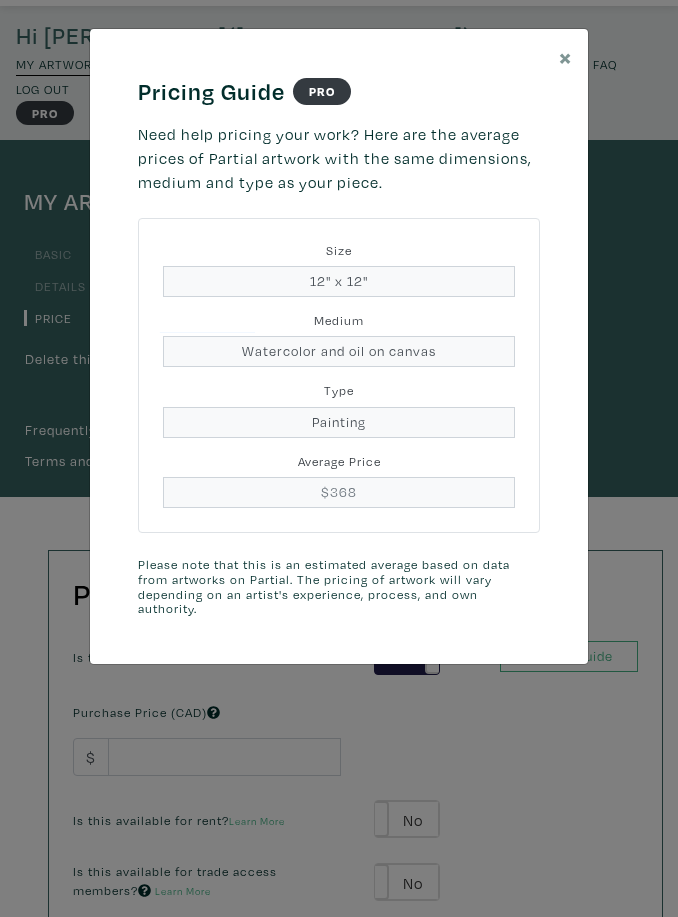 click on "×
Pricing Guide
PRO
Need help pricing your work? Here are the average prices of Partial artwork with the same
dimensions, medium and type as your piece.
Size
12" x 12"
Medium
Watercolor and oil on canvas
Type
Painting
=
Average Price
$368
Please note that this is an estimated average based on data from artworks on Partial. The pricing of artwork will vary depending on an artist's experience, process, and own authority.
Save changes
Close" at bounding box center (339, 458) 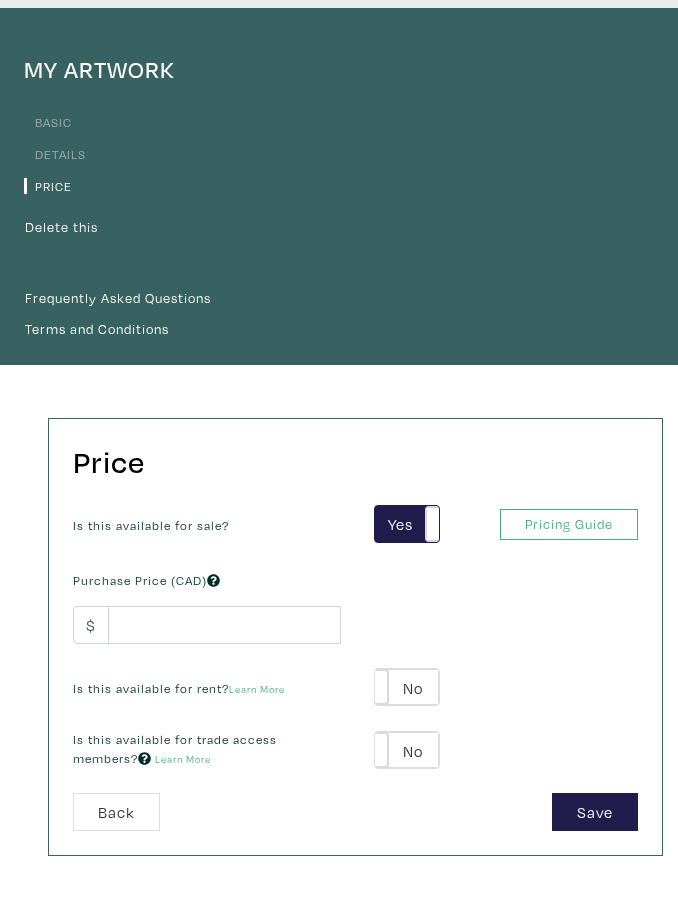 scroll, scrollTop: 199, scrollLeft: 0, axis: vertical 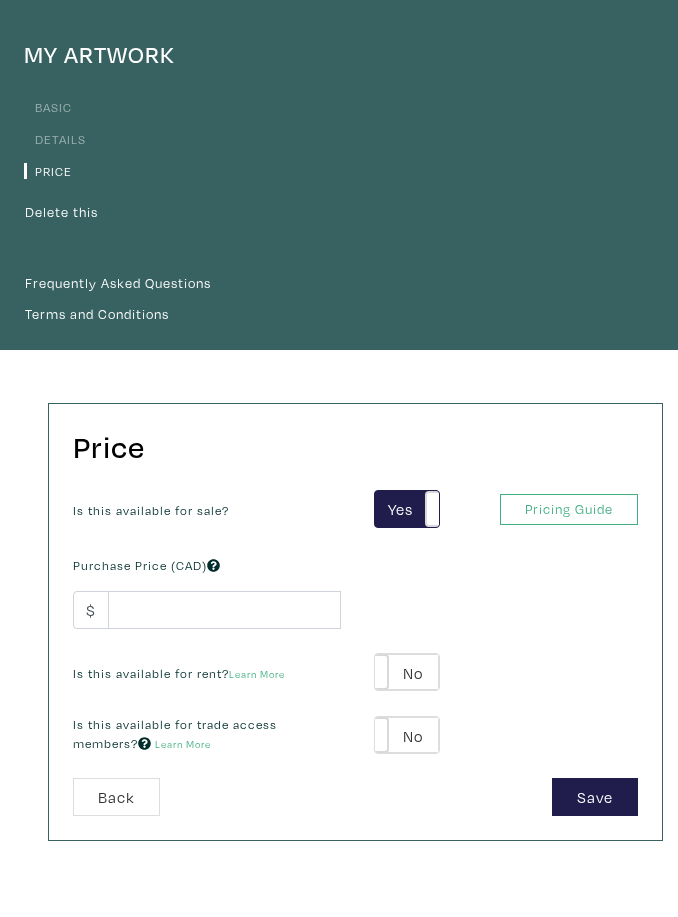 click on "Back" at bounding box center (116, 797) 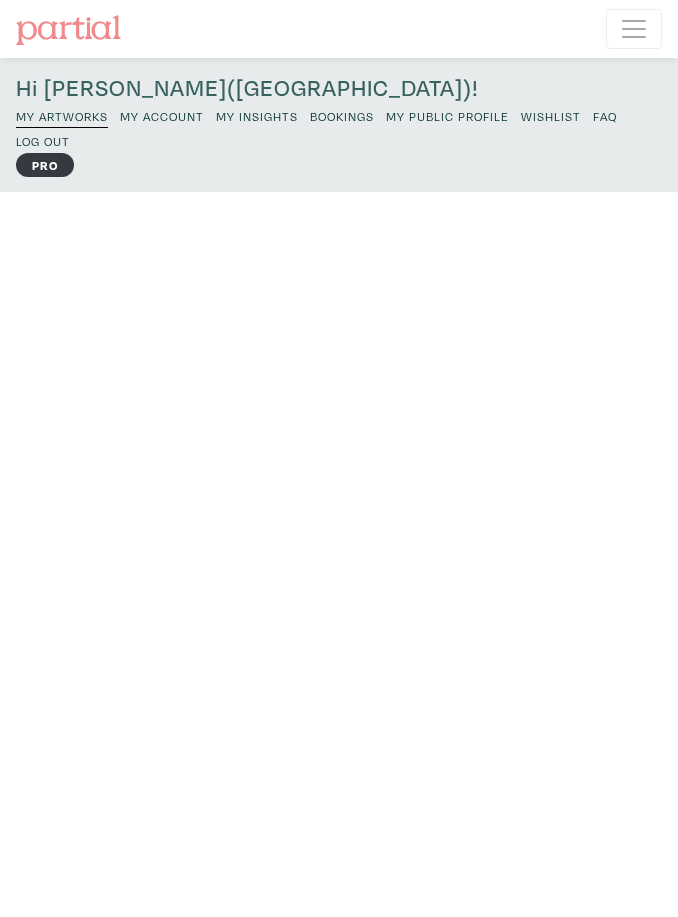 scroll, scrollTop: 0, scrollLeft: 0, axis: both 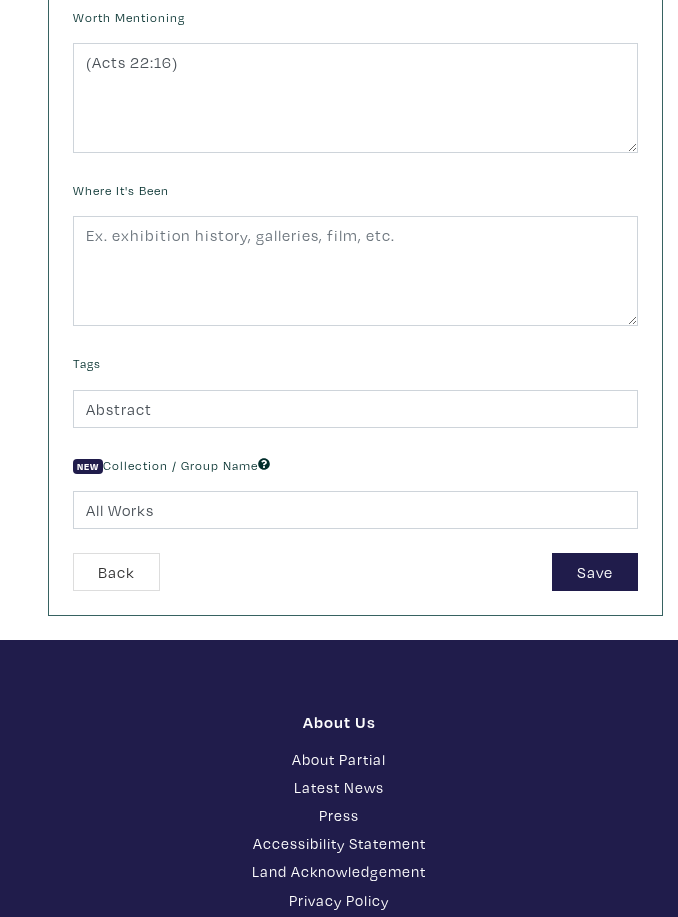 click on "Back" at bounding box center (116, 573) 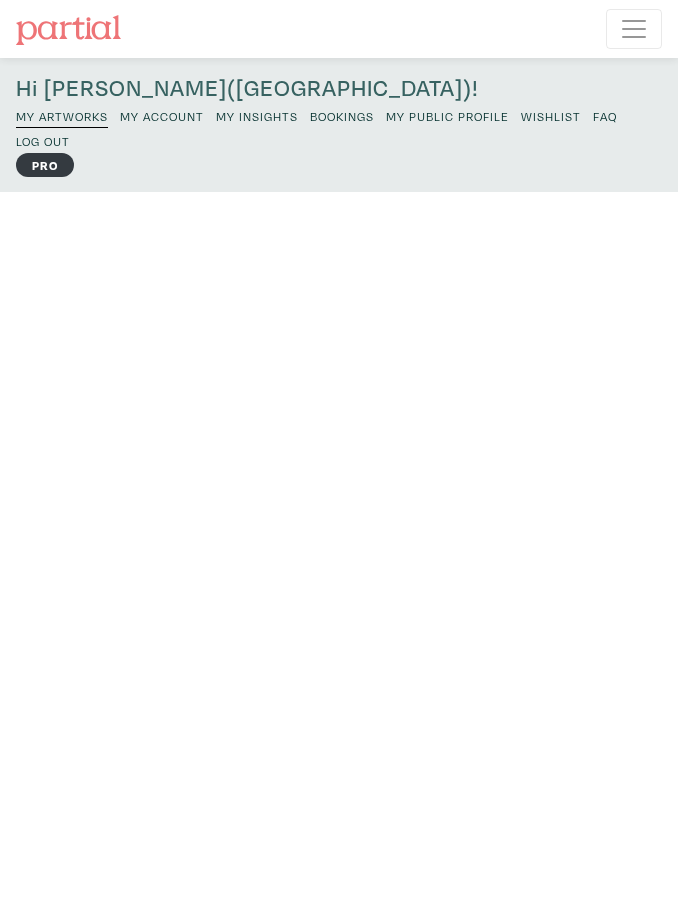 scroll, scrollTop: 0, scrollLeft: 0, axis: both 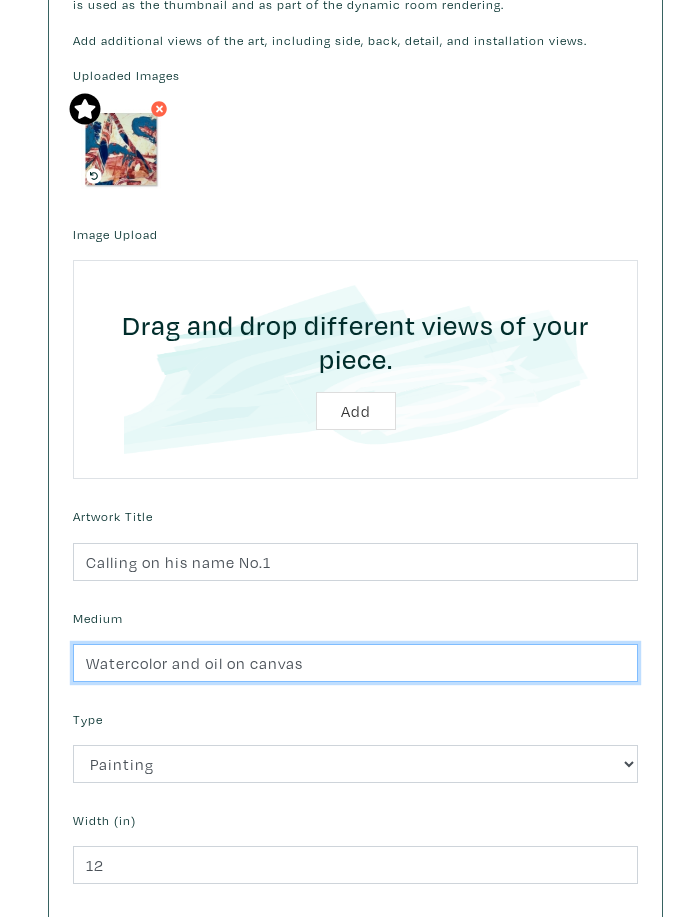 click on "Watercolor and oil on canvas" at bounding box center (355, 664) 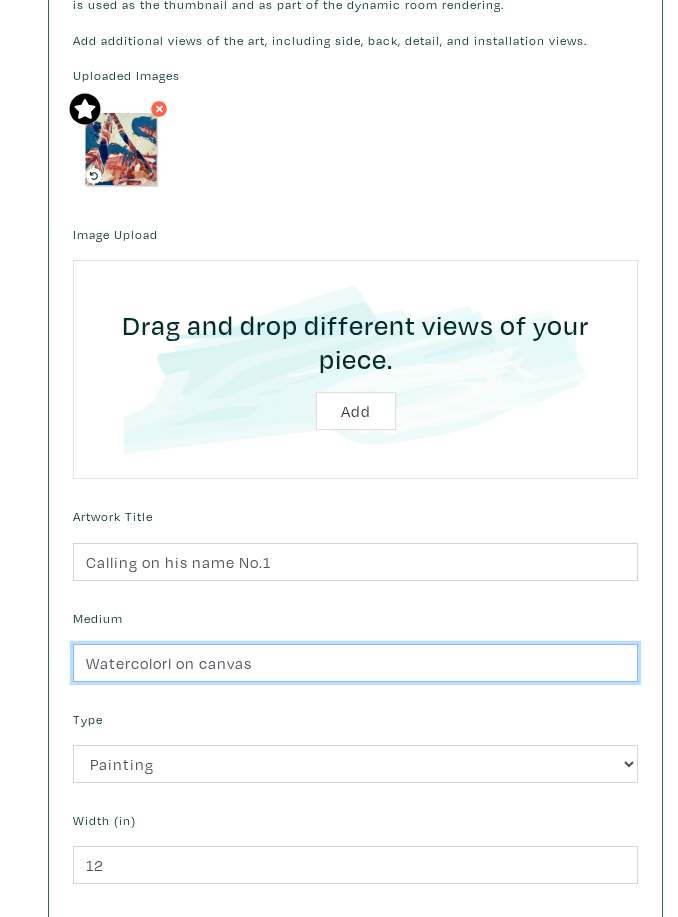 click on "Add" at bounding box center (356, 411) 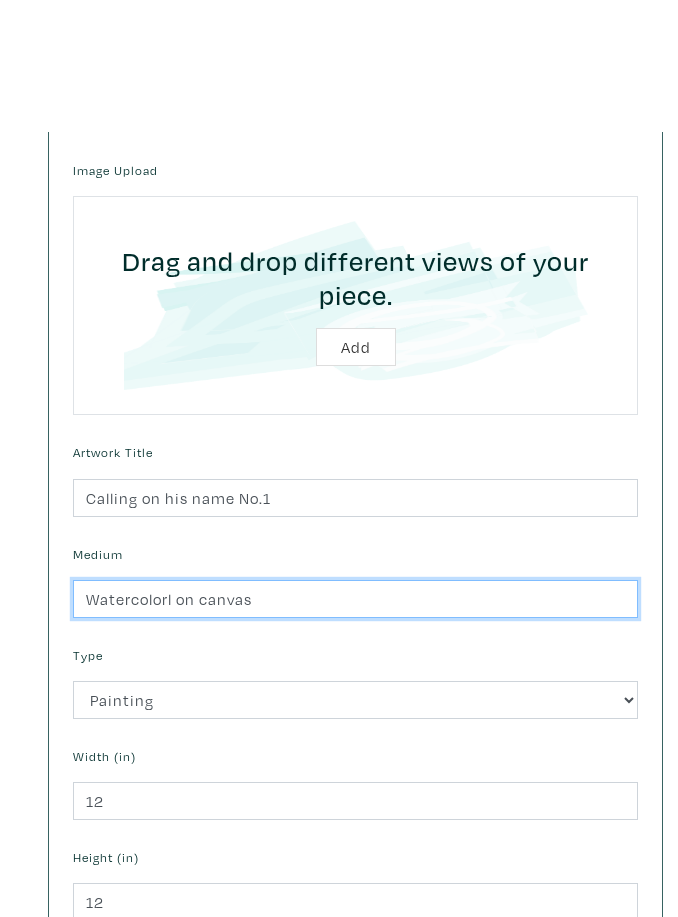 click on "Watercolorl on canvas" at bounding box center (355, 467) 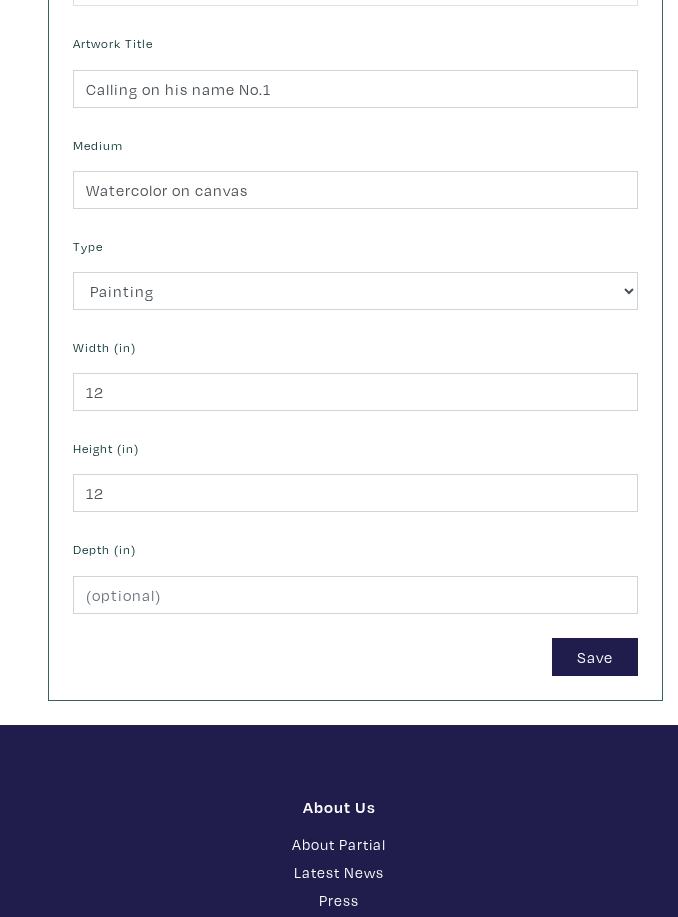 click on "Save" at bounding box center (595, 658) 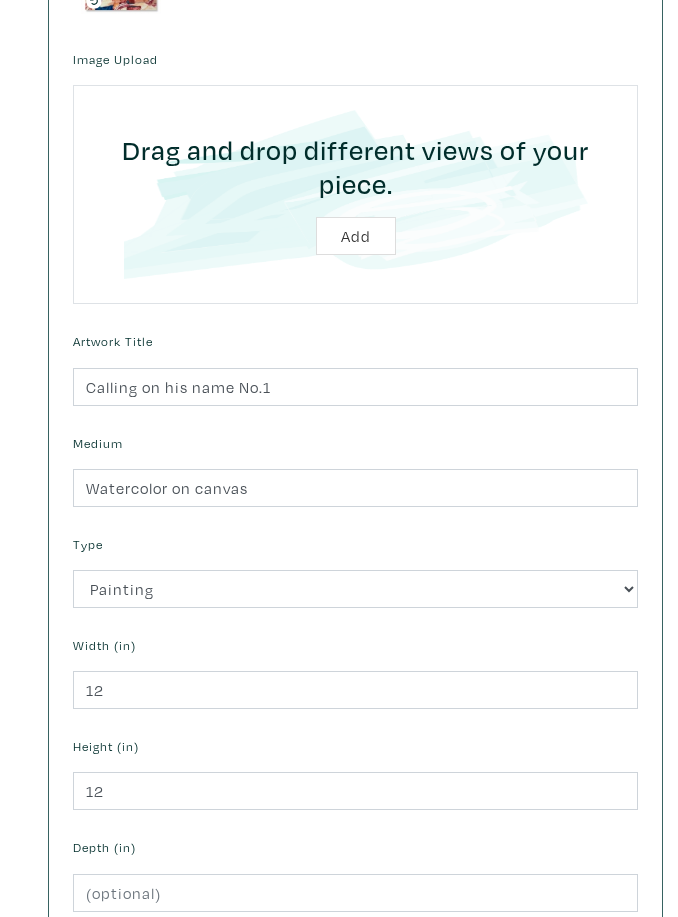 scroll, scrollTop: 921, scrollLeft: 0, axis: vertical 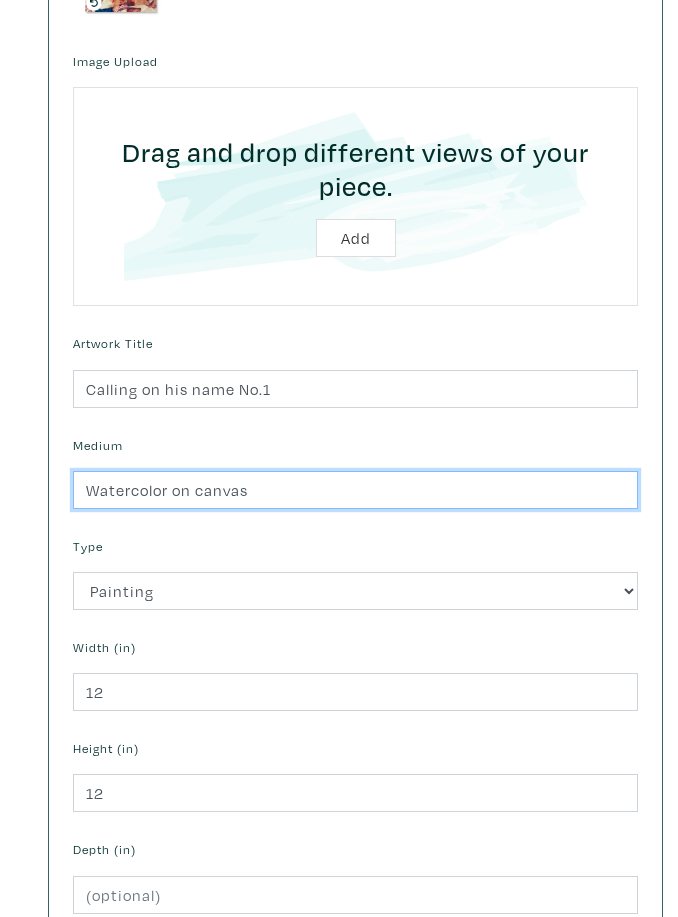 click on "Watercolor on canvas" at bounding box center (355, 490) 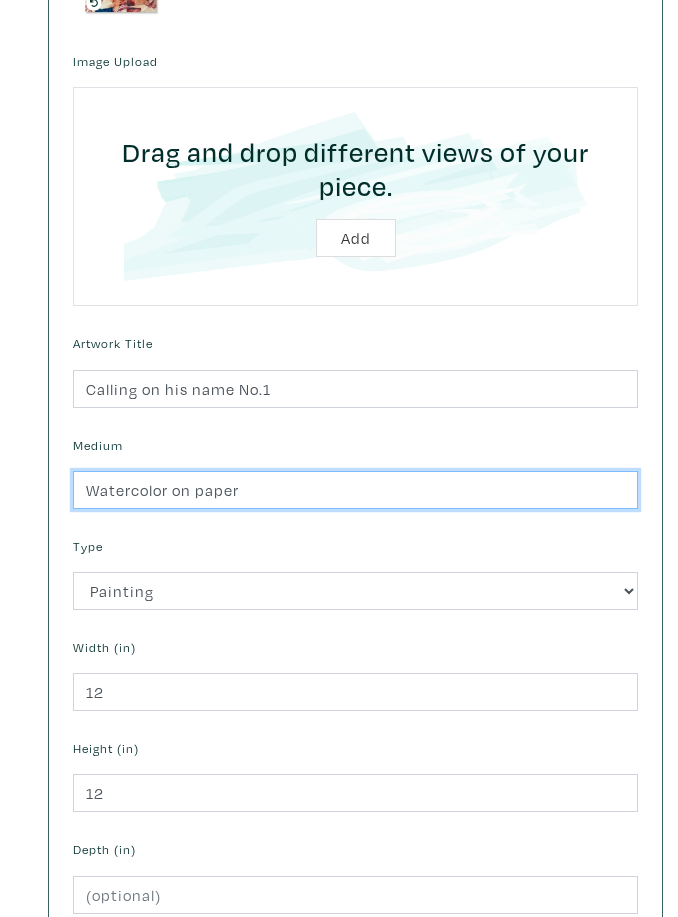 type on "Watercolor on paper" 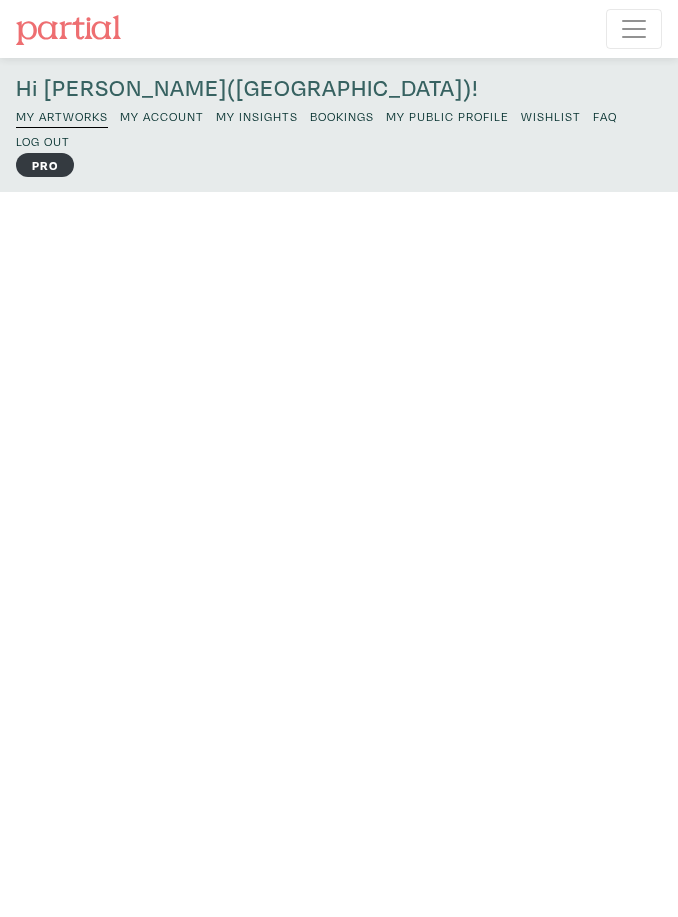 scroll, scrollTop: 0, scrollLeft: 0, axis: both 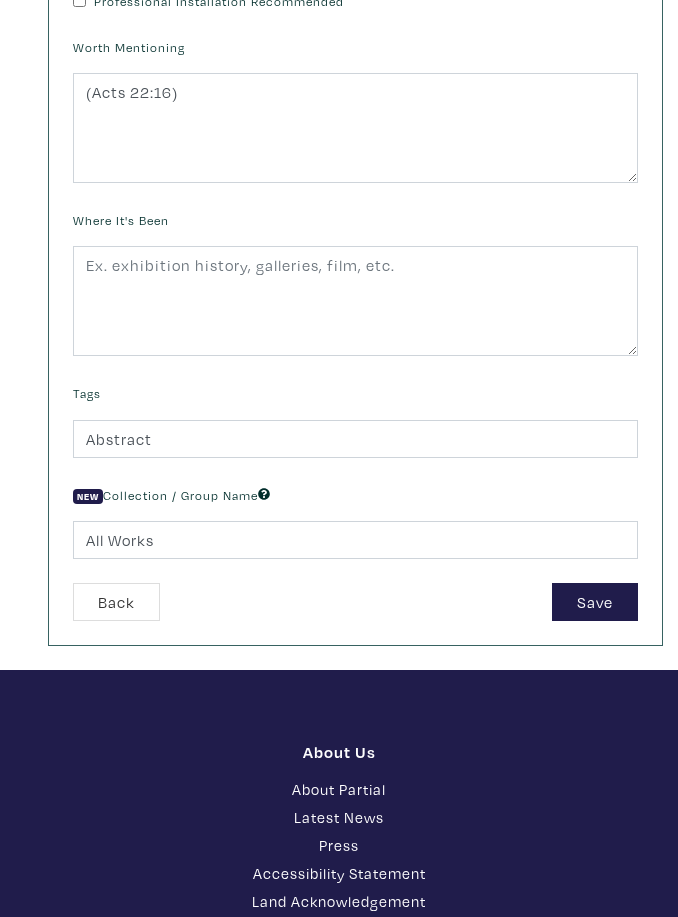 click on "Save" at bounding box center (595, 602) 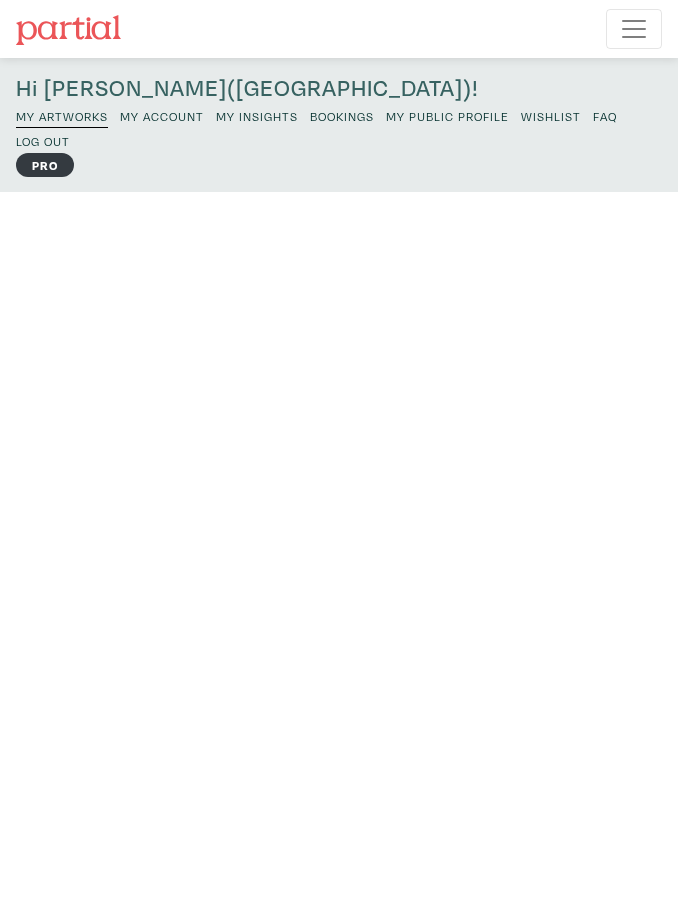 scroll, scrollTop: 0, scrollLeft: 0, axis: both 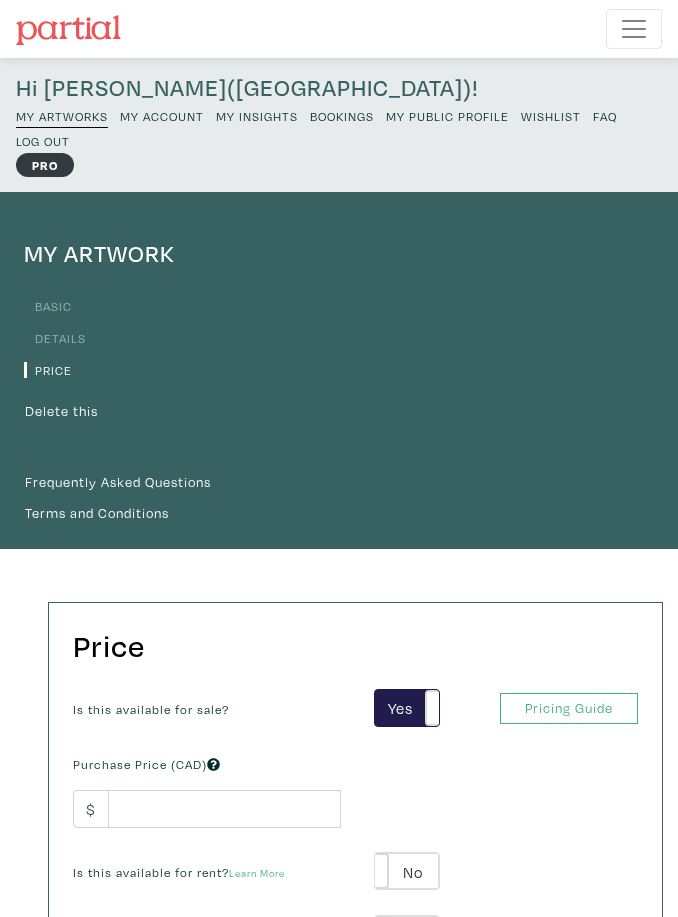 click on "Pricing Guide" at bounding box center [569, 708] 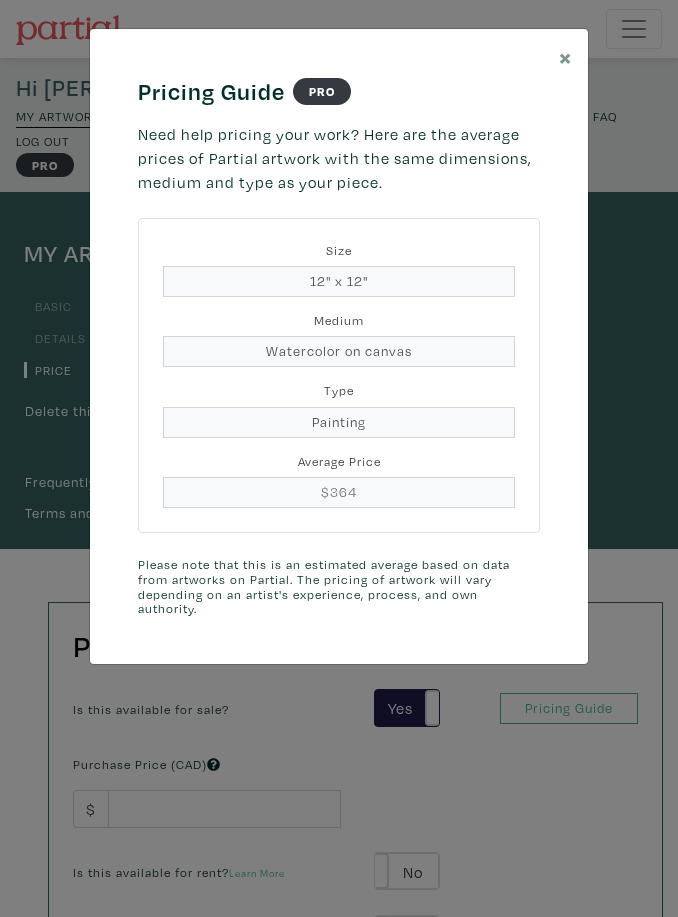 click on "×
Pricing Guide
PRO
Need help pricing your work? Here are the average prices of Partial artwork with the same
dimensions, medium and type as your piece.
Size
12" x 12"
Medium
Watercolor on canvas
Type
Painting
=
Average Price
$364
Please note that this is an estimated average based on data from artworks on Partial. The pricing of artwork will vary depending on an artist's experience, process, and own authority.
Save changes
Close" at bounding box center [339, 458] 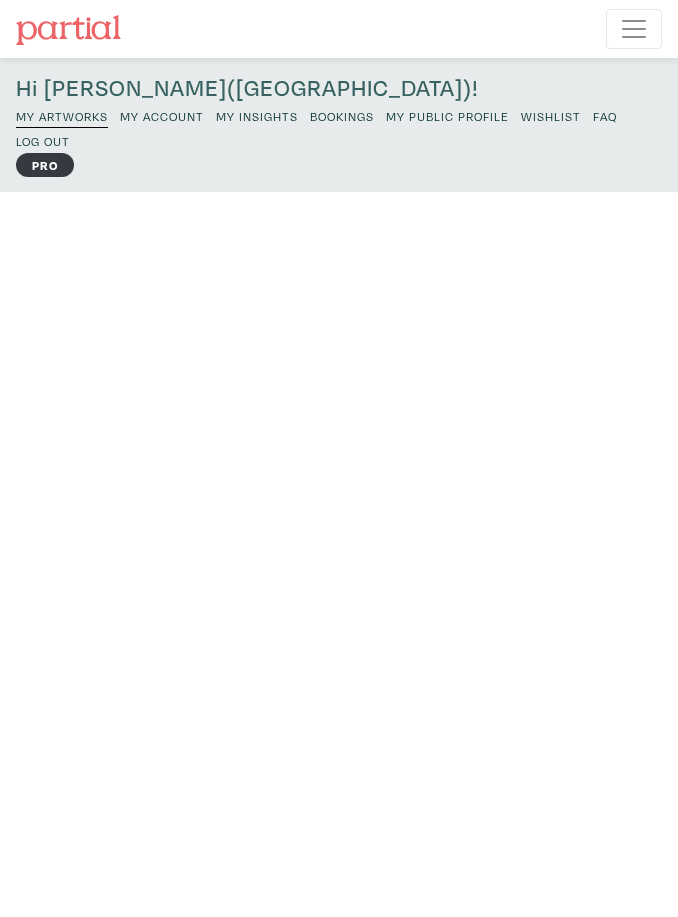 scroll, scrollTop: 0, scrollLeft: 0, axis: both 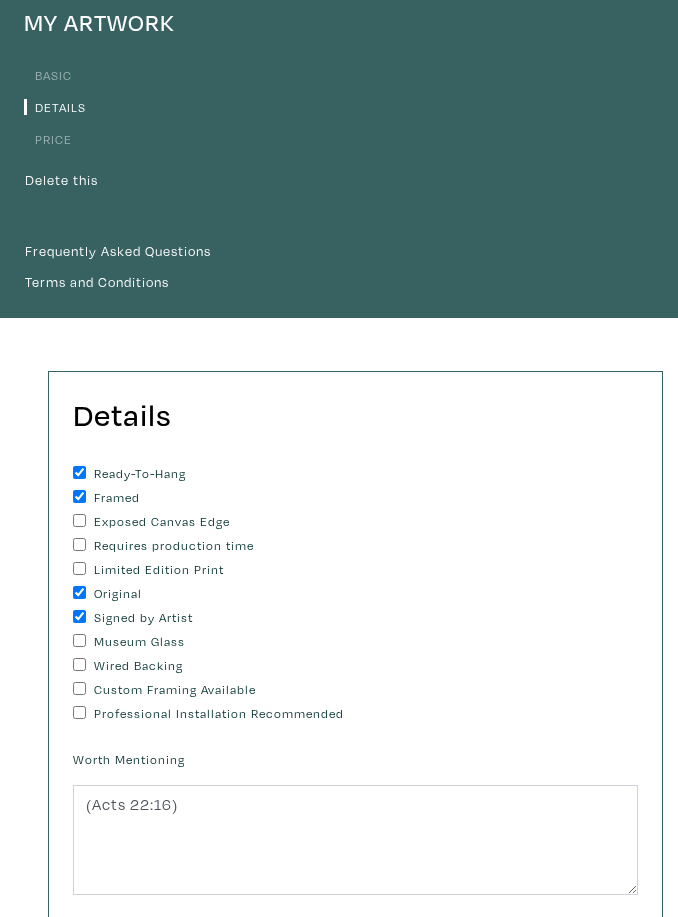 click on "Details" at bounding box center [55, 108] 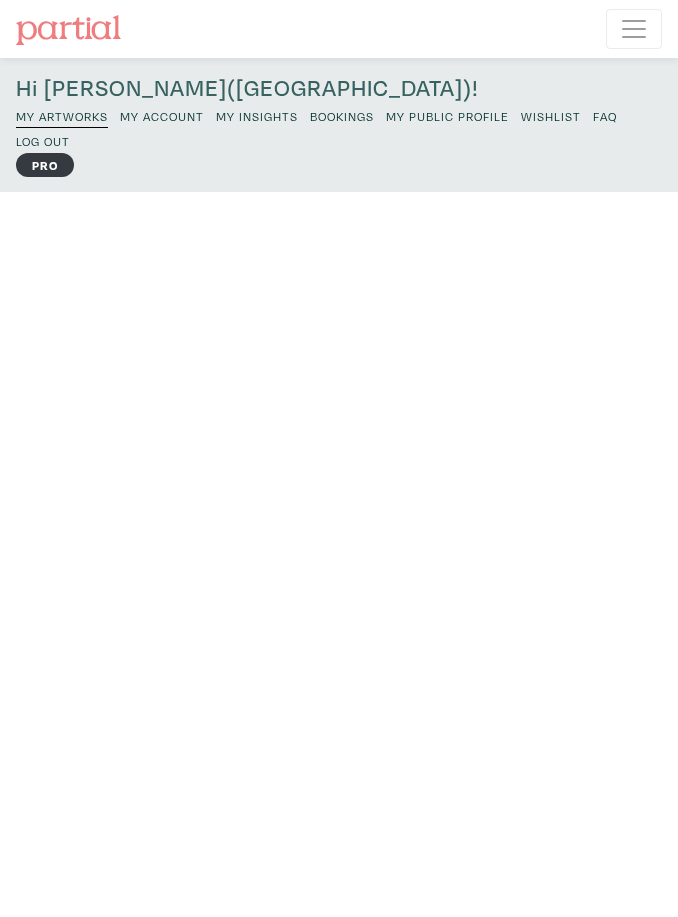 scroll, scrollTop: 0, scrollLeft: 0, axis: both 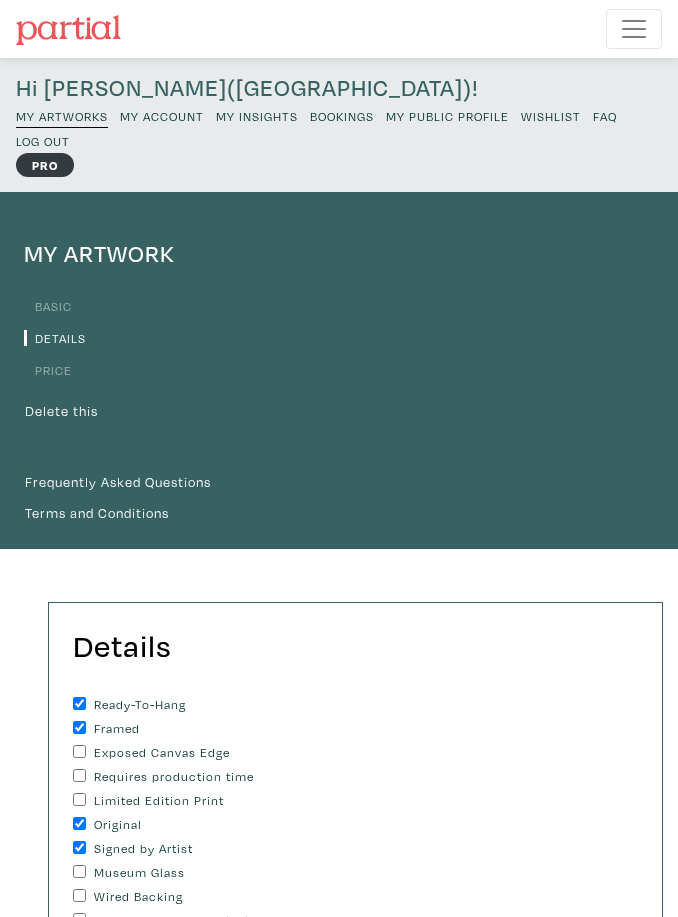 click on "Price" at bounding box center (48, 370) 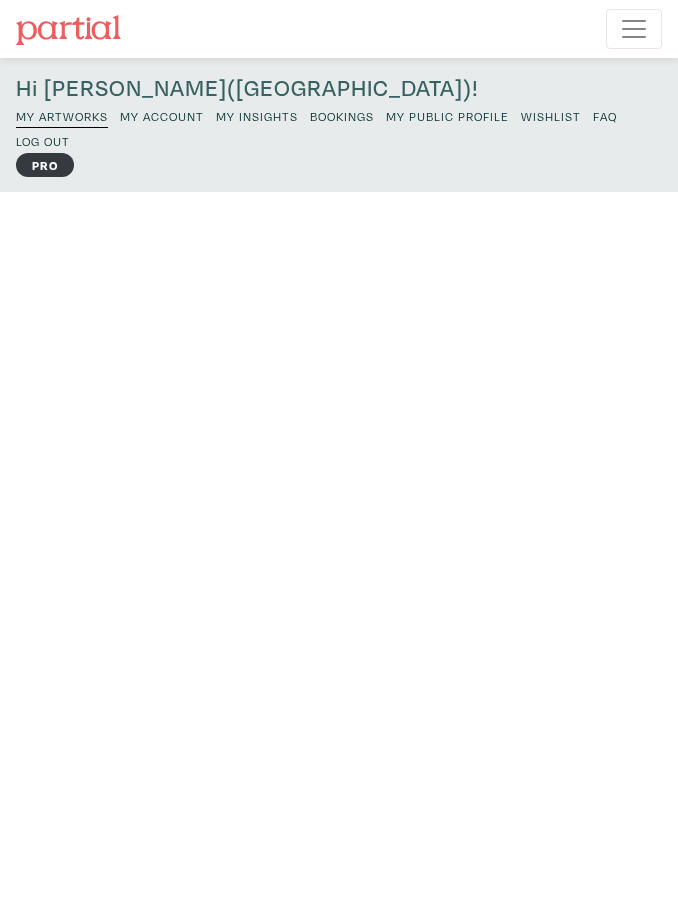 scroll, scrollTop: 0, scrollLeft: 0, axis: both 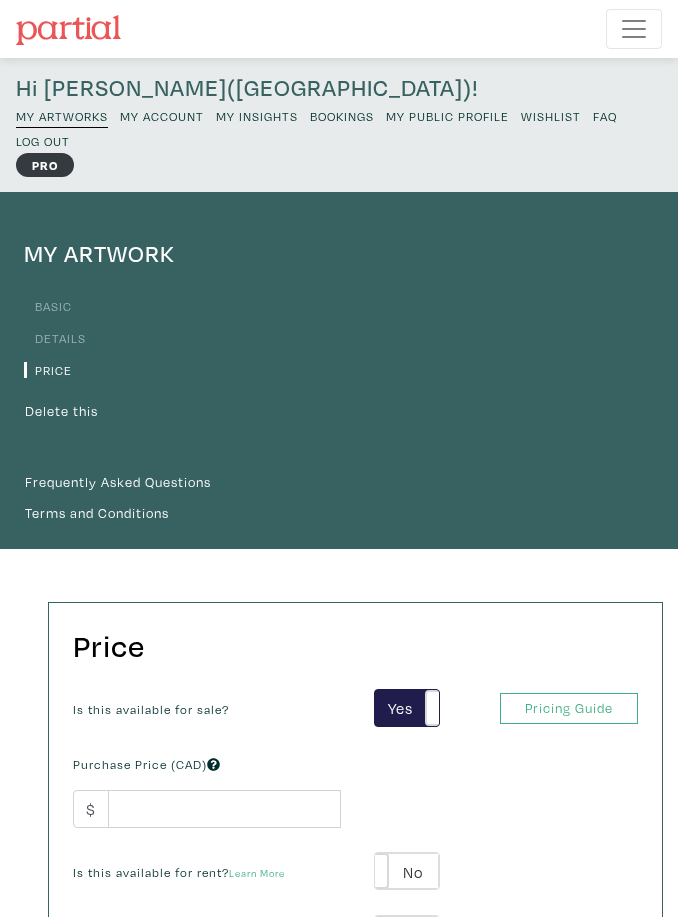click on "Pricing Guide" at bounding box center [569, 708] 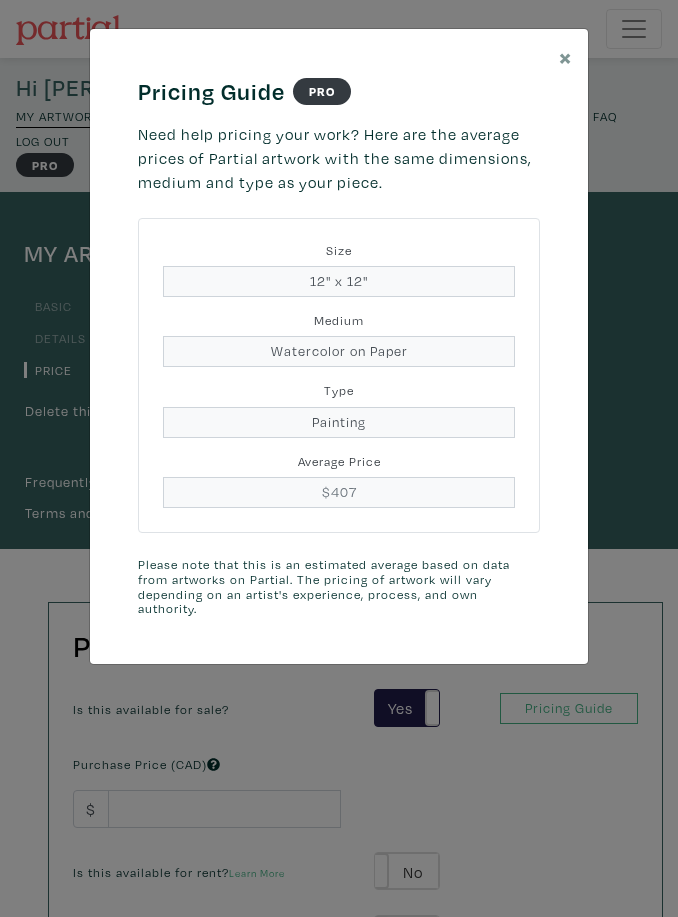 click on "×" at bounding box center [565, 56] 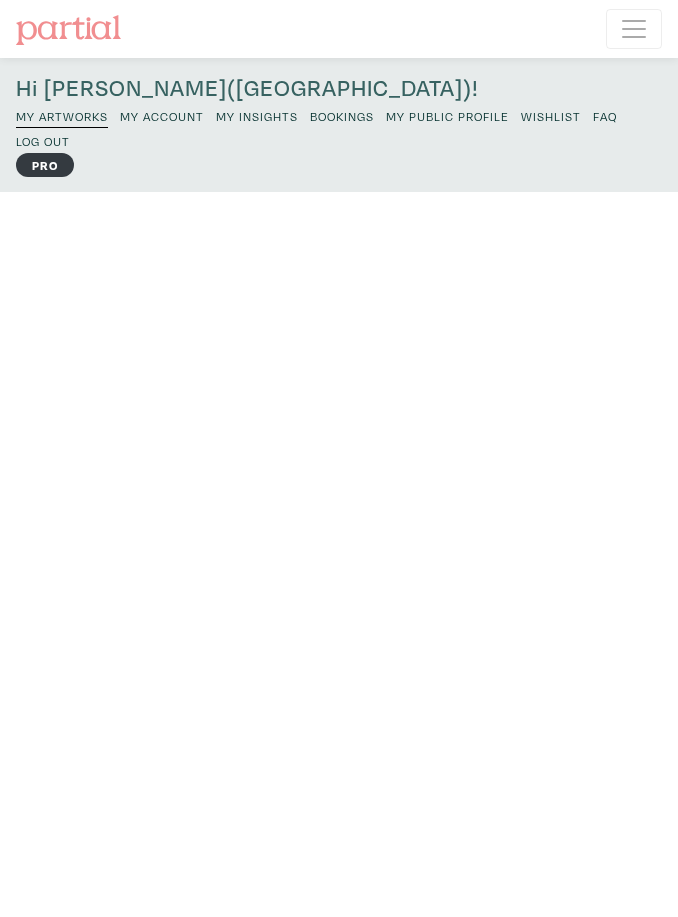 scroll, scrollTop: 0, scrollLeft: 0, axis: both 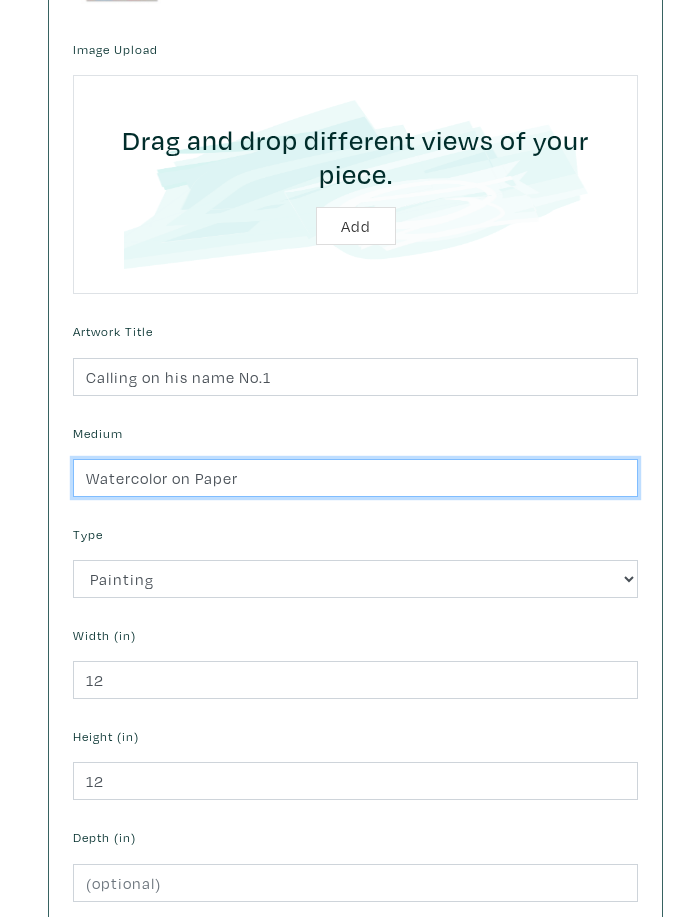 click on "Watercolor on Paper" at bounding box center (355, 478) 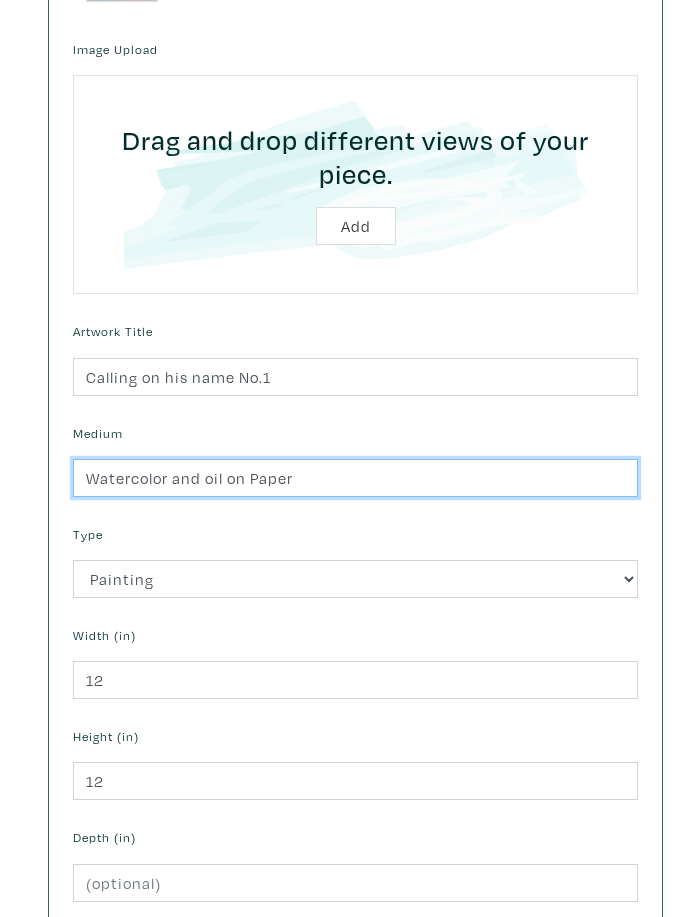 click on "Watercolor and oil on Paper" at bounding box center (355, 478) 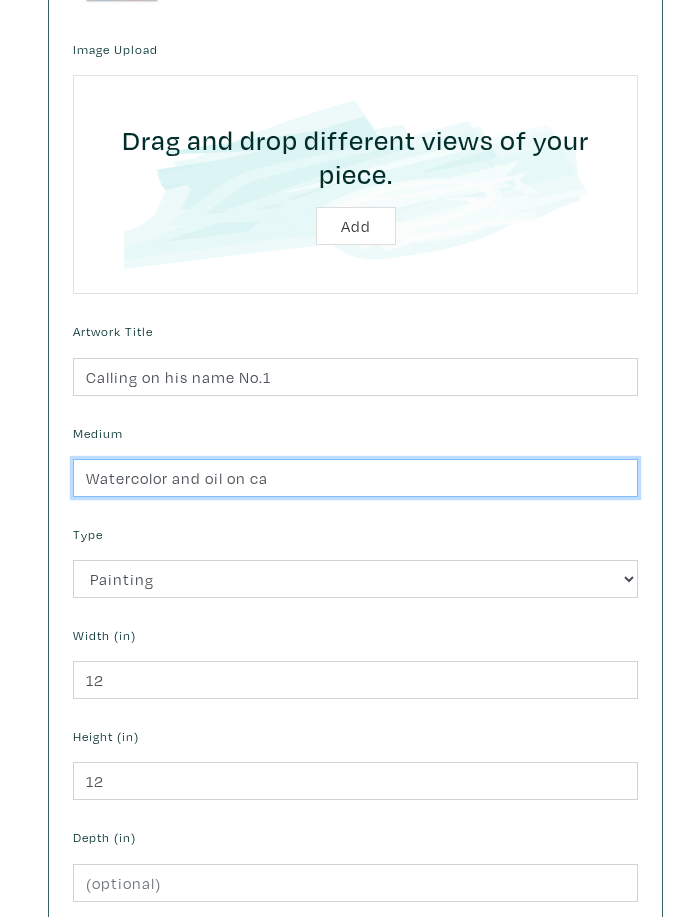 click on "Watercolor and oil on ca" at bounding box center (355, 478) 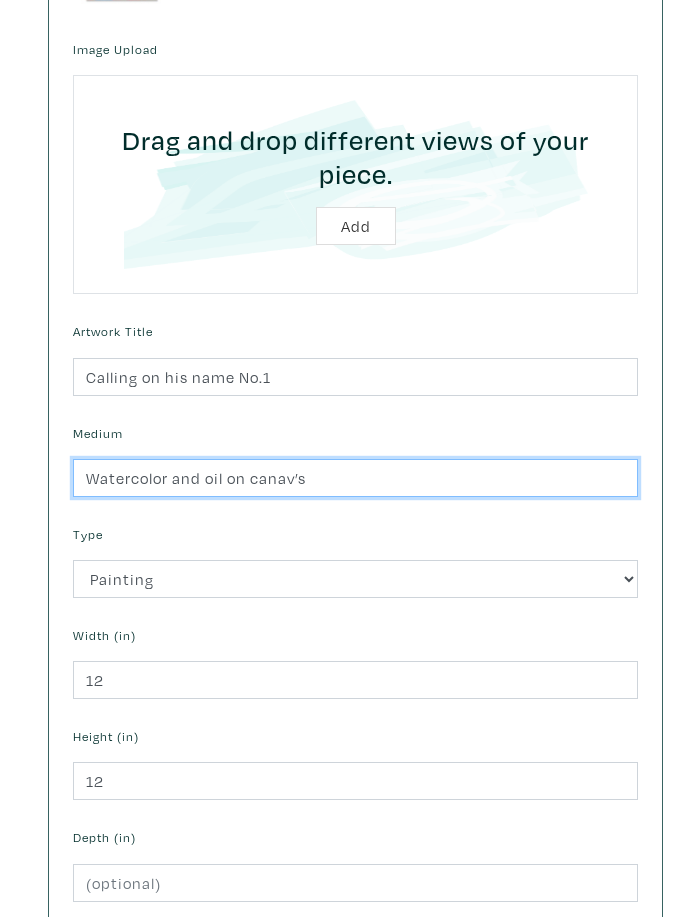 type on "Watercolor and oil on canav’s" 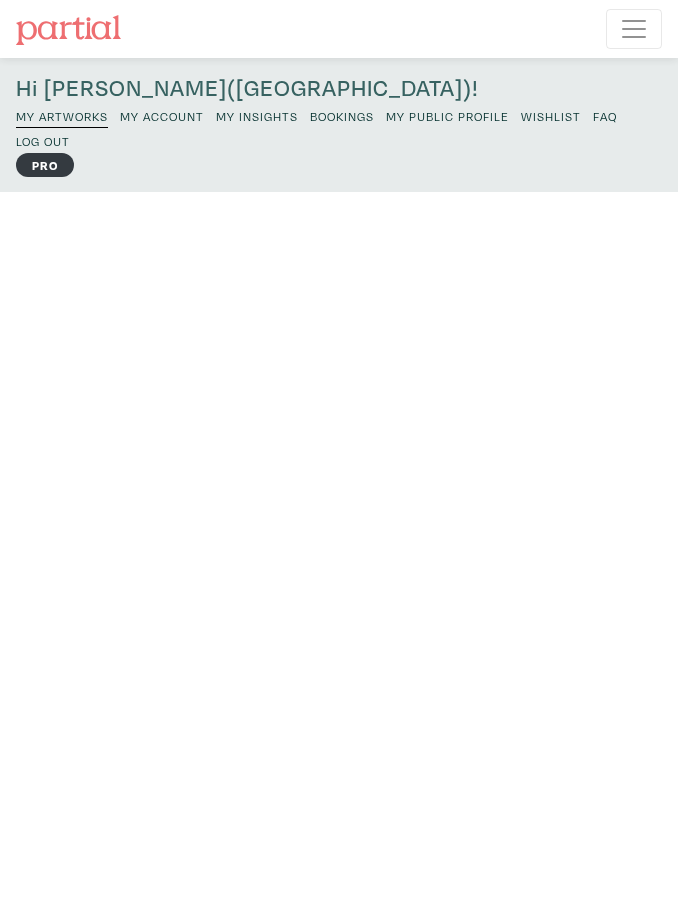 scroll, scrollTop: 0, scrollLeft: 0, axis: both 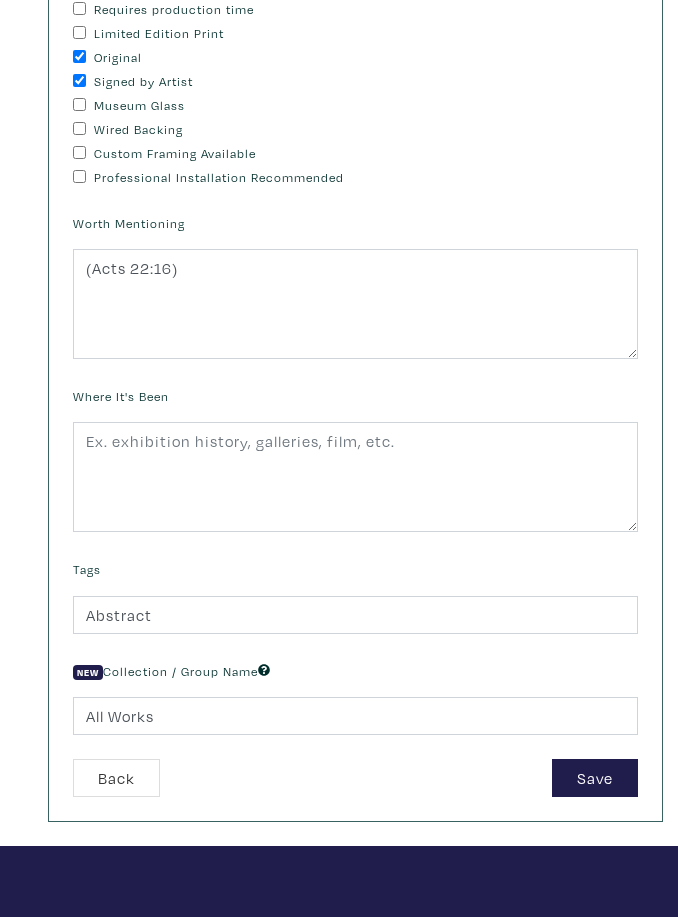 click on "Save" at bounding box center (595, 779) 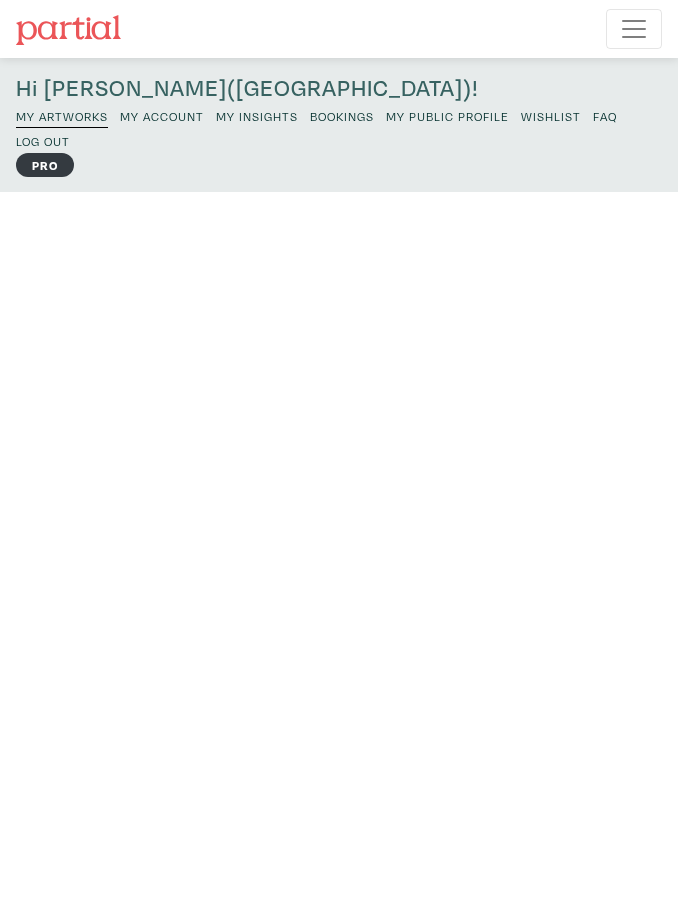 scroll, scrollTop: 0, scrollLeft: 0, axis: both 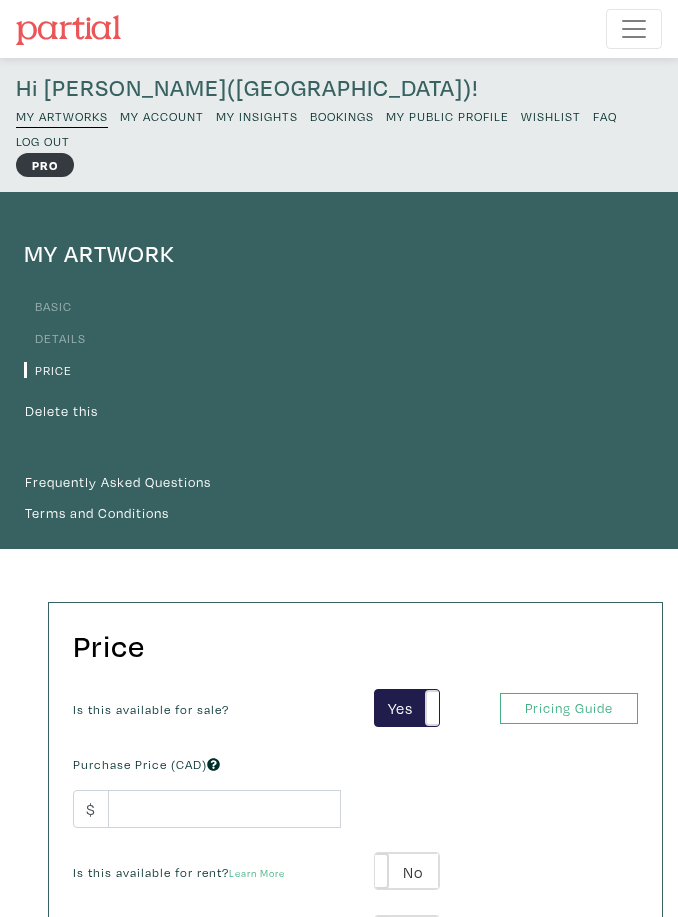 click on "Pricing Guide" 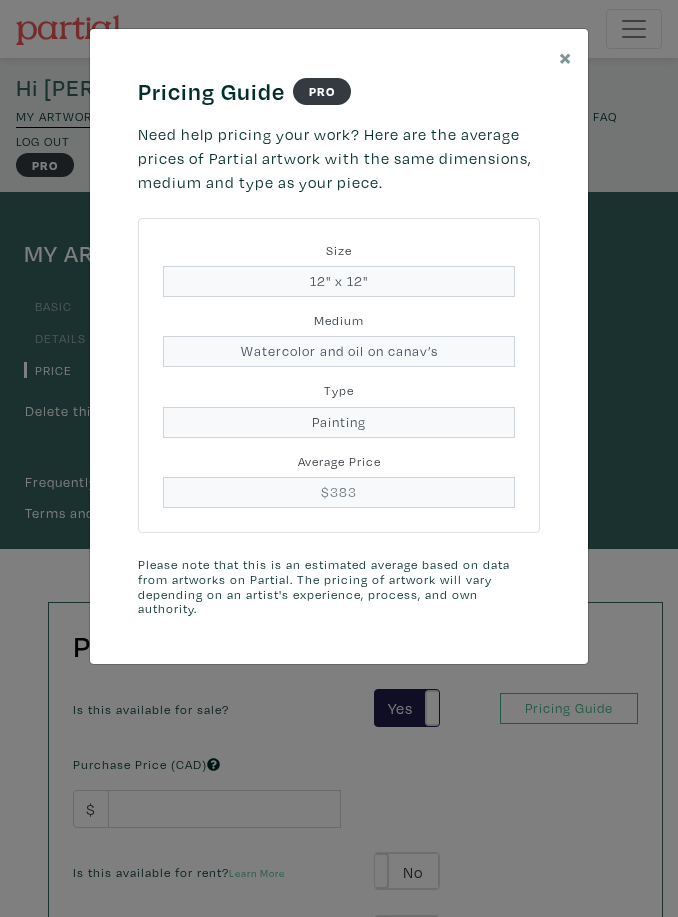 click on "×" 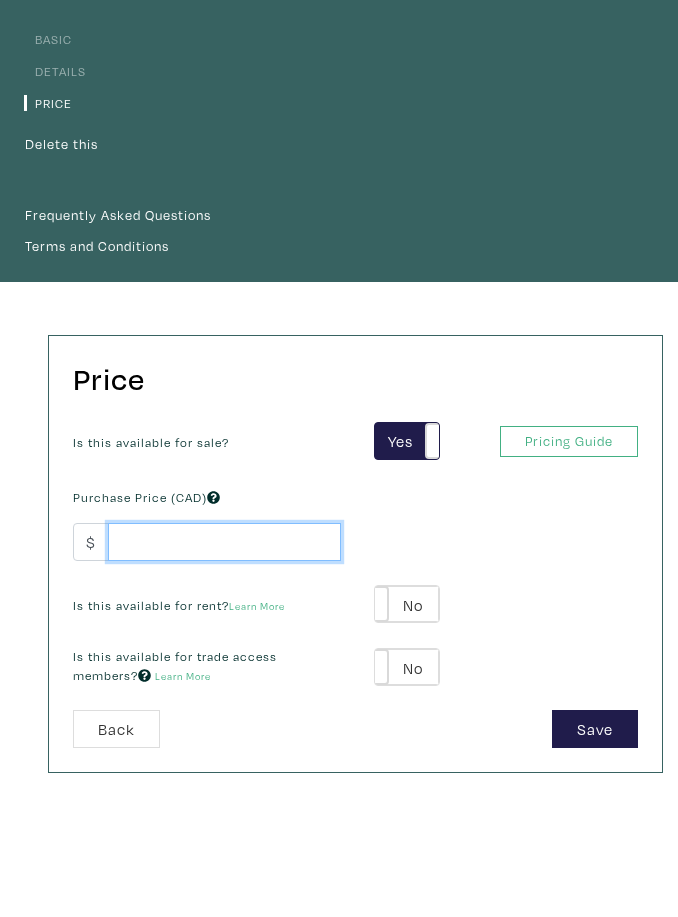 click 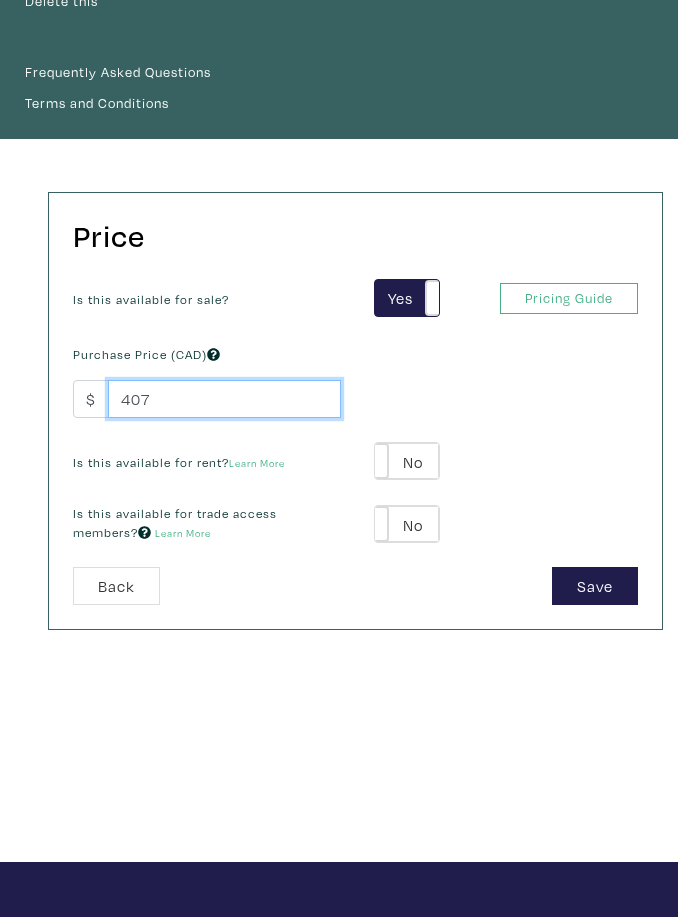 type on "407" 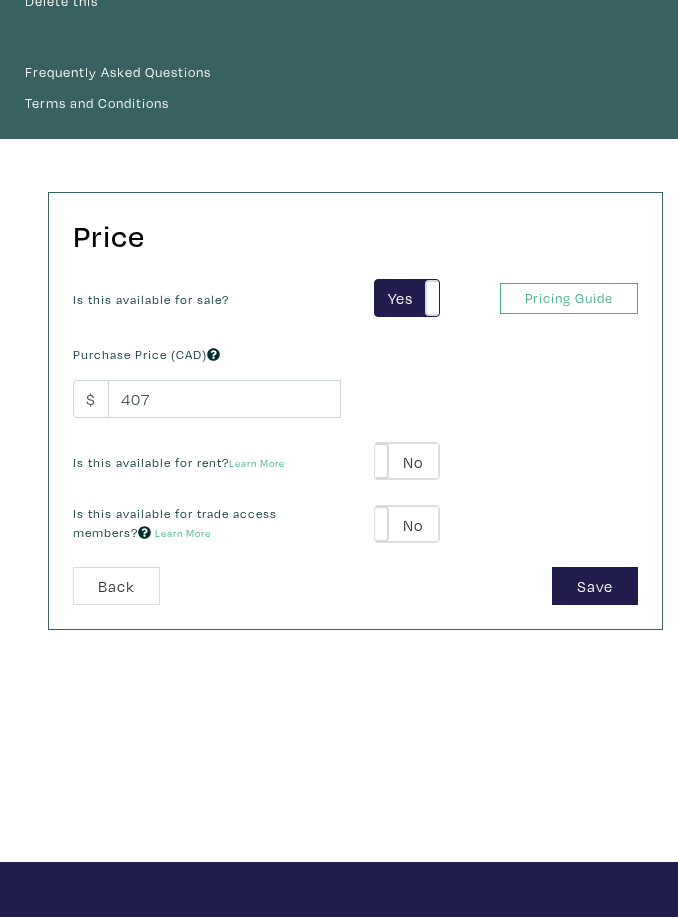 click on "Save" 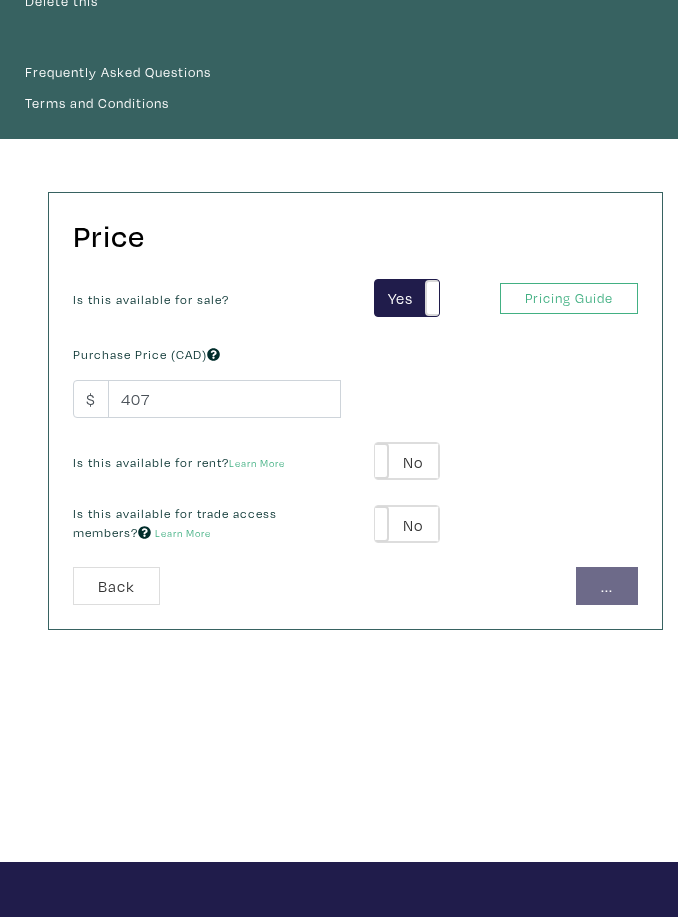 scroll, scrollTop: 410, scrollLeft: 0, axis: vertical 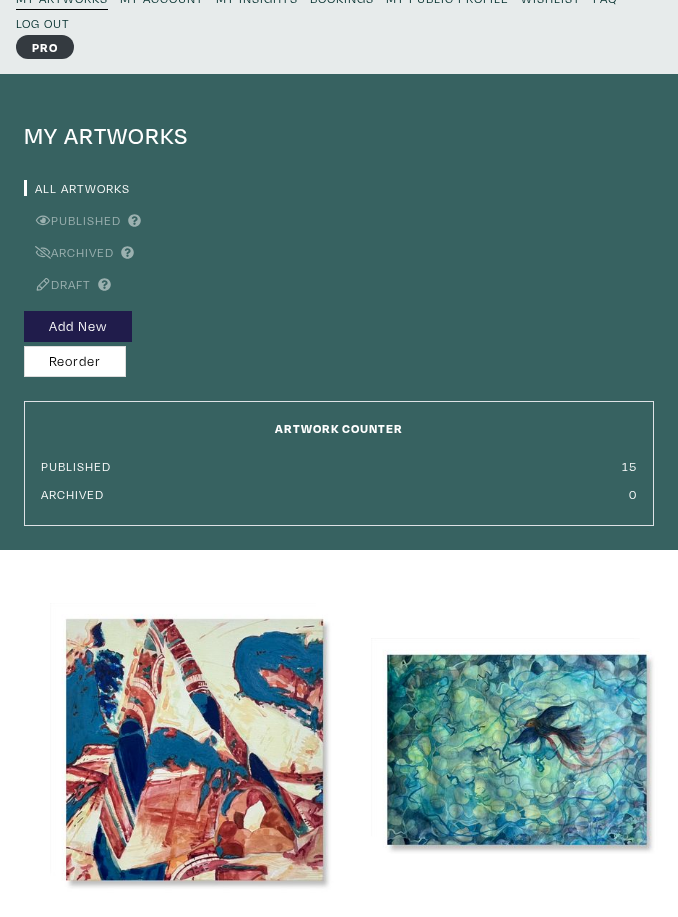 click on "Add New" at bounding box center (78, 327) 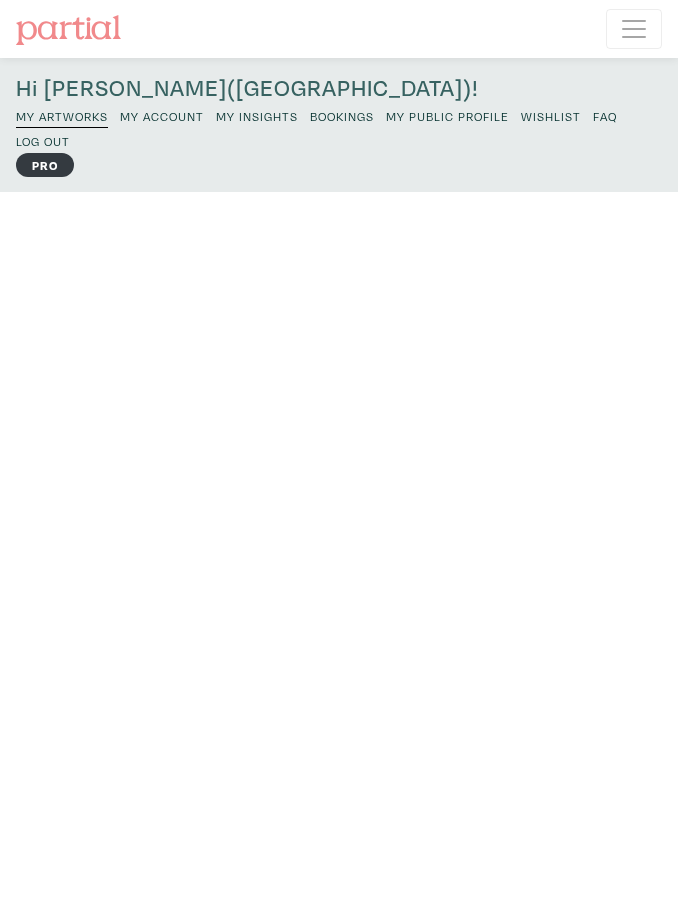 scroll, scrollTop: 0, scrollLeft: 0, axis: both 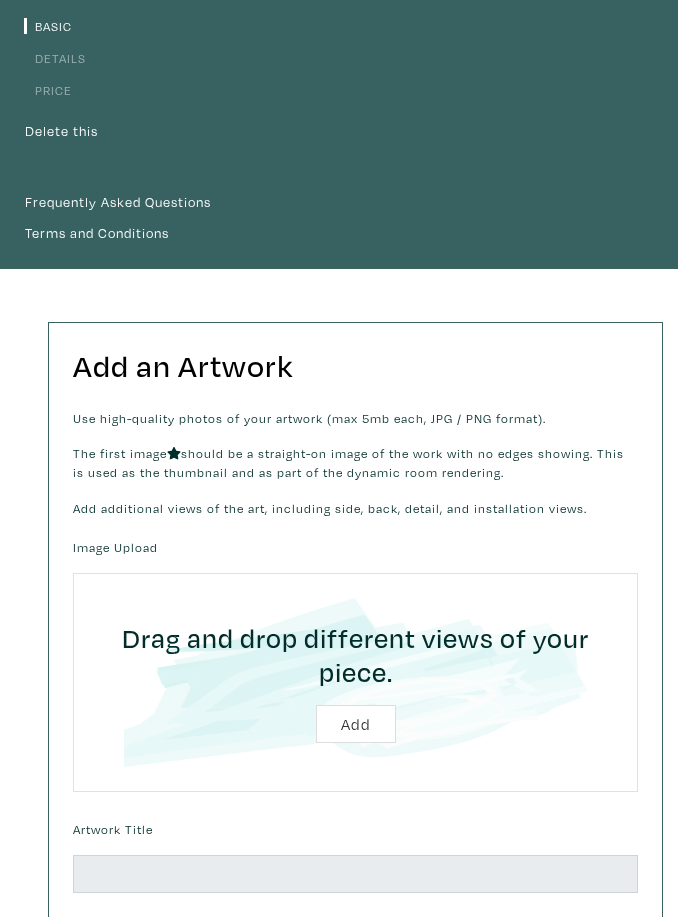click at bounding box center (355, 682) 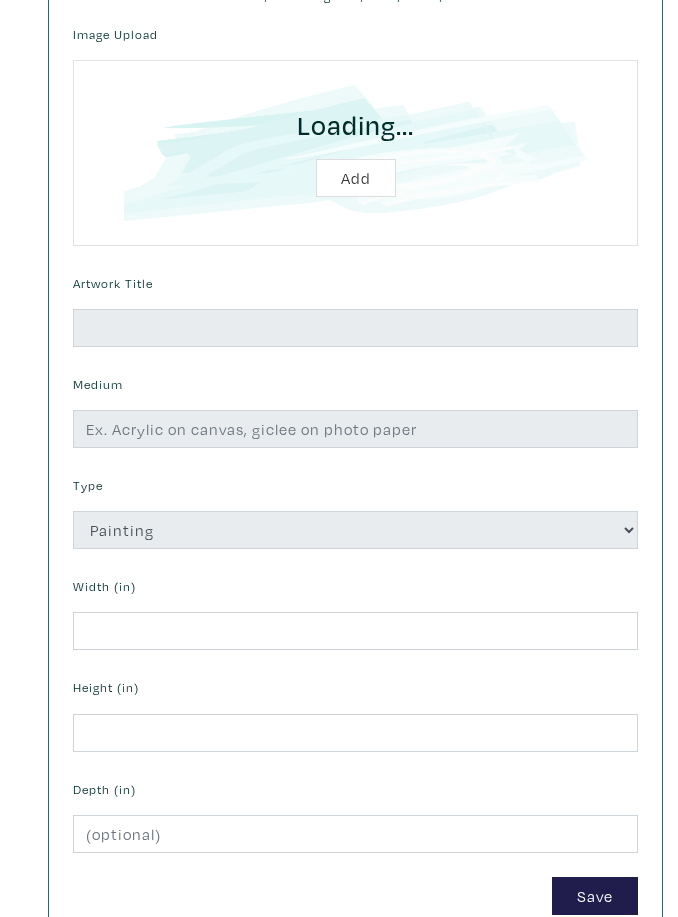 scroll, scrollTop: 798, scrollLeft: 0, axis: vertical 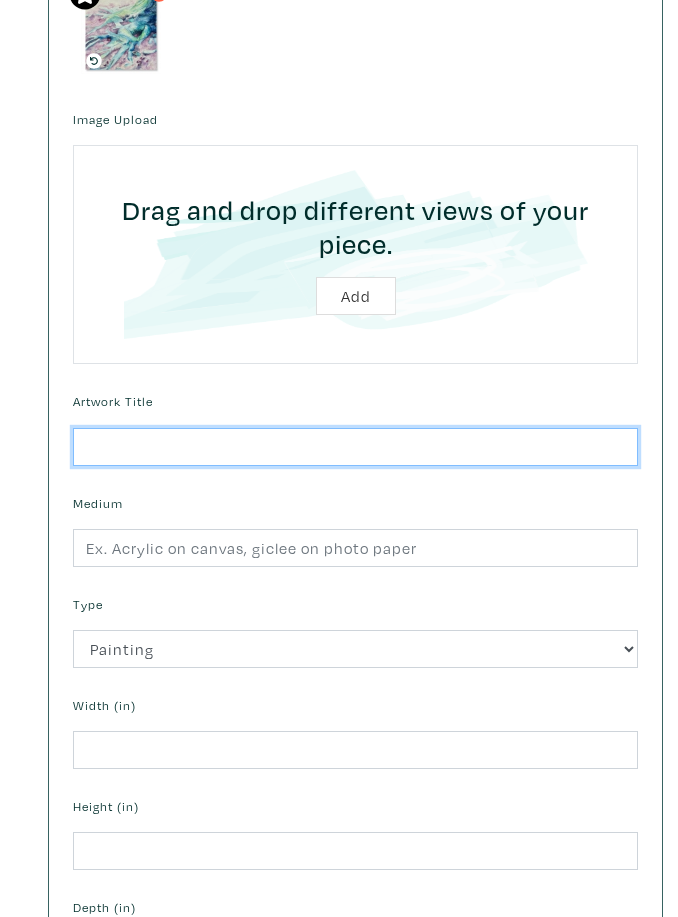 click at bounding box center (355, 447) 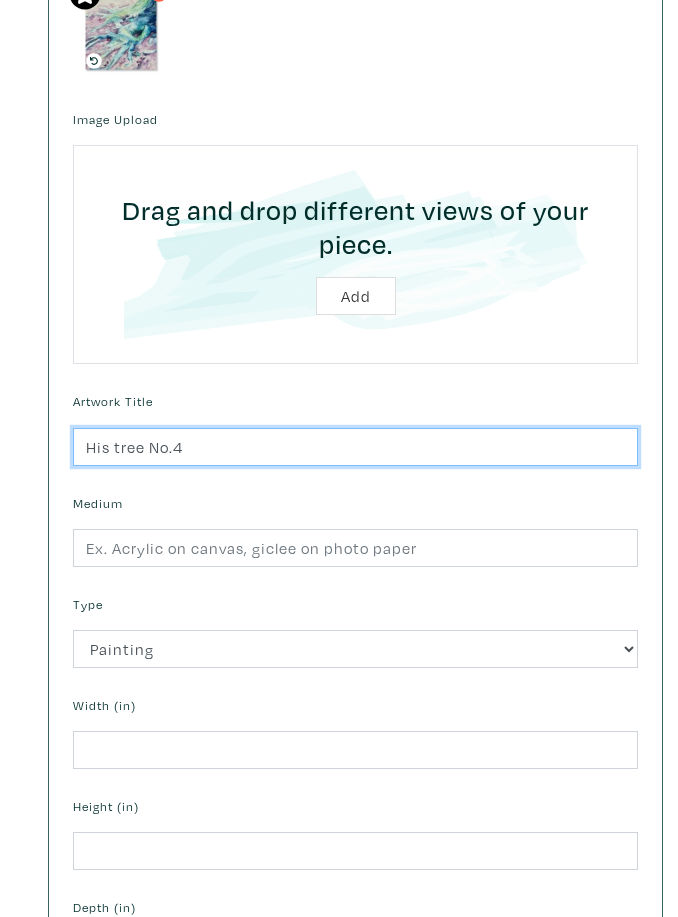 type on "His tree No.4" 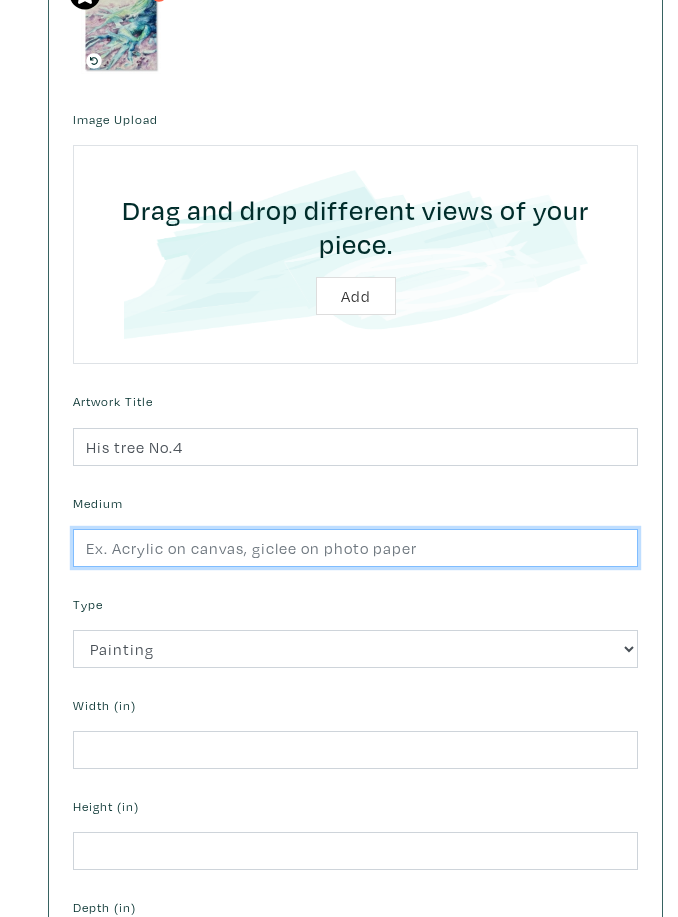 click at bounding box center [355, 548] 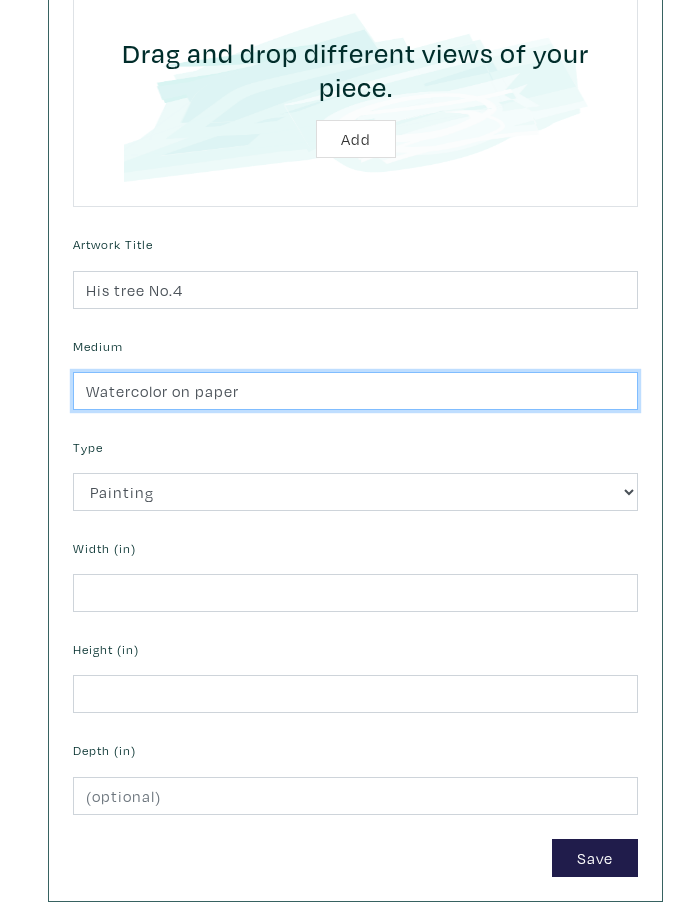 scroll, scrollTop: 1020, scrollLeft: 0, axis: vertical 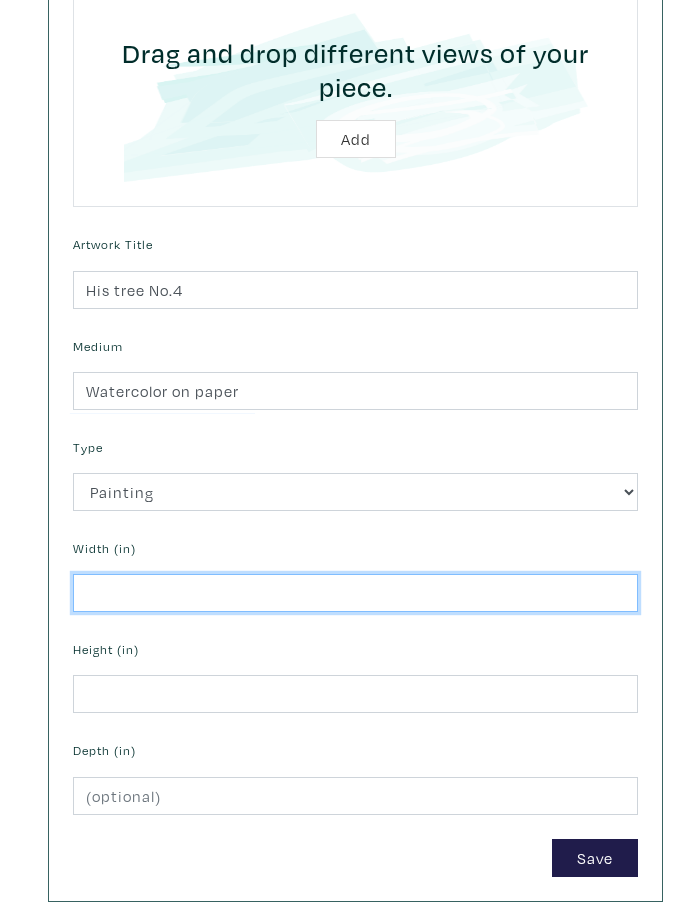 click at bounding box center [355, 593] 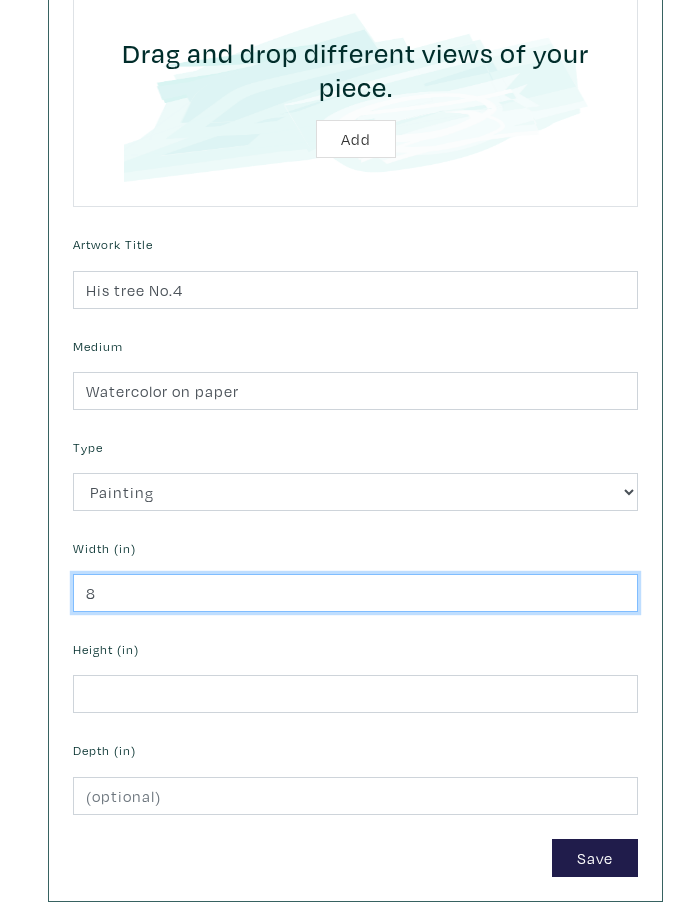 type on "8" 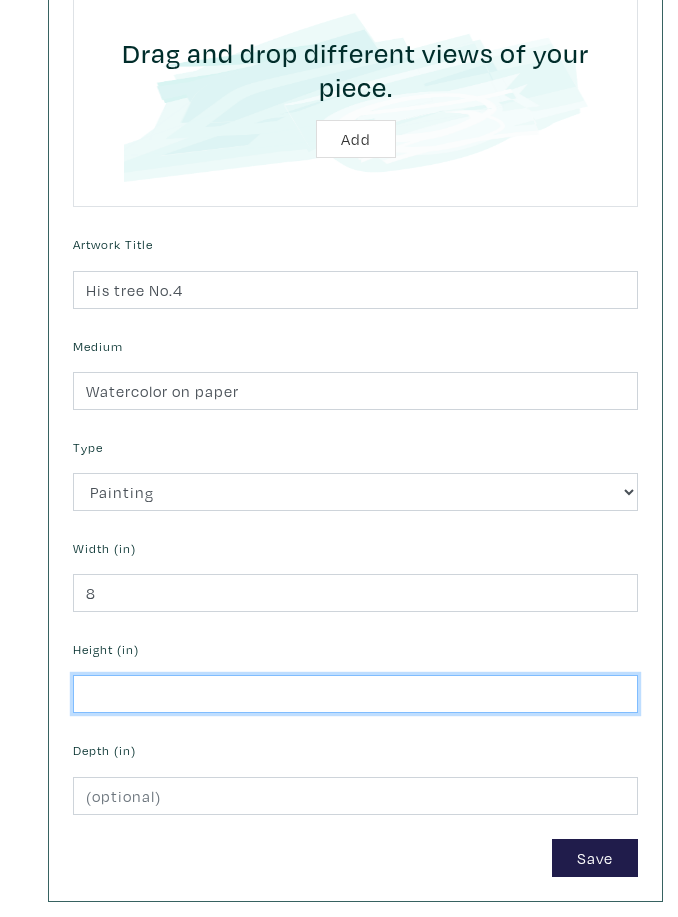 click at bounding box center [355, 694] 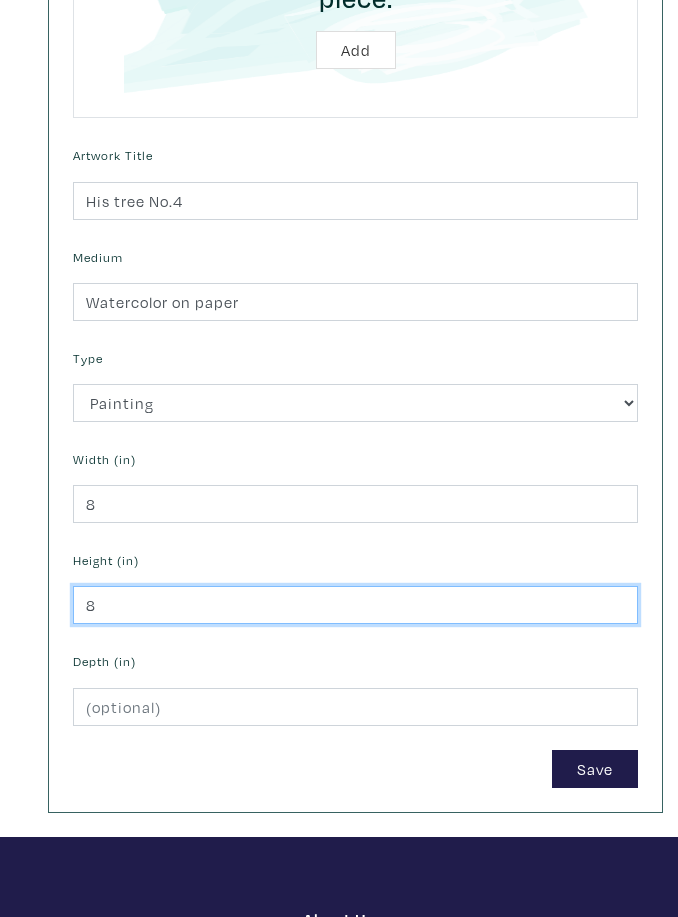 scroll, scrollTop: 1148, scrollLeft: 0, axis: vertical 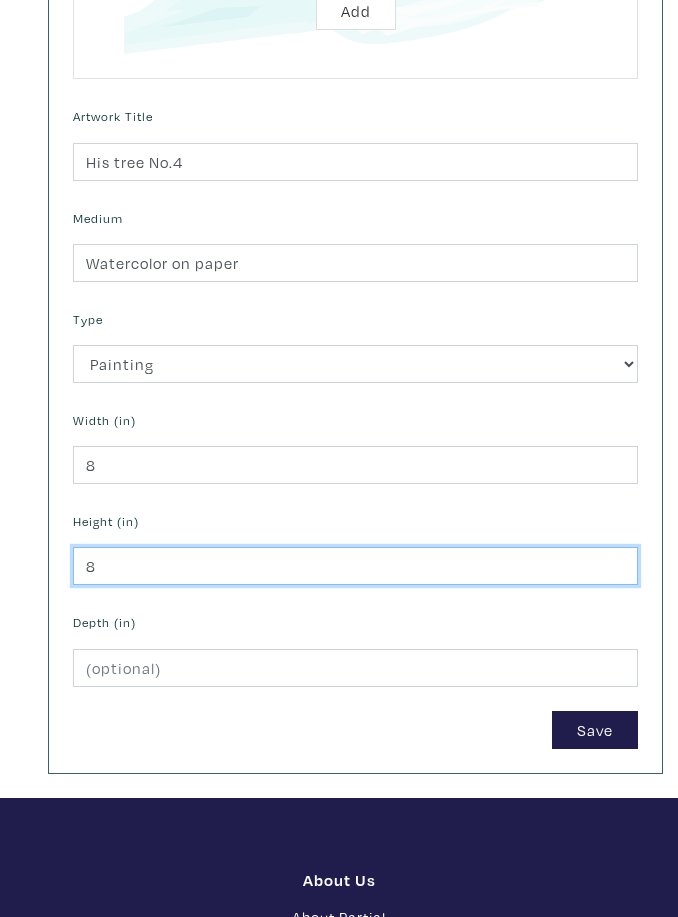 type on "8" 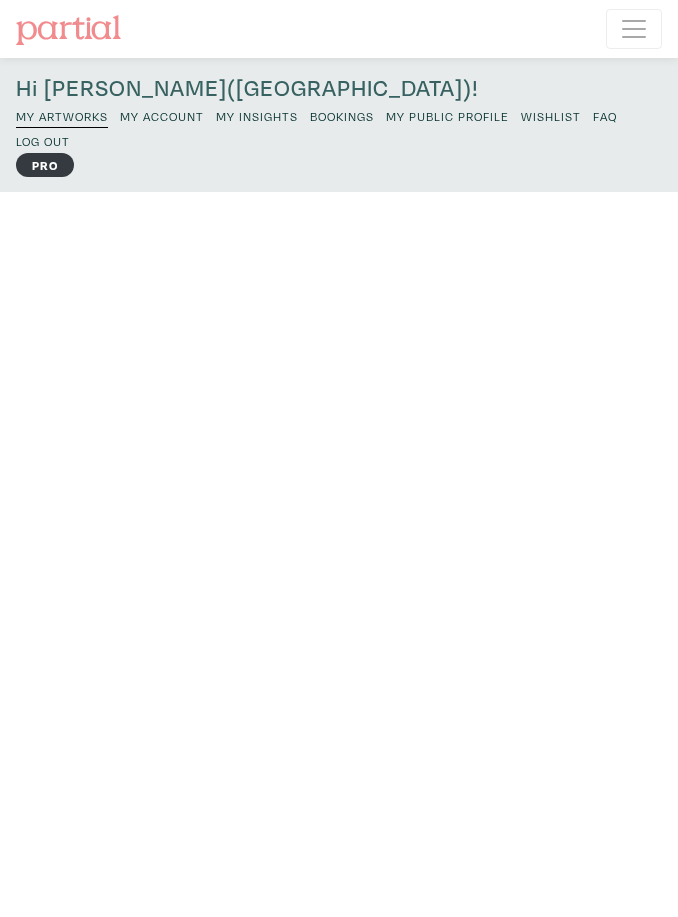 scroll, scrollTop: 0, scrollLeft: 0, axis: both 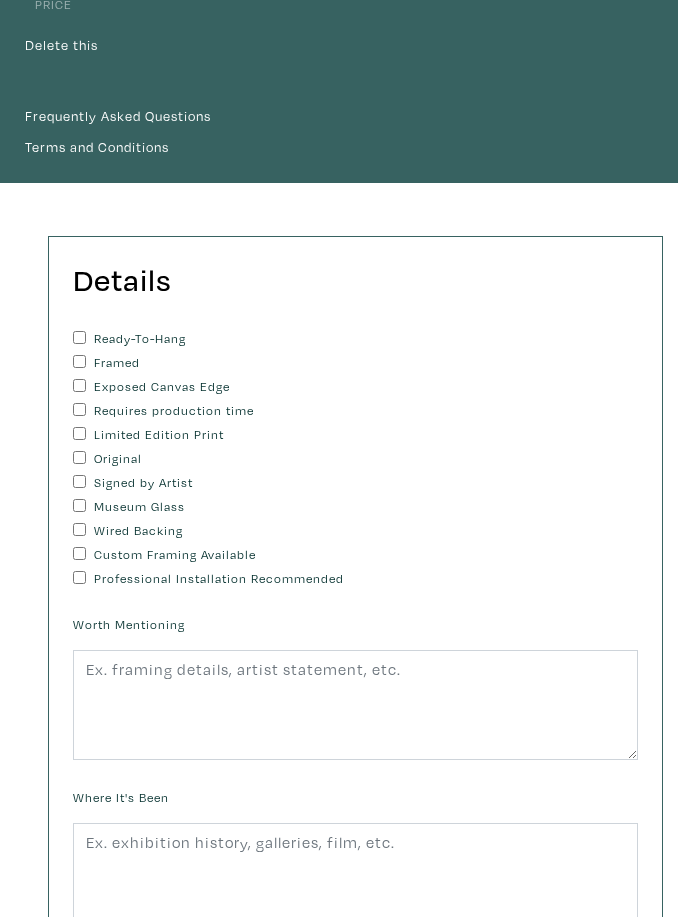click on "Ready-To-Hang" at bounding box center [79, 337] 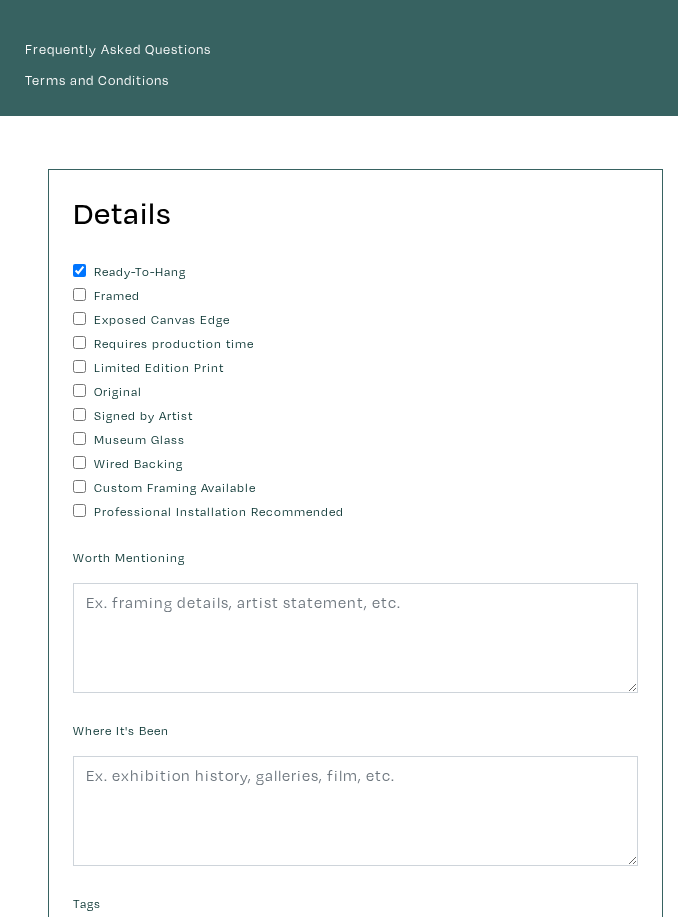 scroll, scrollTop: 436, scrollLeft: 0, axis: vertical 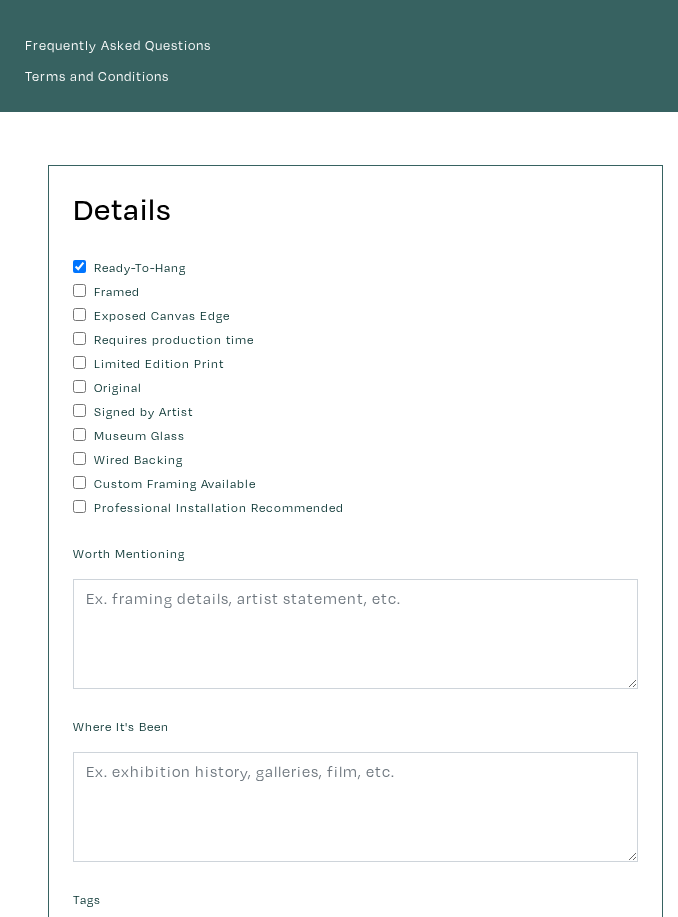 click on "Original" at bounding box center (79, 387) 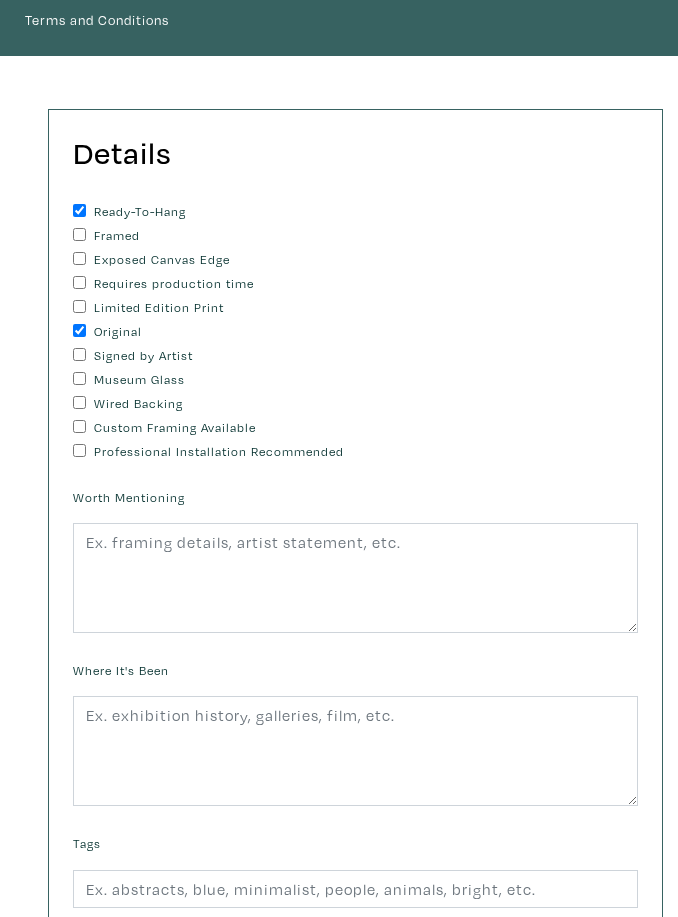 scroll, scrollTop: 493, scrollLeft: 0, axis: vertical 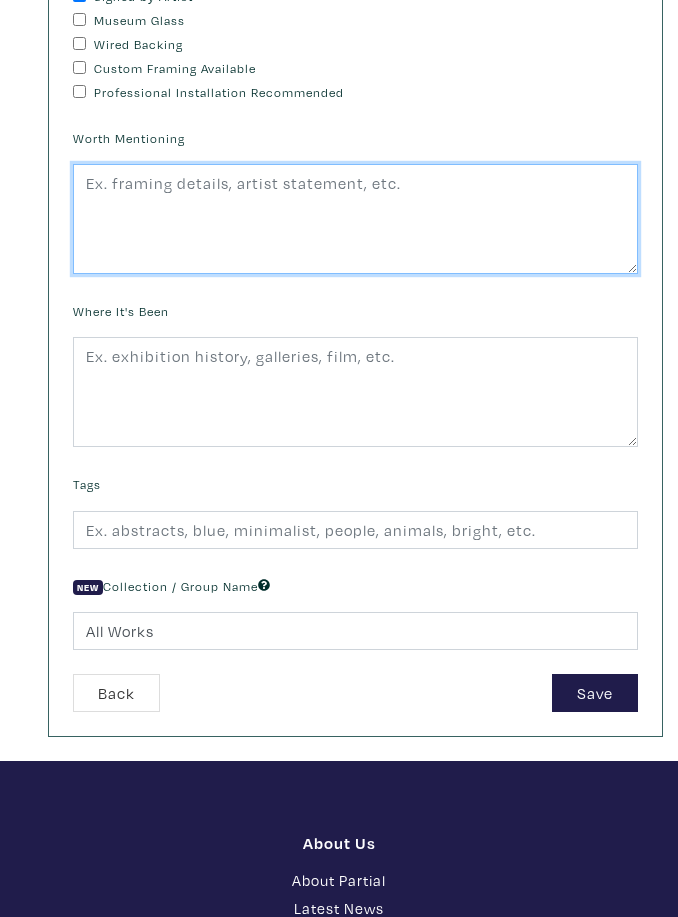 click at bounding box center (355, 219) 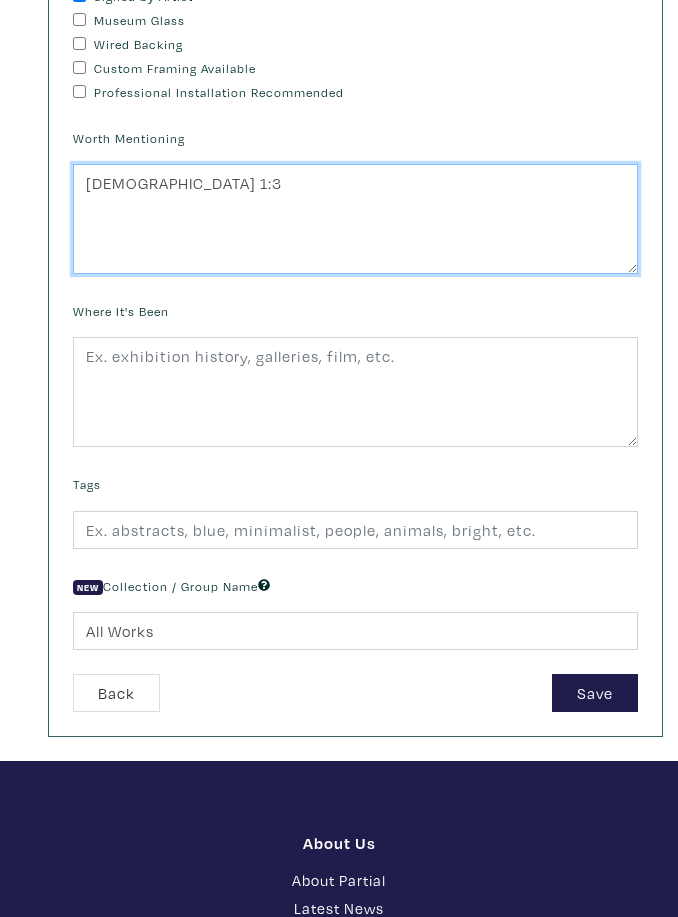 click on "[DEMOGRAPHIC_DATA] 1:3" at bounding box center [355, 219] 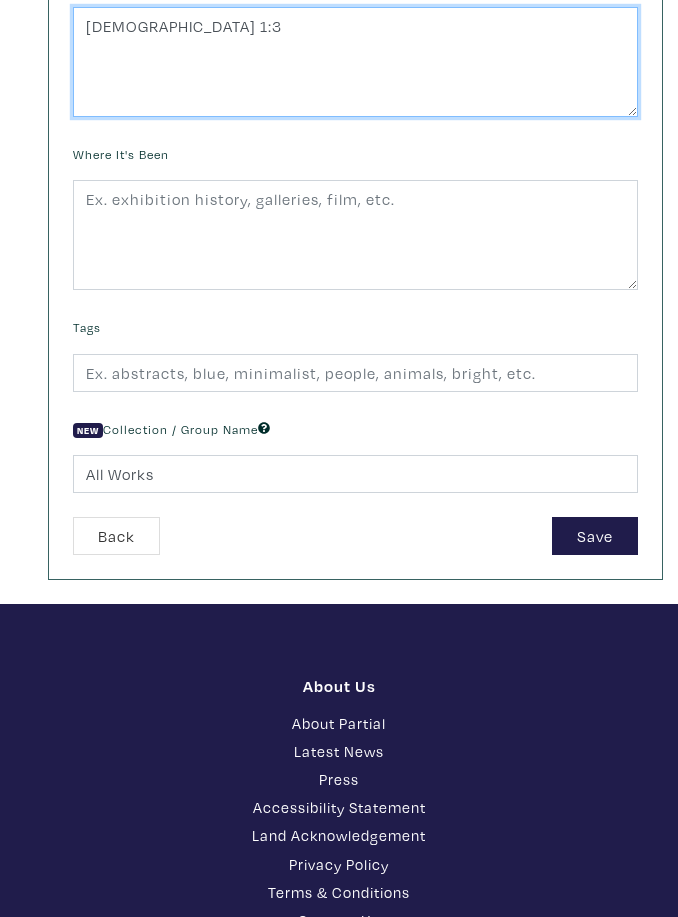 scroll, scrollTop: 1009, scrollLeft: 0, axis: vertical 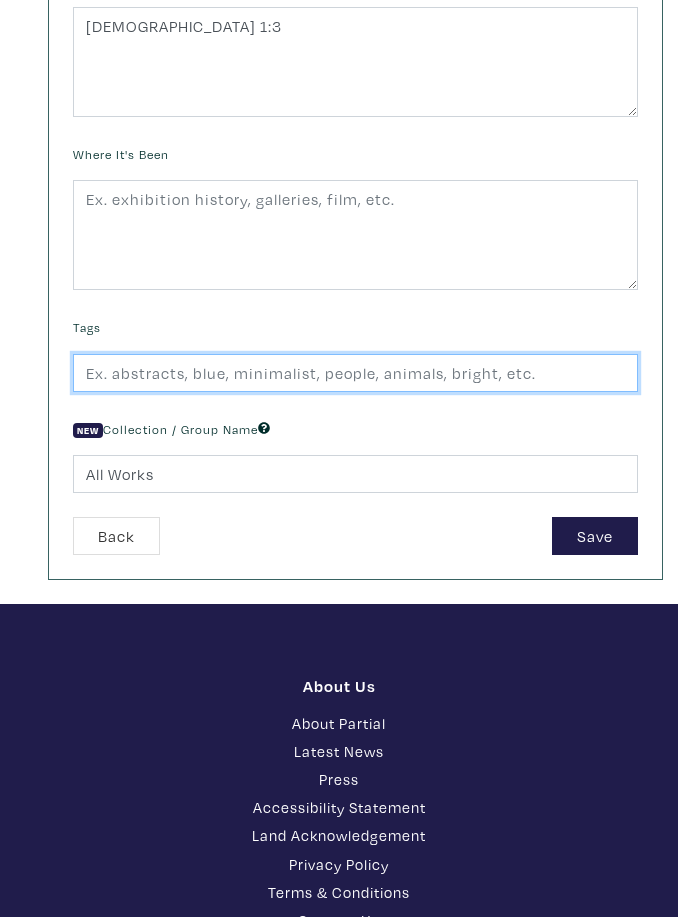click at bounding box center [355, 373] 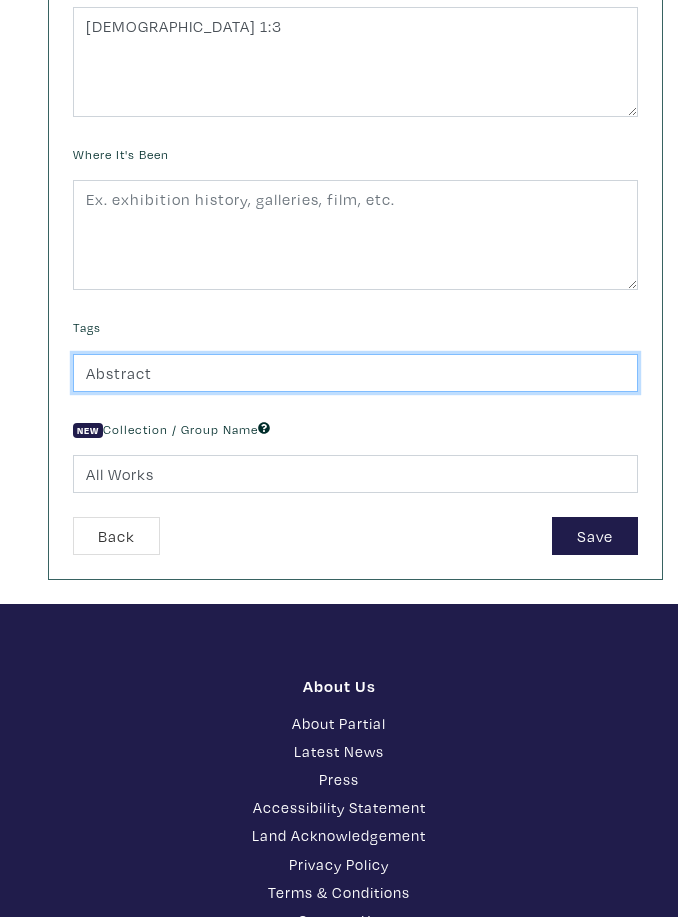 type on "Abstract" 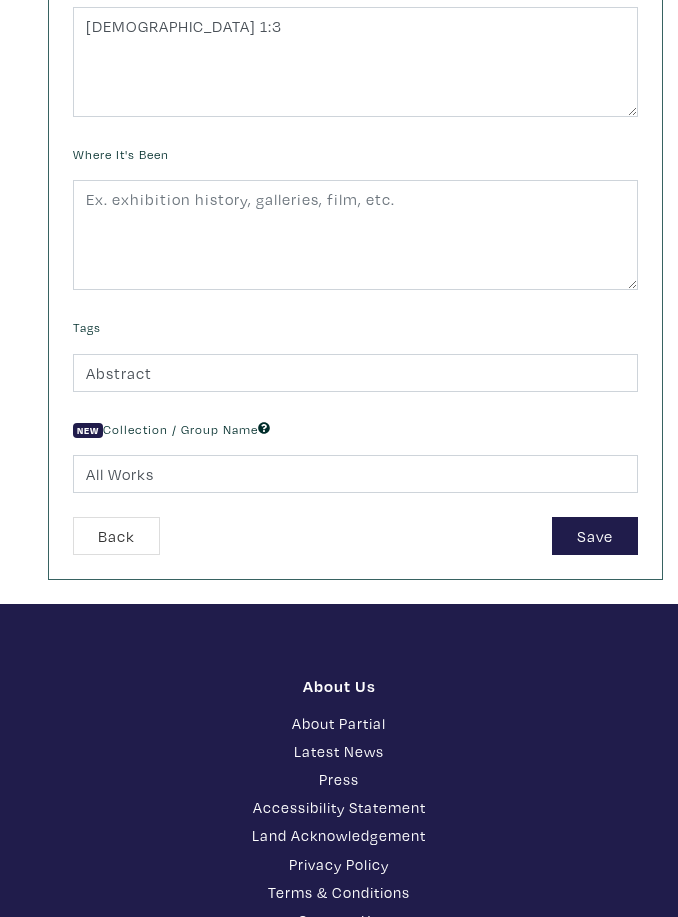 click on "Save" at bounding box center [595, 536] 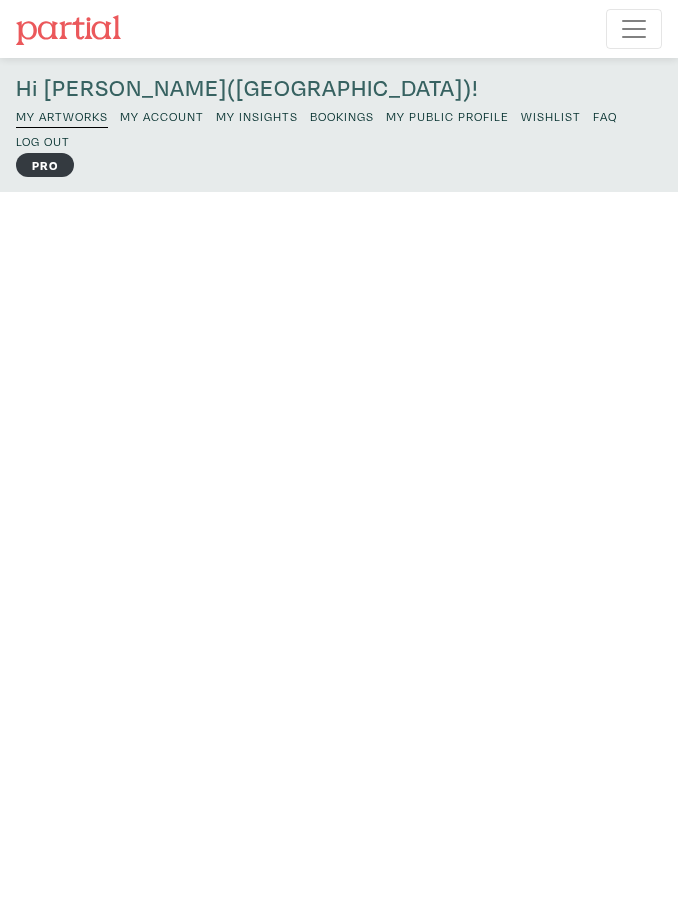 scroll, scrollTop: 0, scrollLeft: 0, axis: both 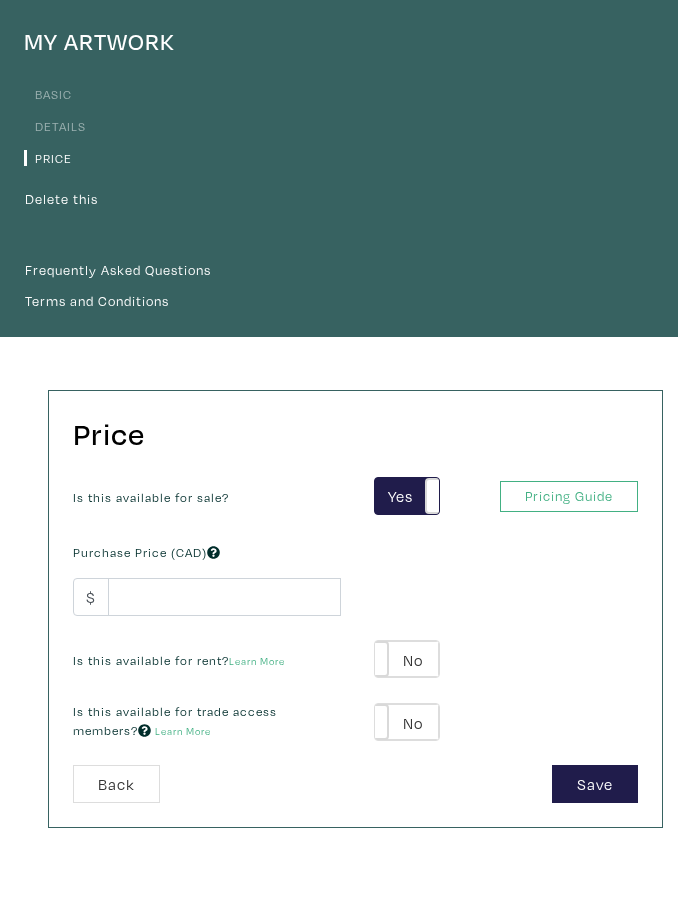 click on "Pricing Guide" at bounding box center [569, 496] 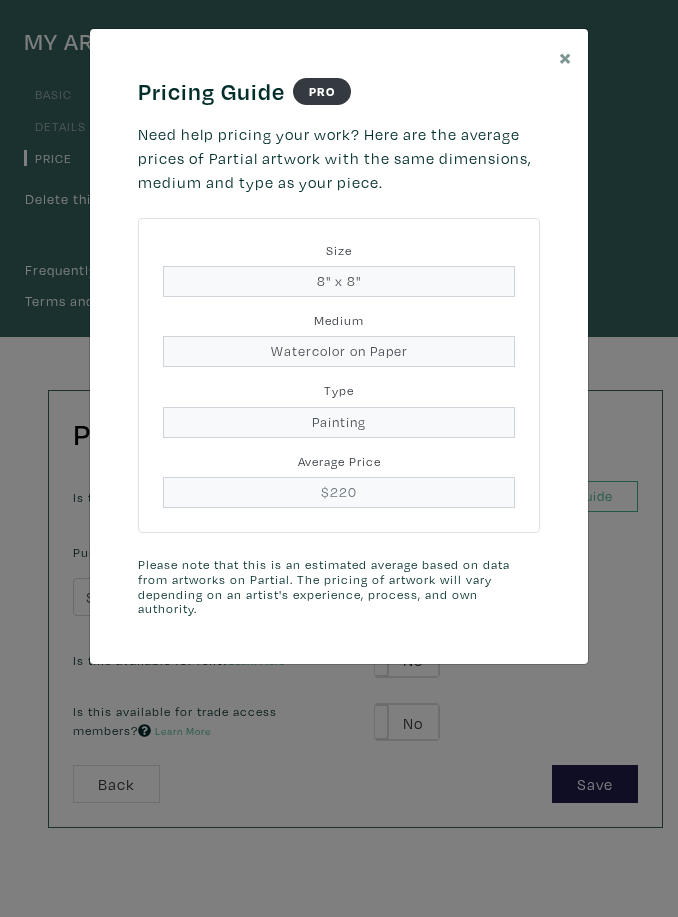 click on "×" at bounding box center (565, 56) 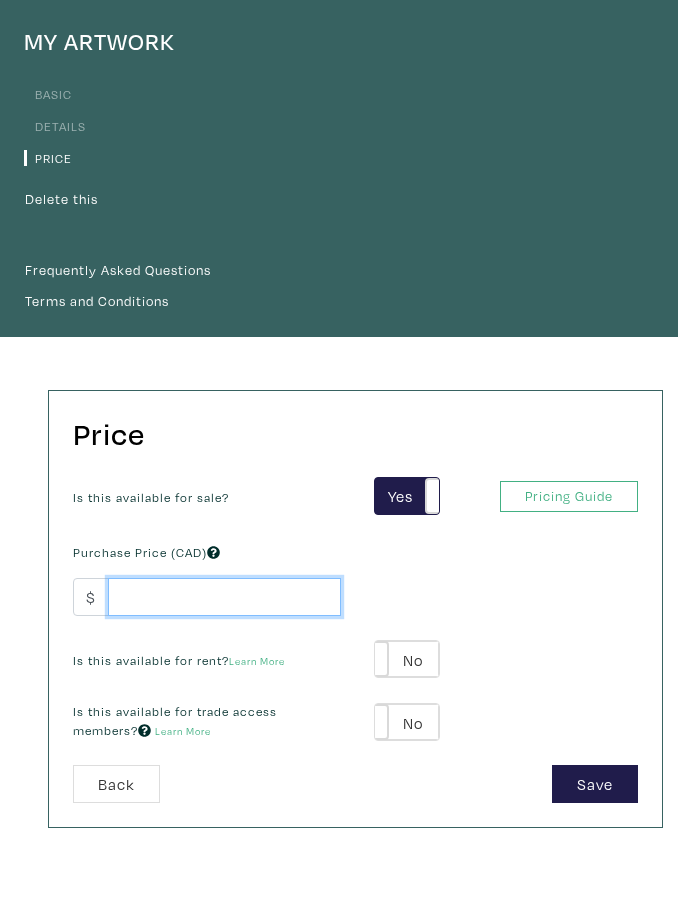 click at bounding box center (224, 597) 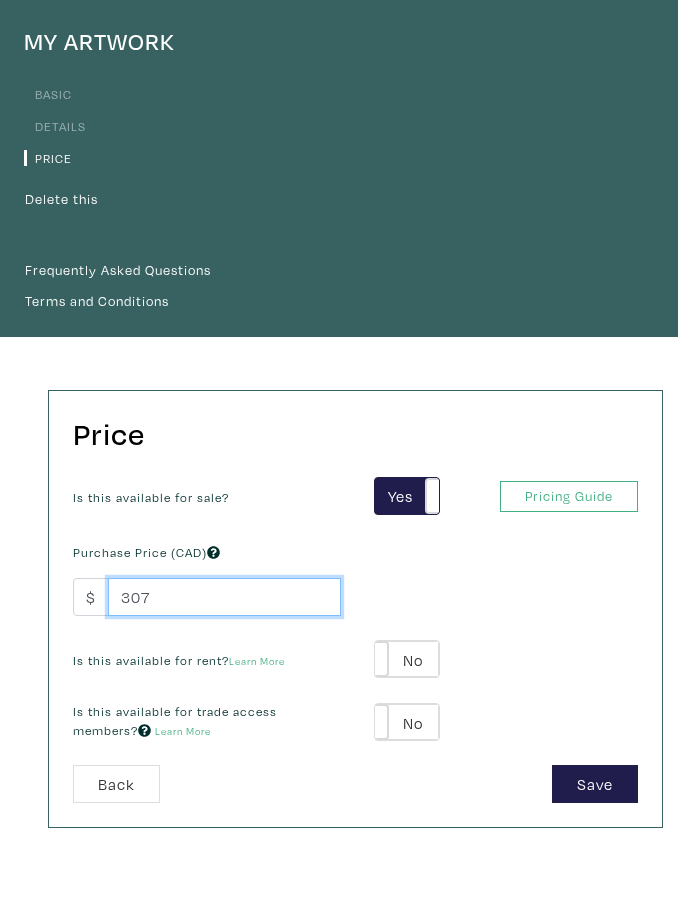 type on "307" 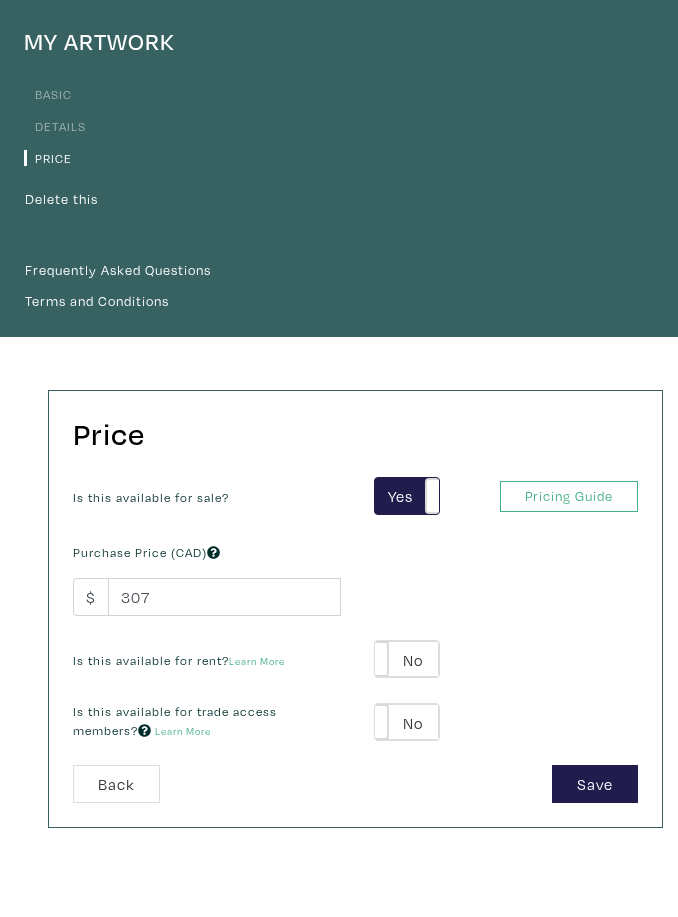 click on "Pricing Guide" at bounding box center (569, 496) 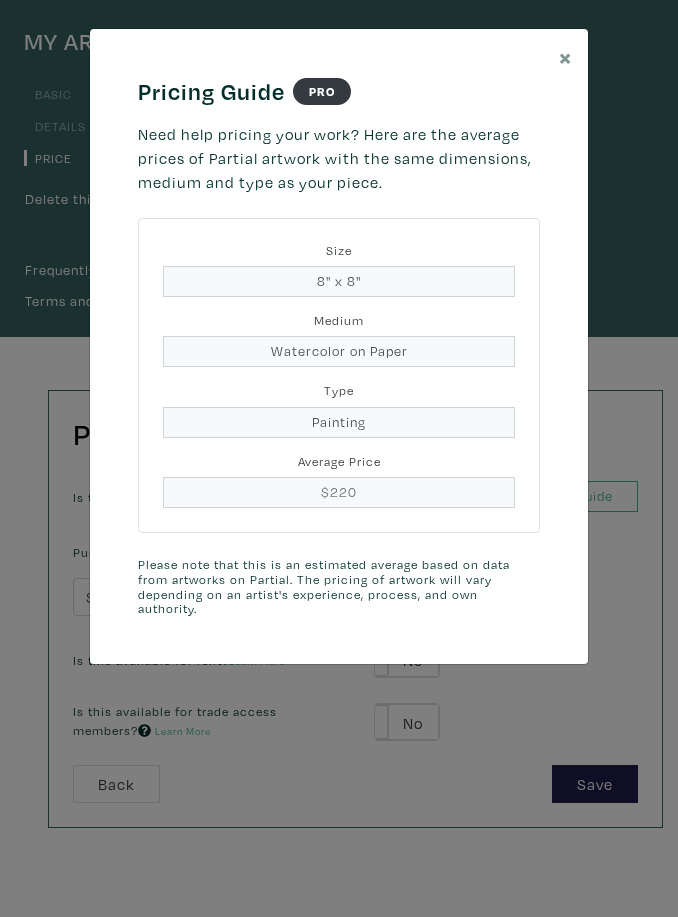 click on "×" at bounding box center (565, 56) 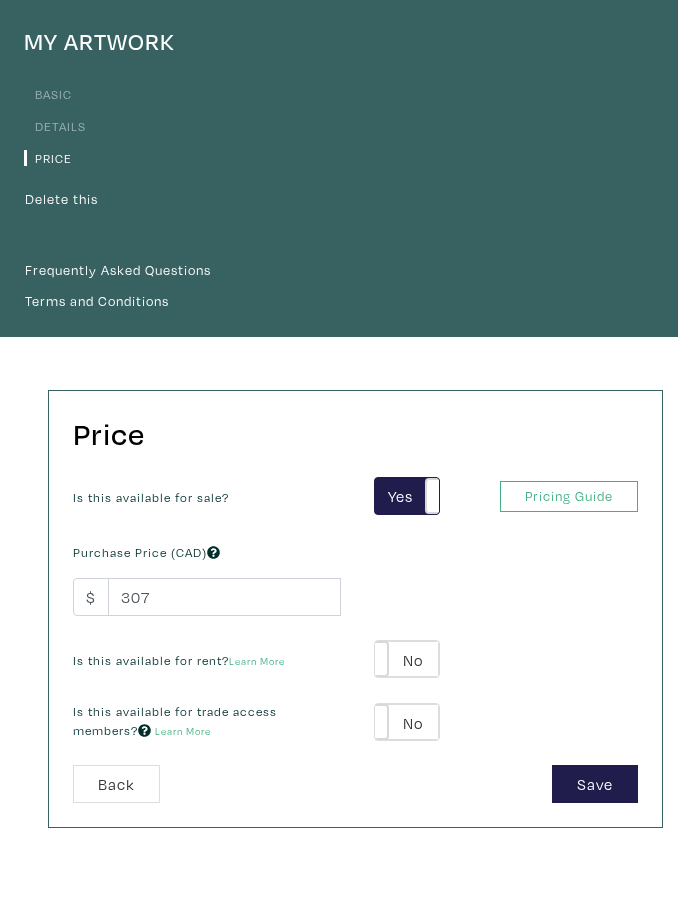 click on "Save" at bounding box center [595, 784] 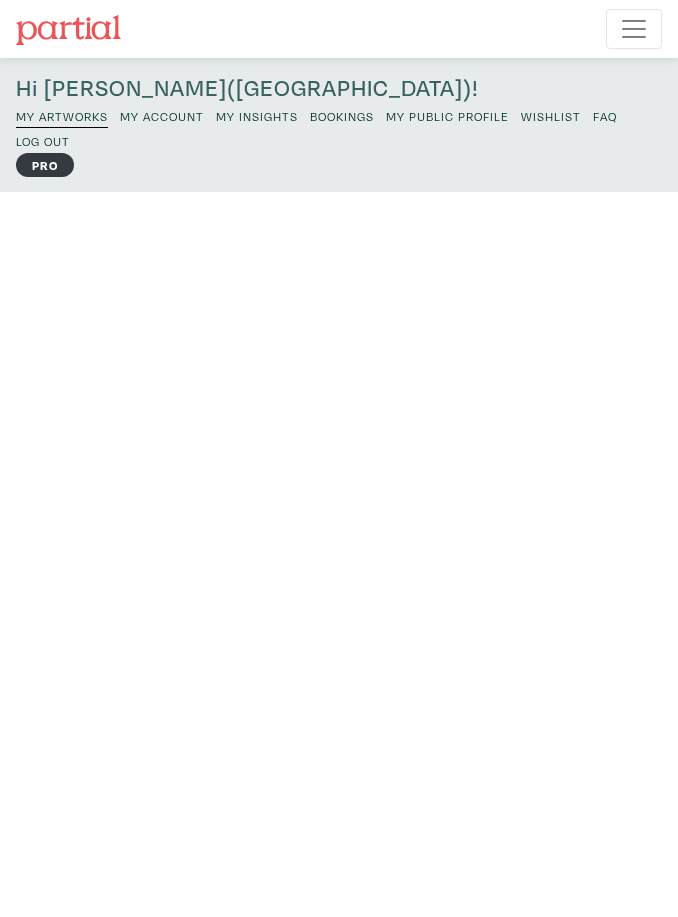 scroll, scrollTop: 0, scrollLeft: 0, axis: both 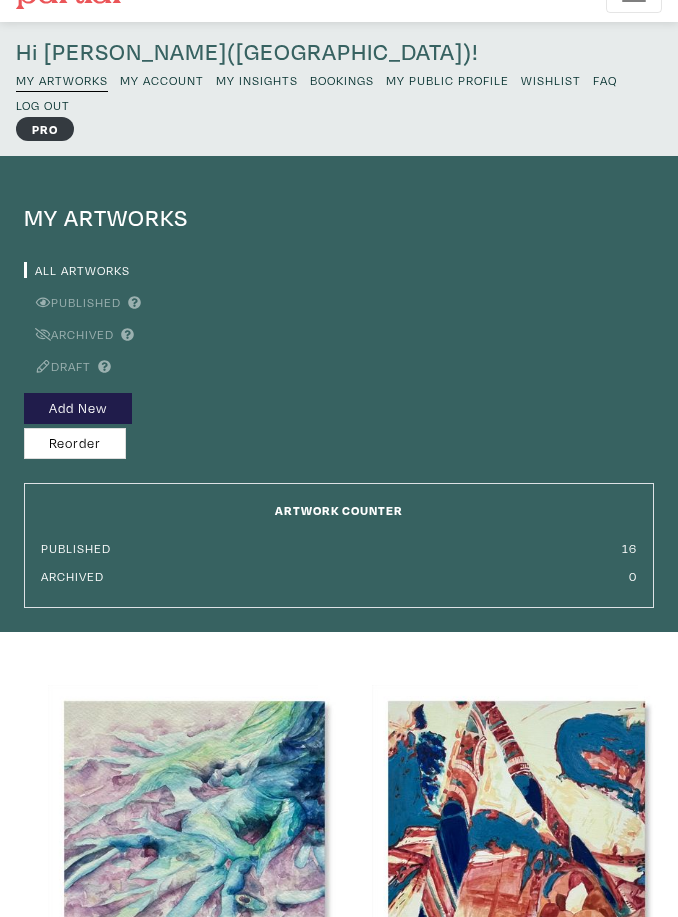click on "Add New" at bounding box center [78, 408] 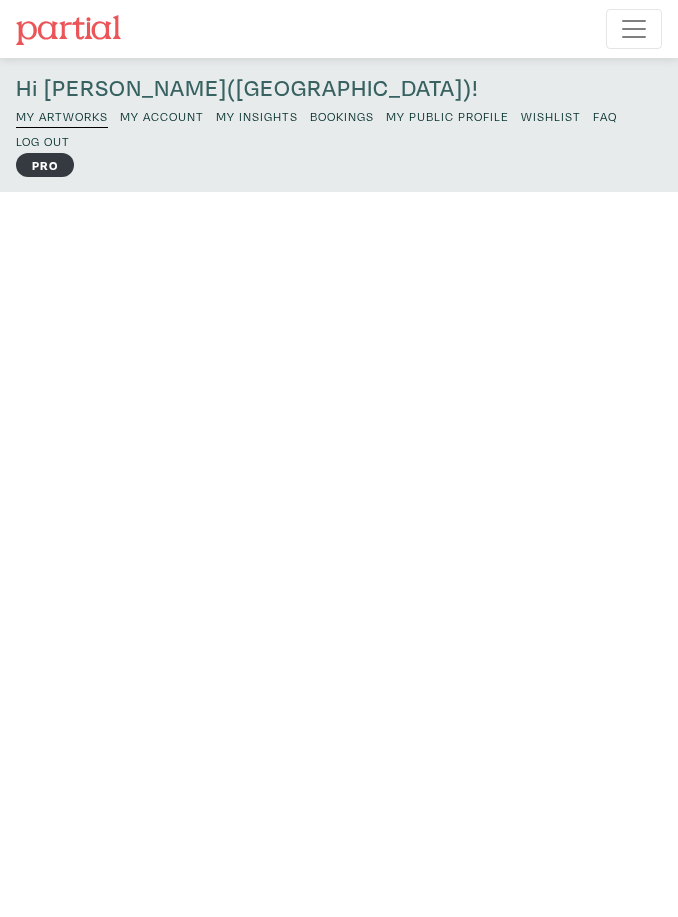 scroll, scrollTop: 0, scrollLeft: 0, axis: both 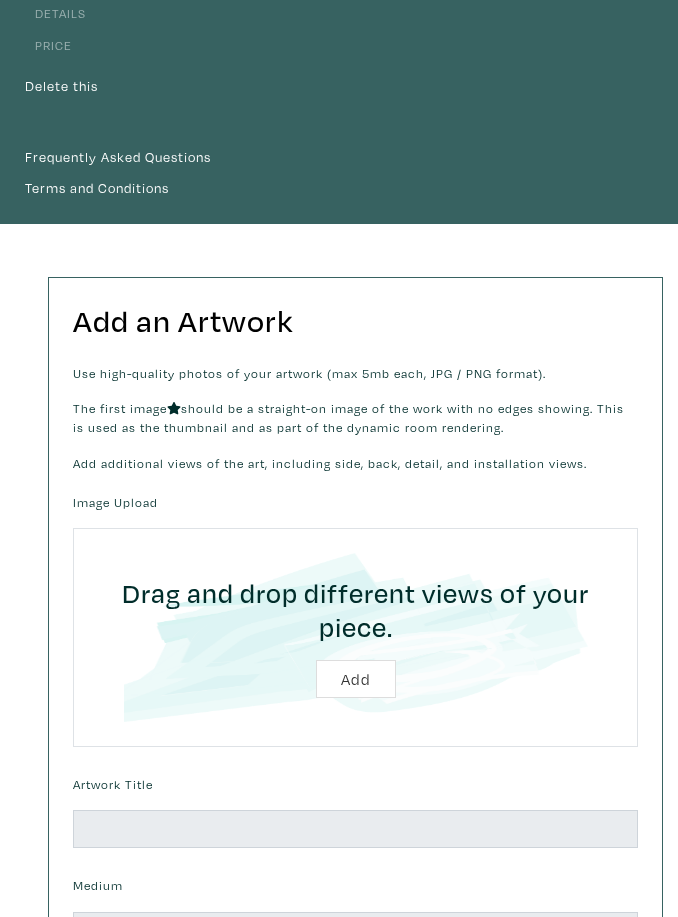 click at bounding box center [355, 638] 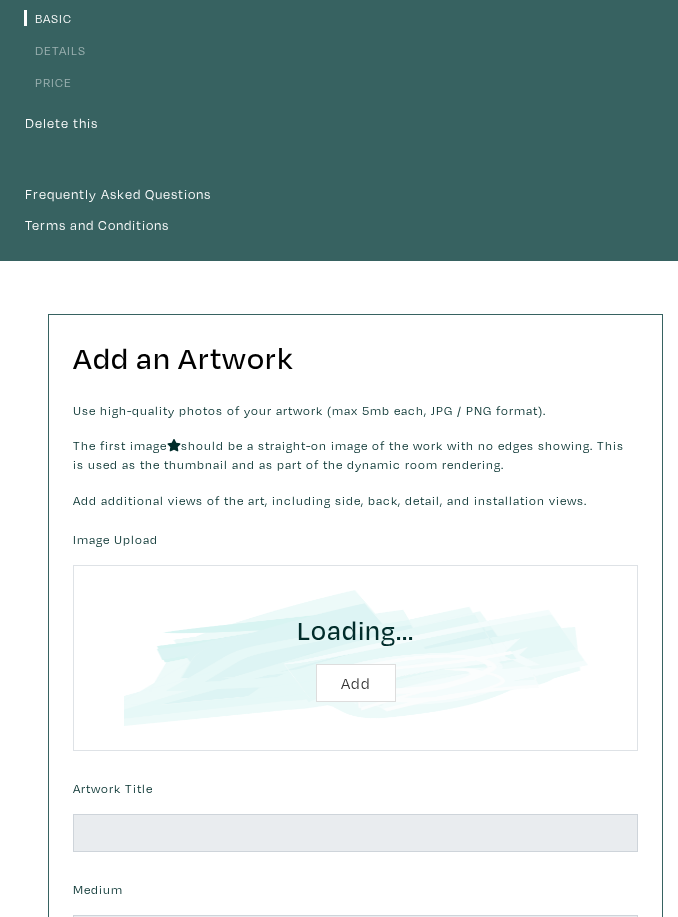 scroll, scrollTop: 378, scrollLeft: 0, axis: vertical 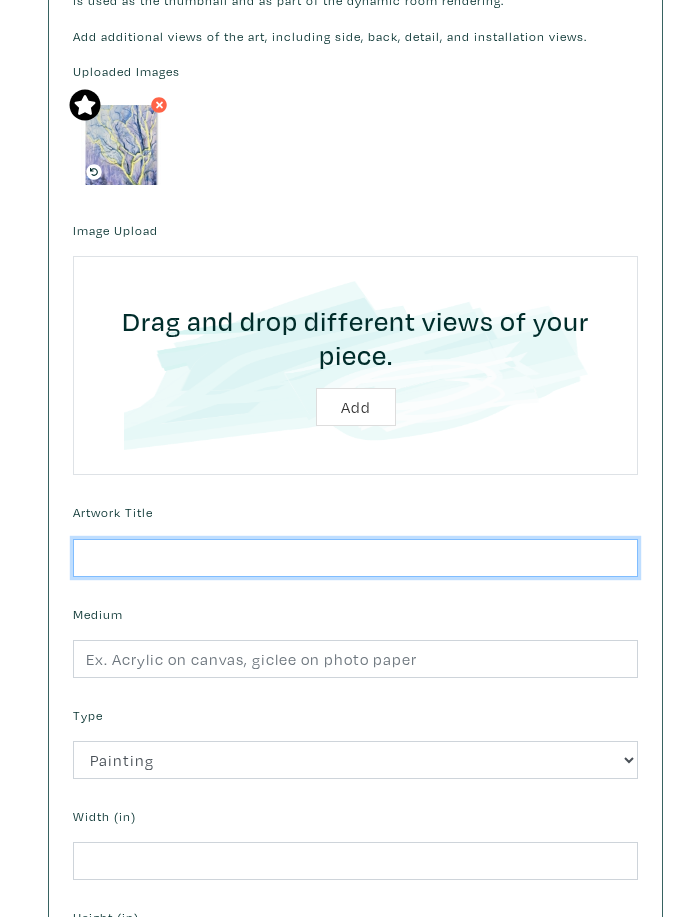 click at bounding box center [355, 559] 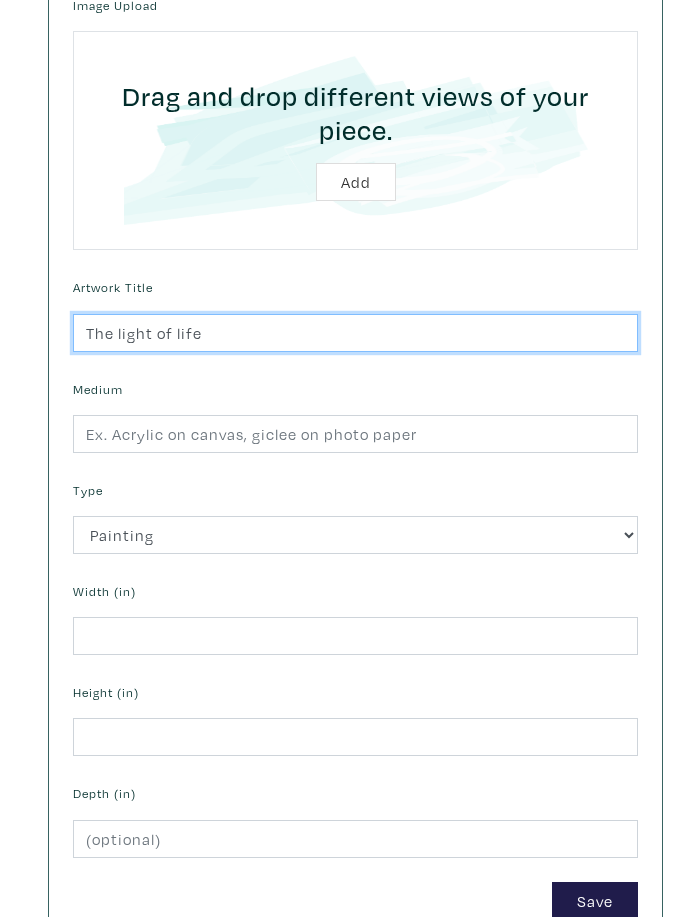 scroll, scrollTop: 979, scrollLeft: 0, axis: vertical 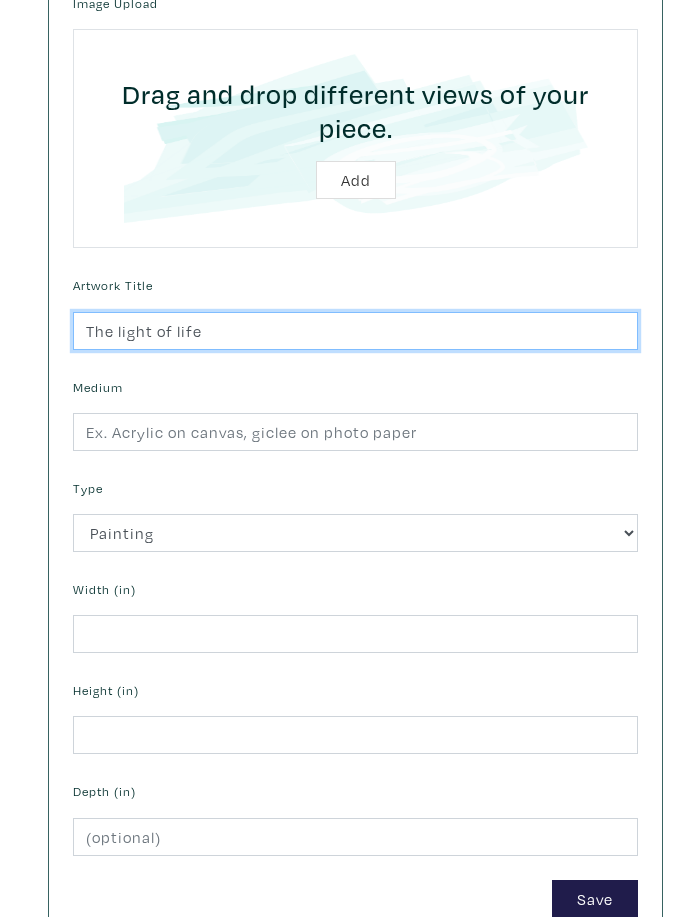 type on "The light of life" 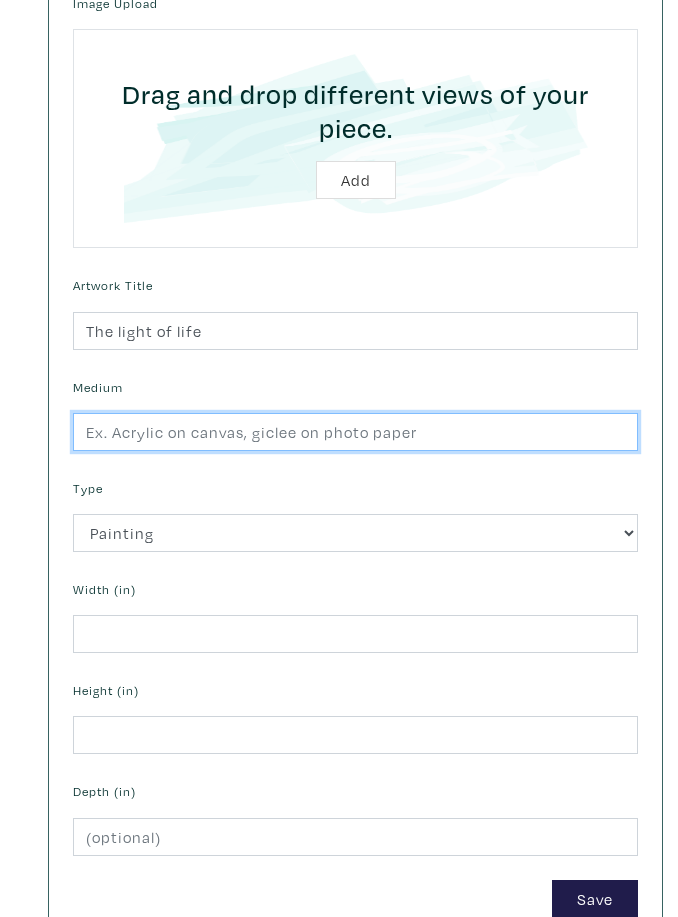 click at bounding box center (355, 432) 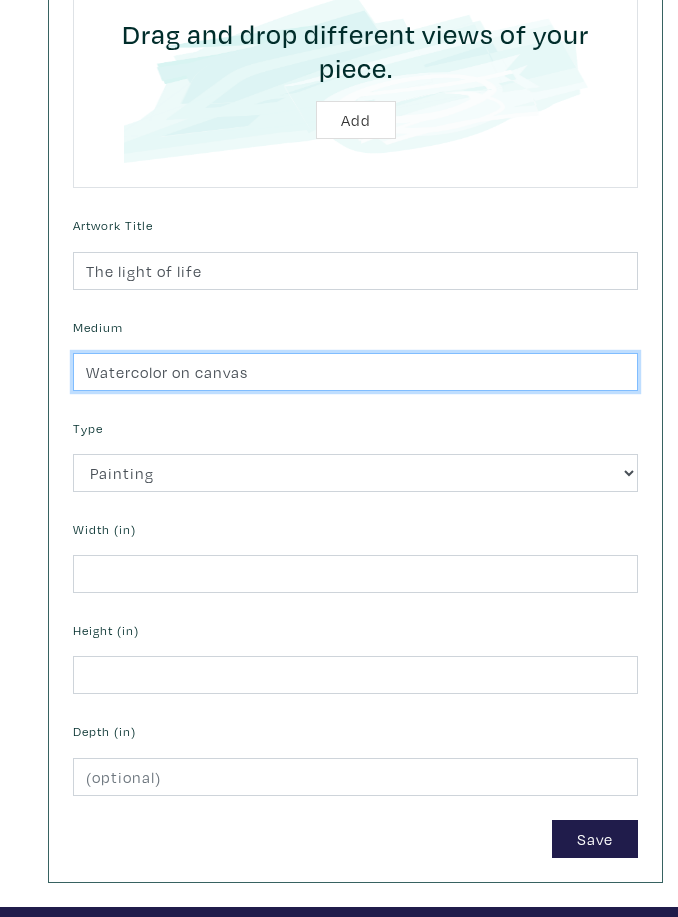 type on "Watercolor on canvas" 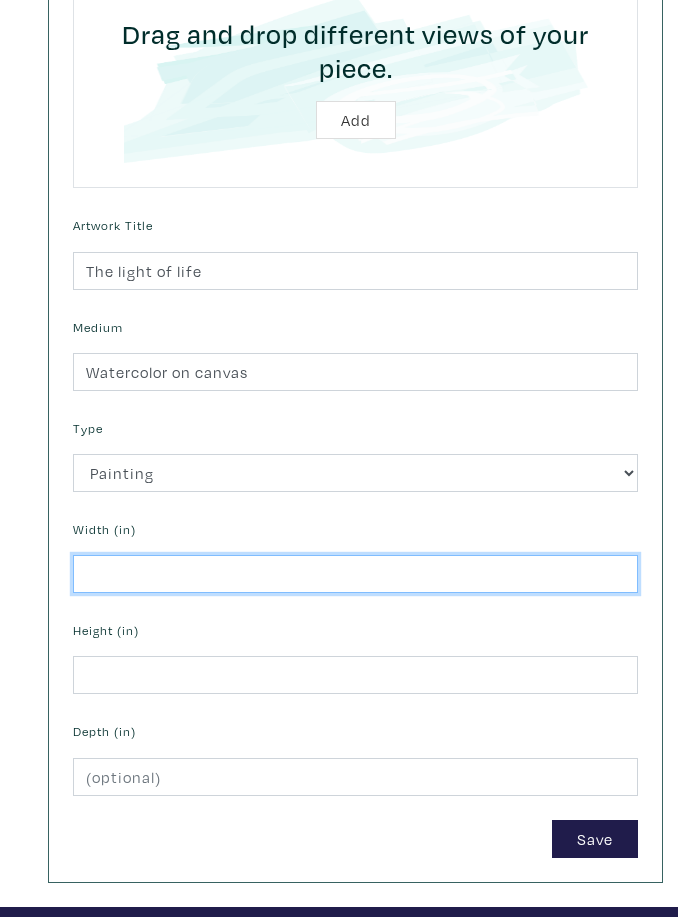 click at bounding box center [355, 575] 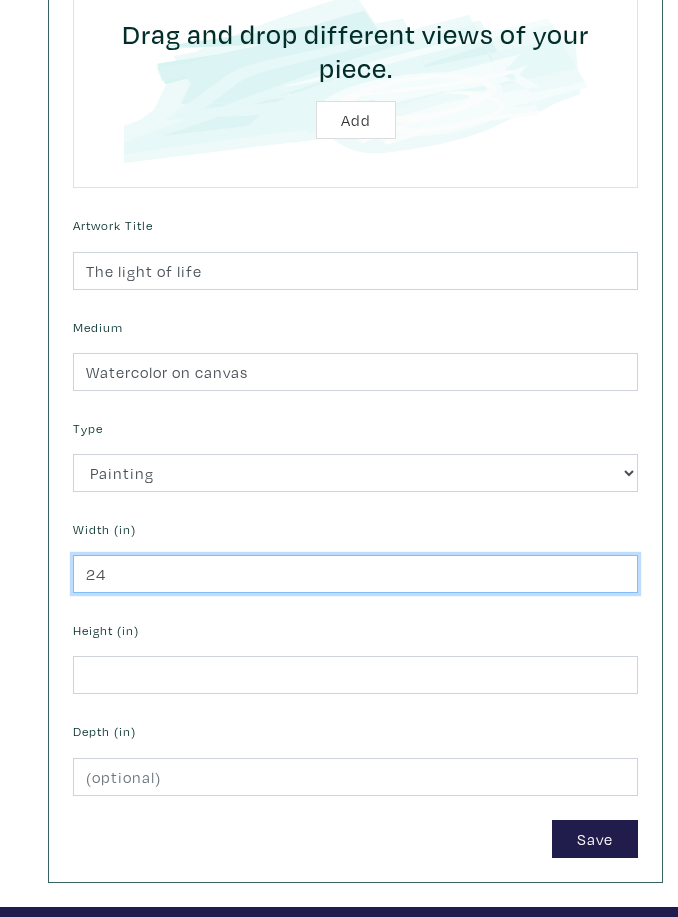 type on "24" 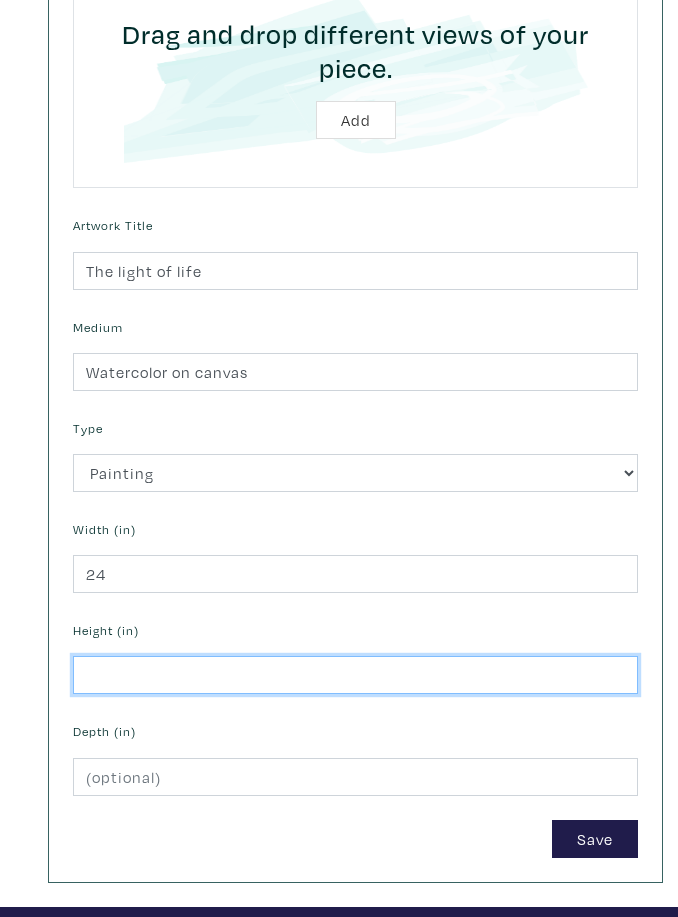 click at bounding box center (355, 675) 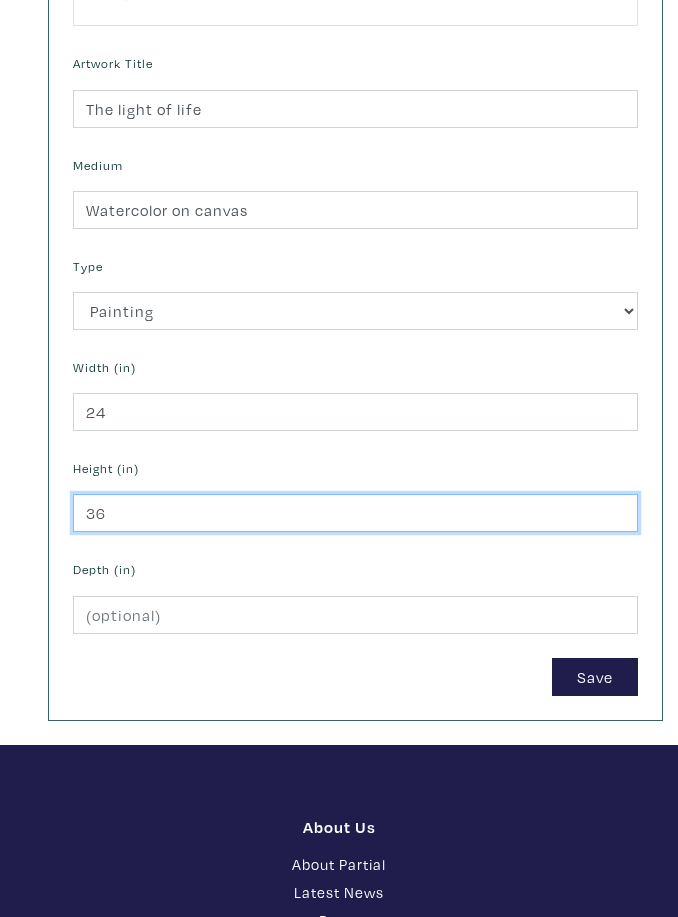 scroll, scrollTop: 1201, scrollLeft: 0, axis: vertical 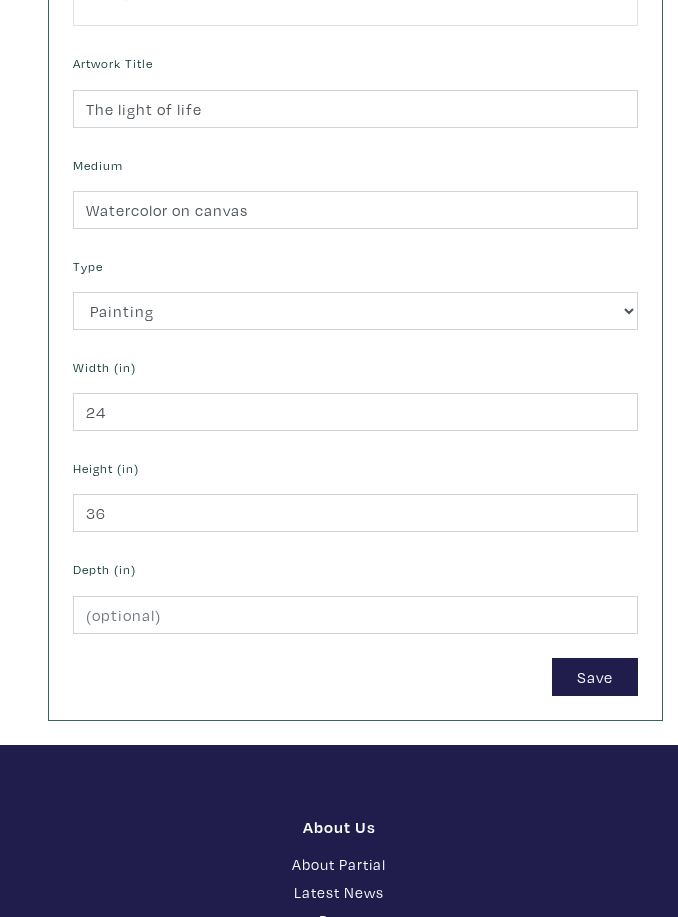 click on "Save" at bounding box center [595, 677] 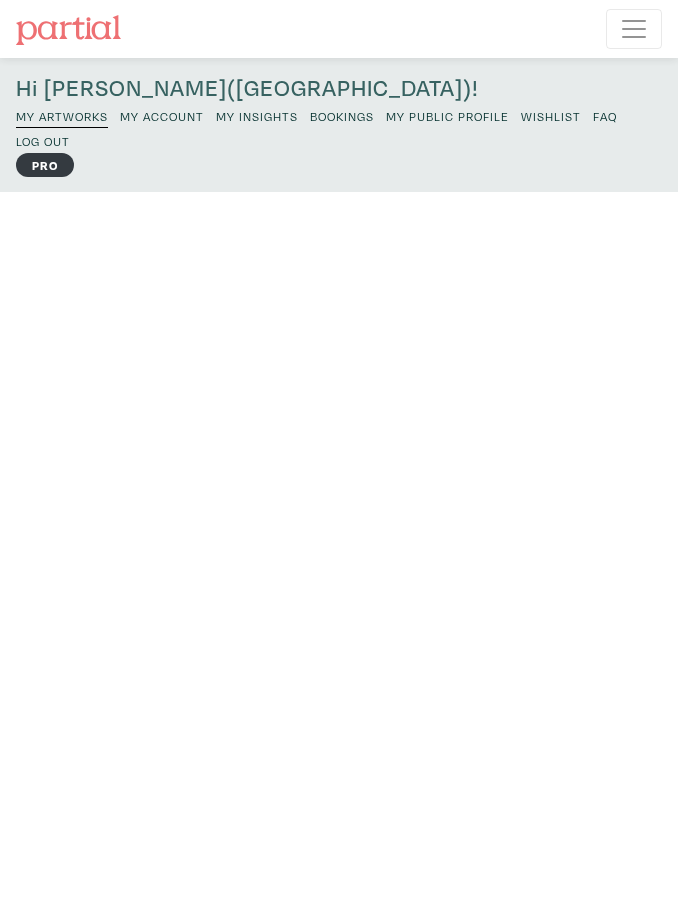 scroll, scrollTop: 0, scrollLeft: 0, axis: both 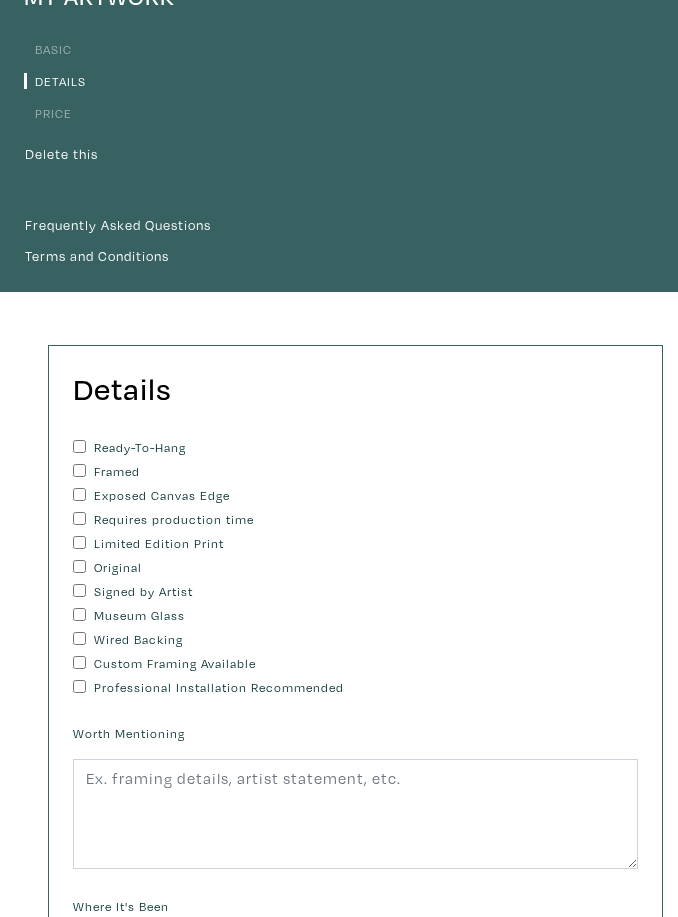 click on "Ready-To-Hang" at bounding box center [79, 446] 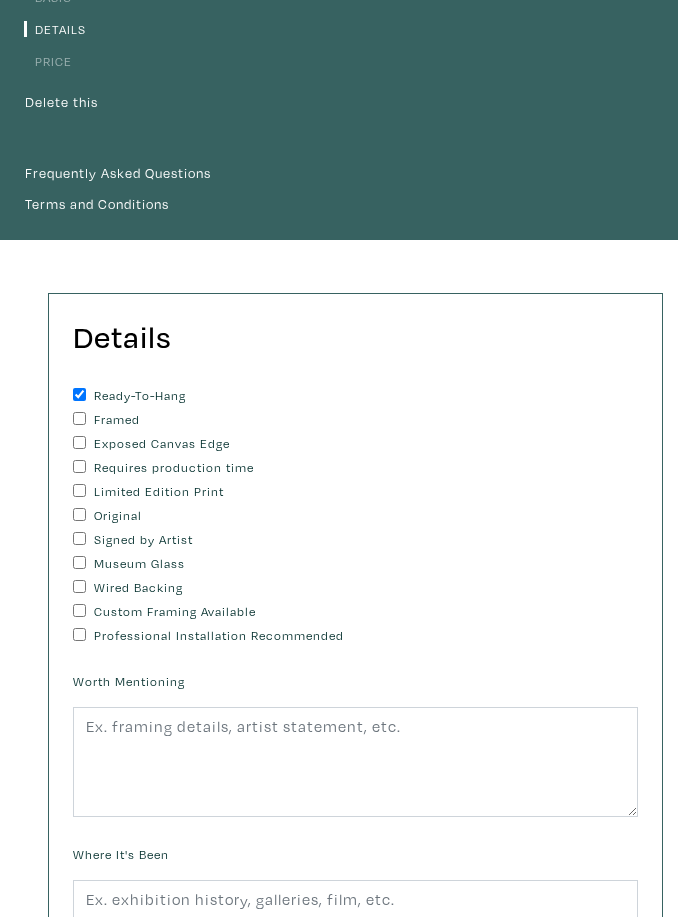 scroll, scrollTop: 307, scrollLeft: 0, axis: vertical 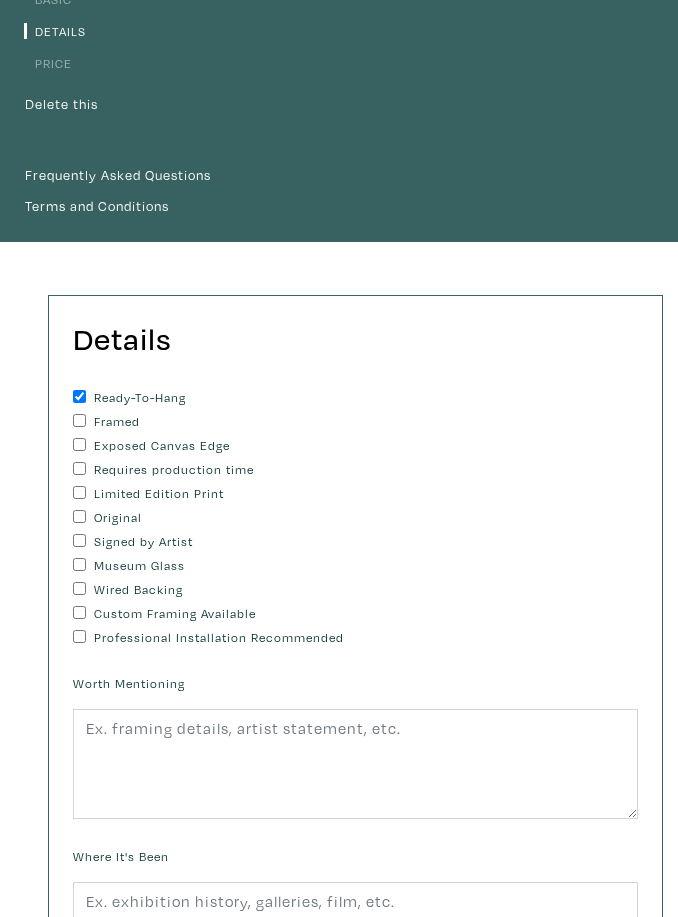 click on "Original" at bounding box center [79, 516] 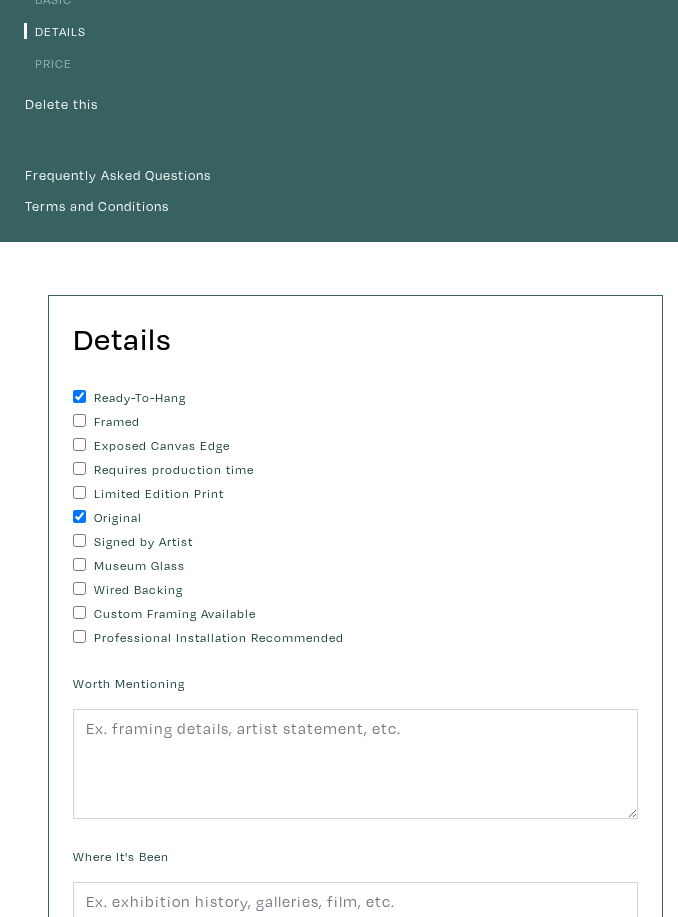 click on "Signed by Artist" at bounding box center (79, 540) 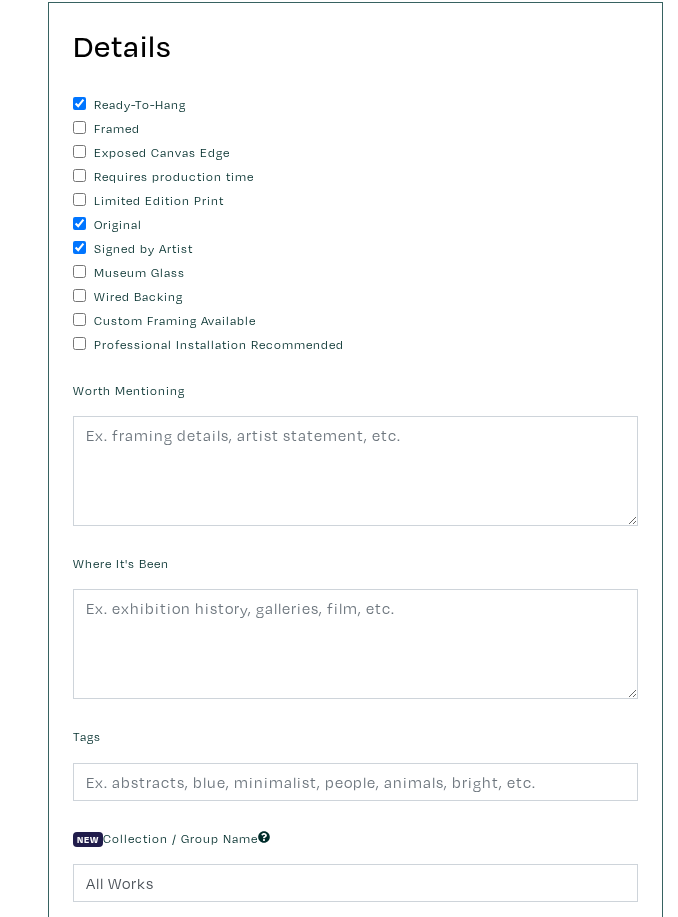 scroll, scrollTop: 603, scrollLeft: 0, axis: vertical 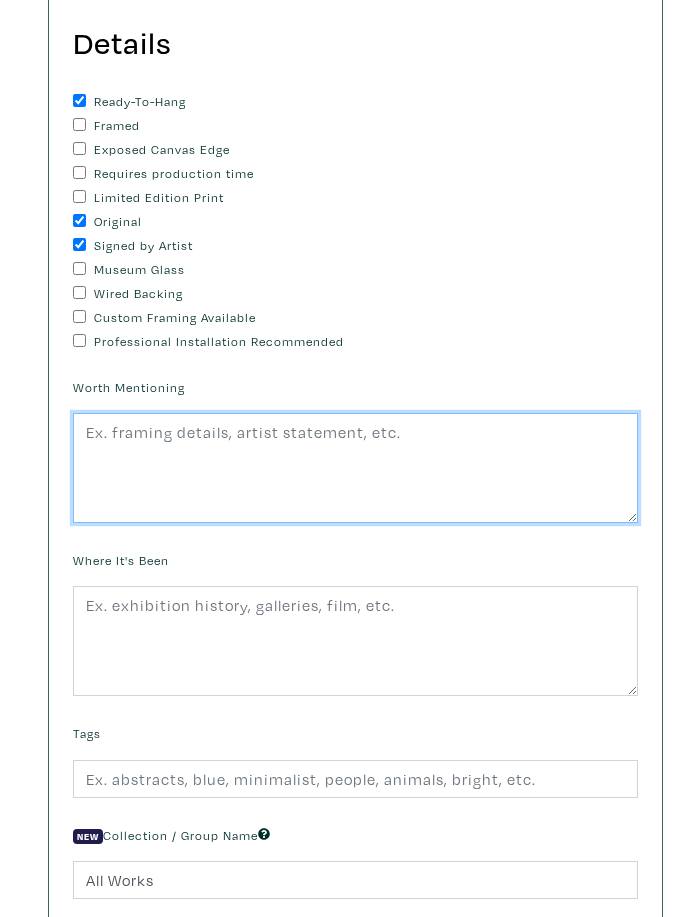 click at bounding box center [355, 468] 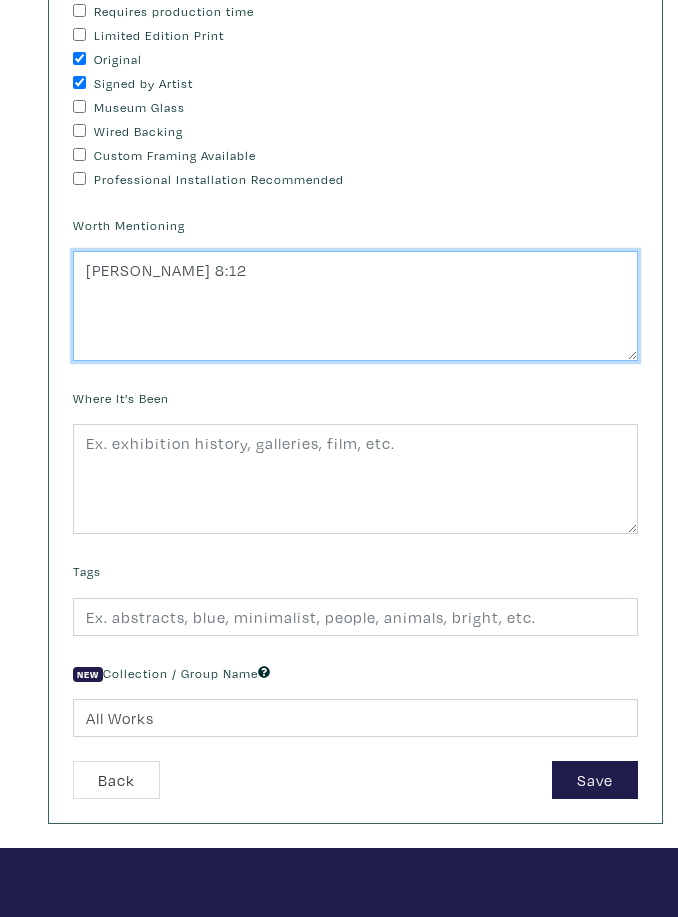 type on "John 8:12" 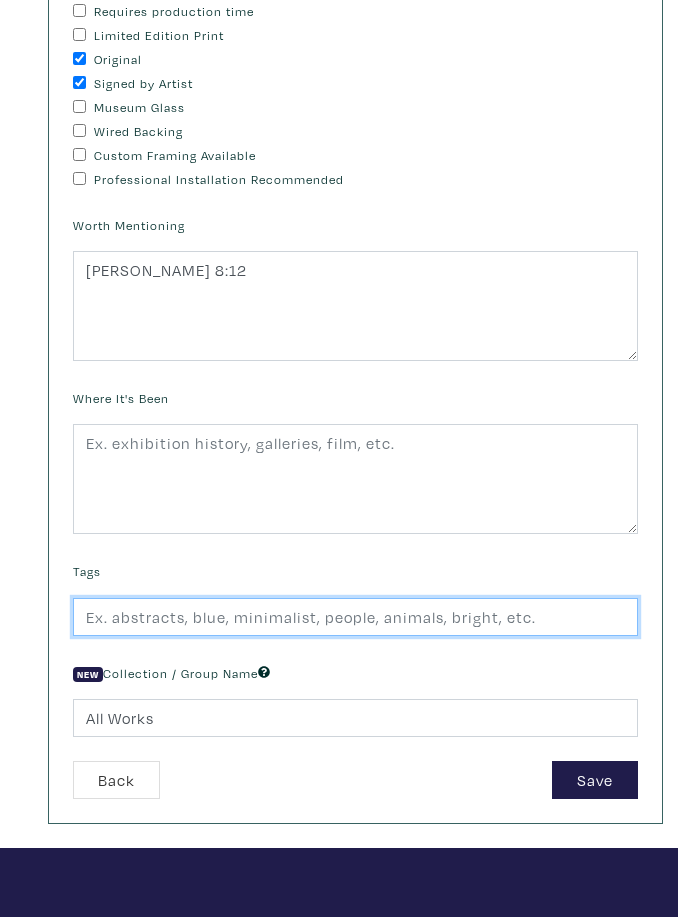 click at bounding box center [355, 618] 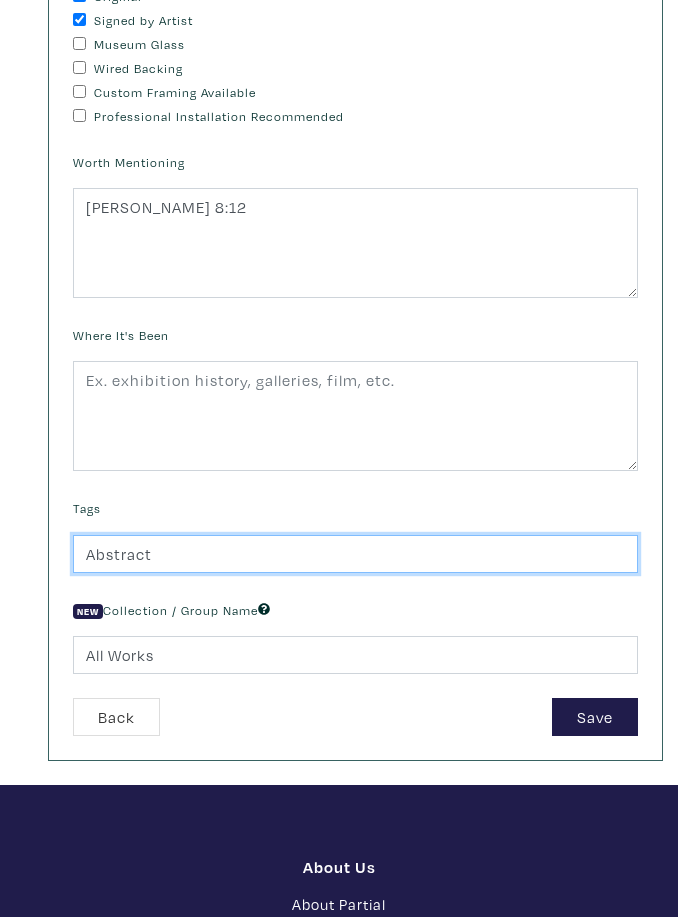 scroll, scrollTop: 834, scrollLeft: 0, axis: vertical 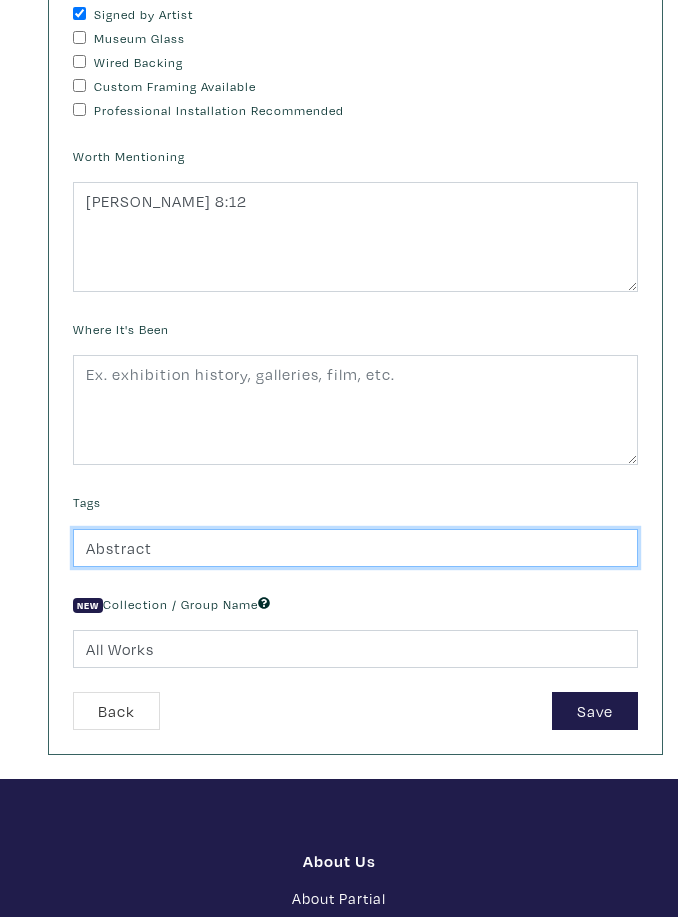 type on "Abstract" 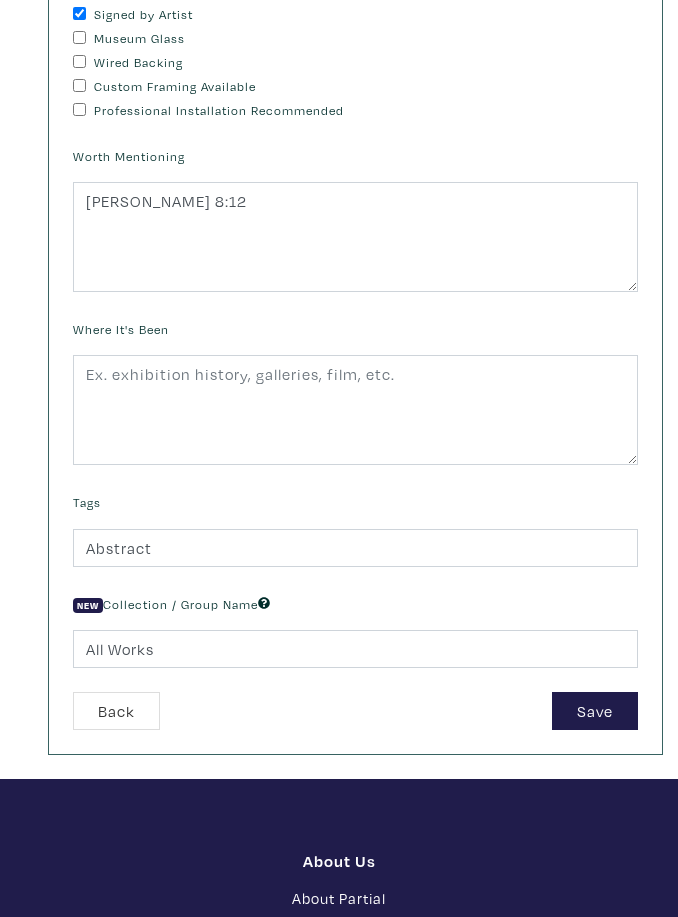 click on "Save" at bounding box center [595, 711] 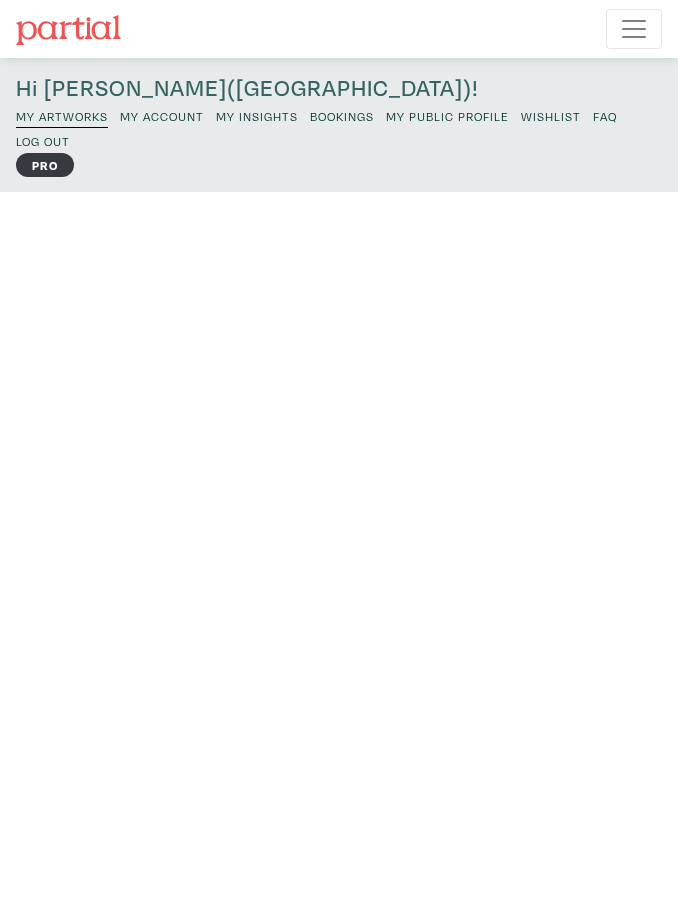 scroll, scrollTop: 0, scrollLeft: 0, axis: both 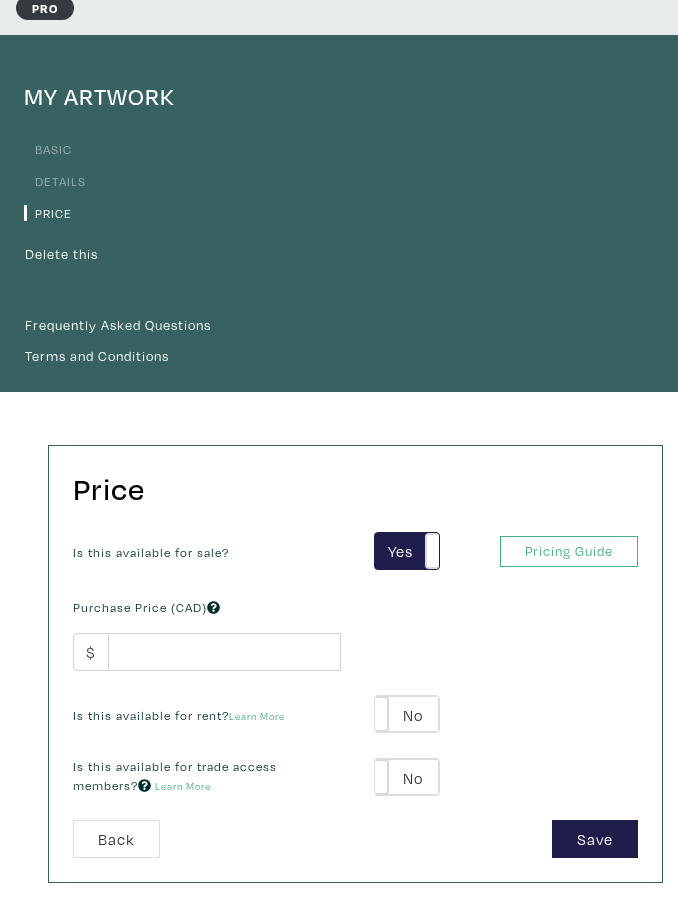 click on "Pricing Guide" at bounding box center [569, 551] 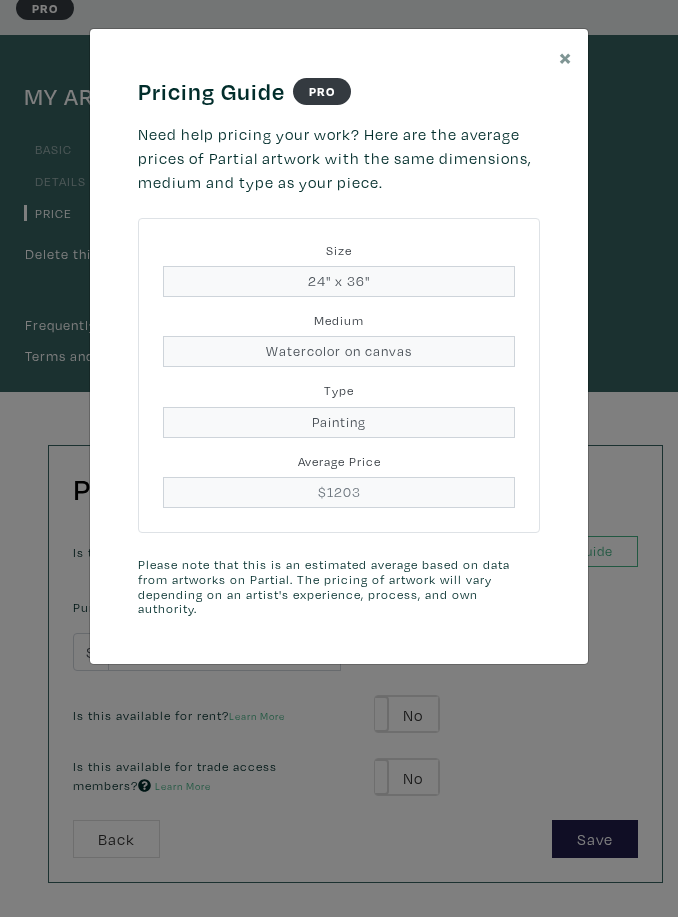 click on "×" at bounding box center [565, 56] 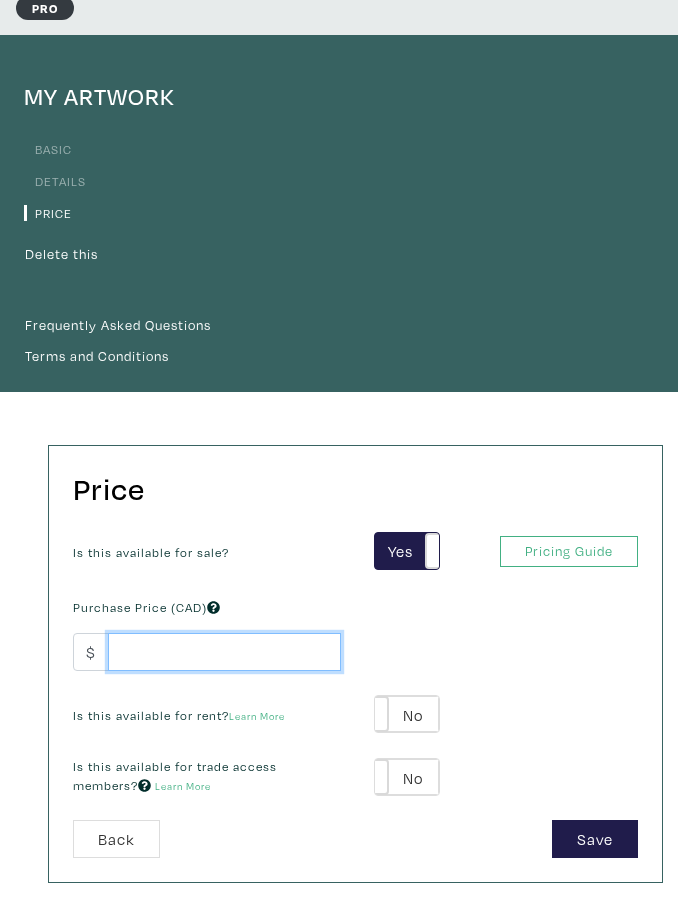 click at bounding box center (224, 652) 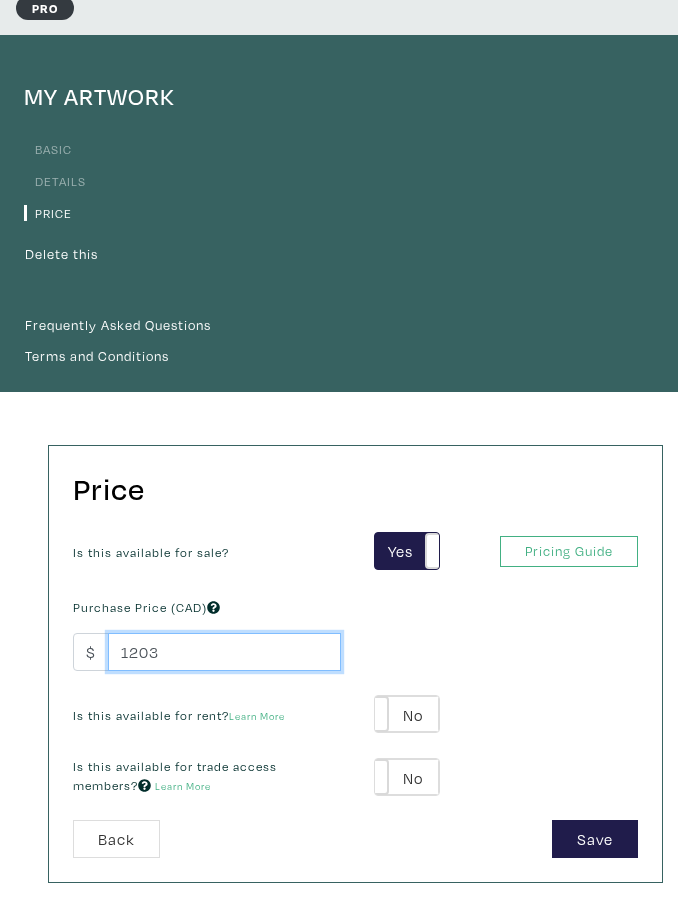type on "1203" 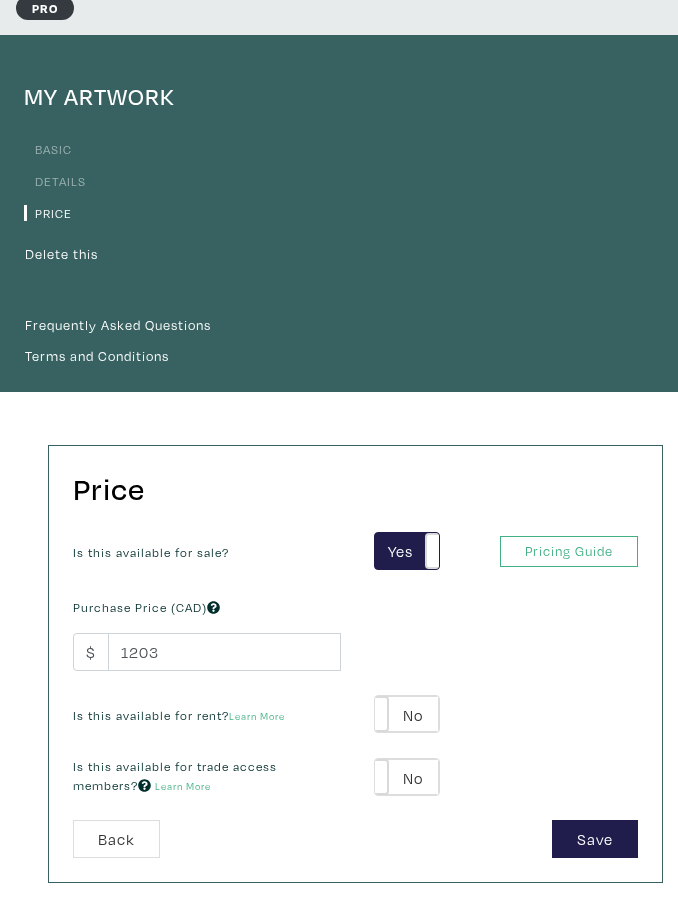 click on "Save" at bounding box center (595, 839) 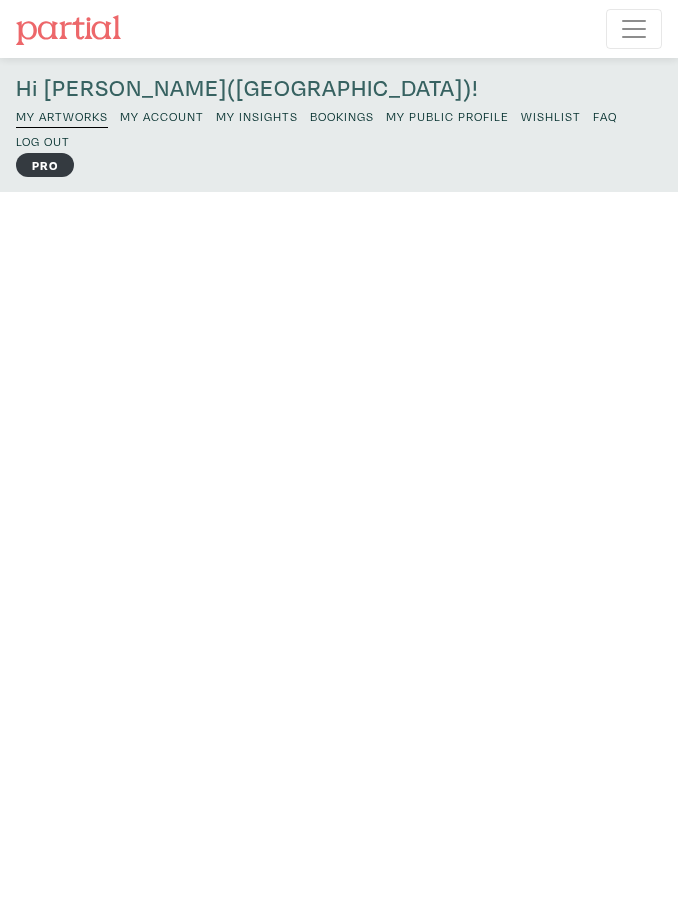 scroll, scrollTop: 0, scrollLeft: 0, axis: both 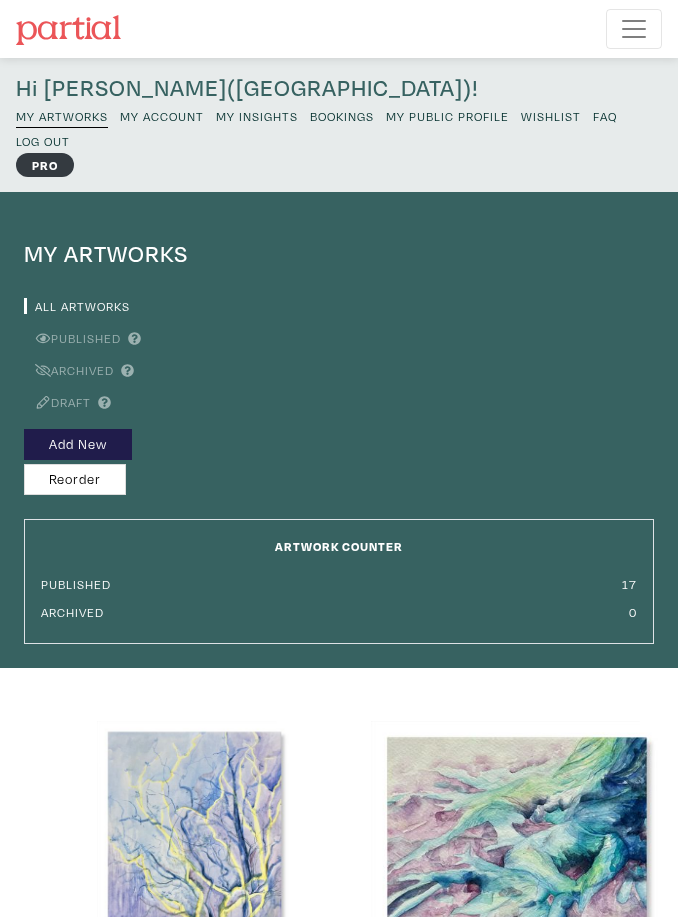 click on "Add New" at bounding box center (78, 444) 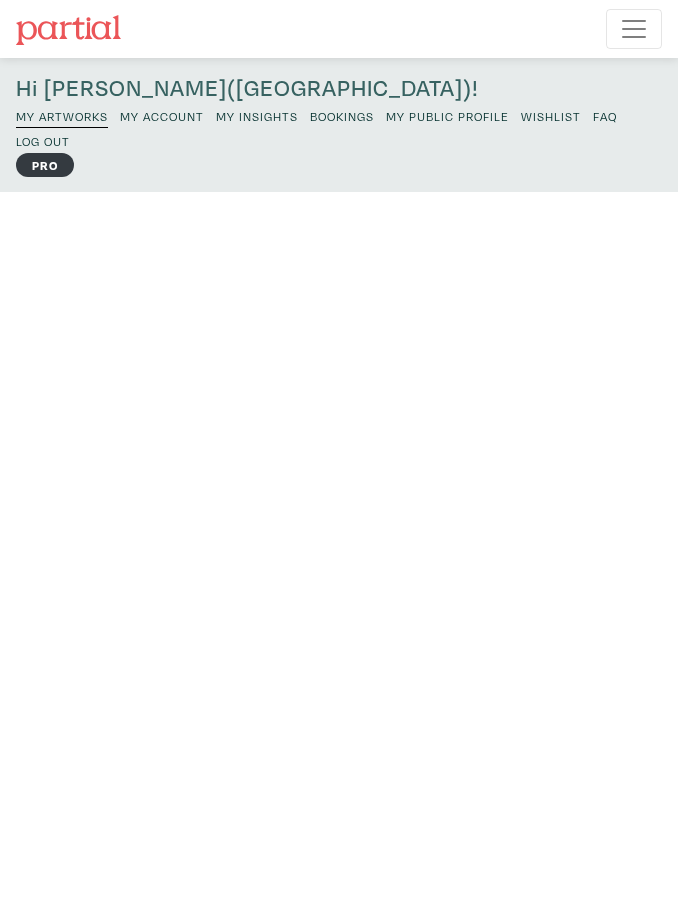 scroll, scrollTop: 0, scrollLeft: 0, axis: both 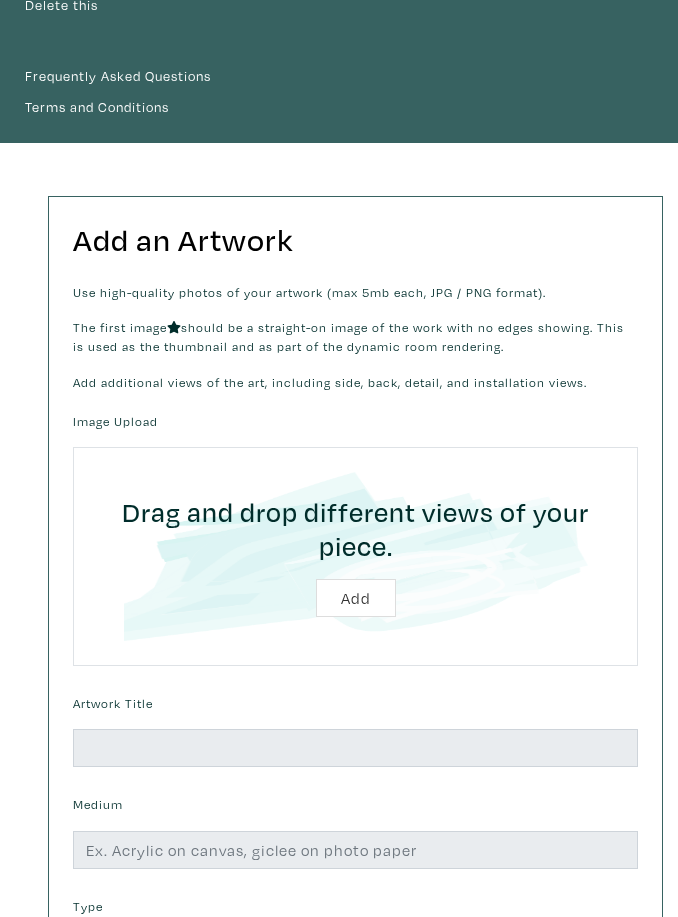 click at bounding box center (355, 556) 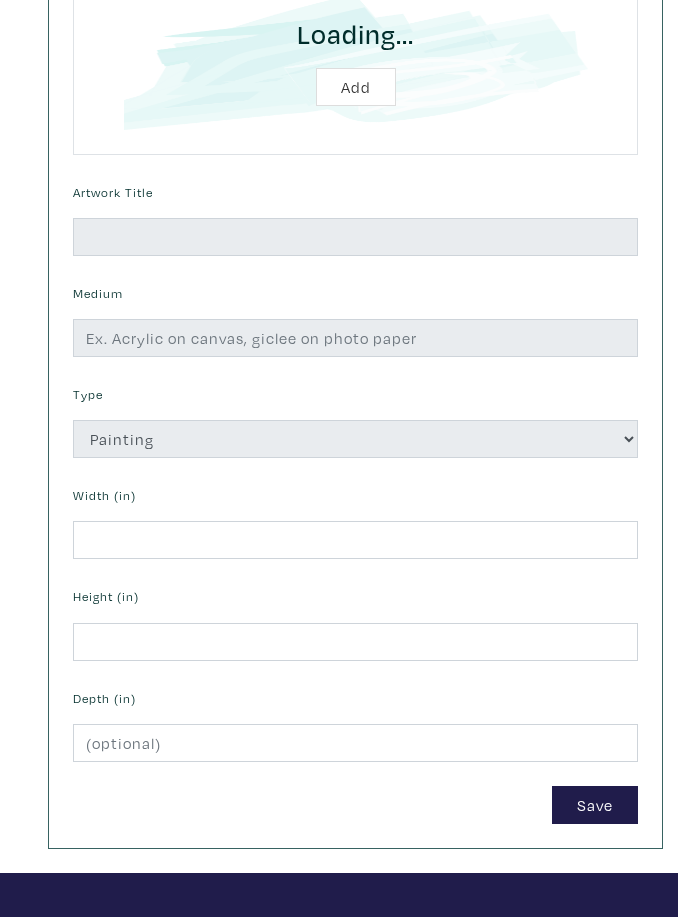 scroll, scrollTop: 884, scrollLeft: 0, axis: vertical 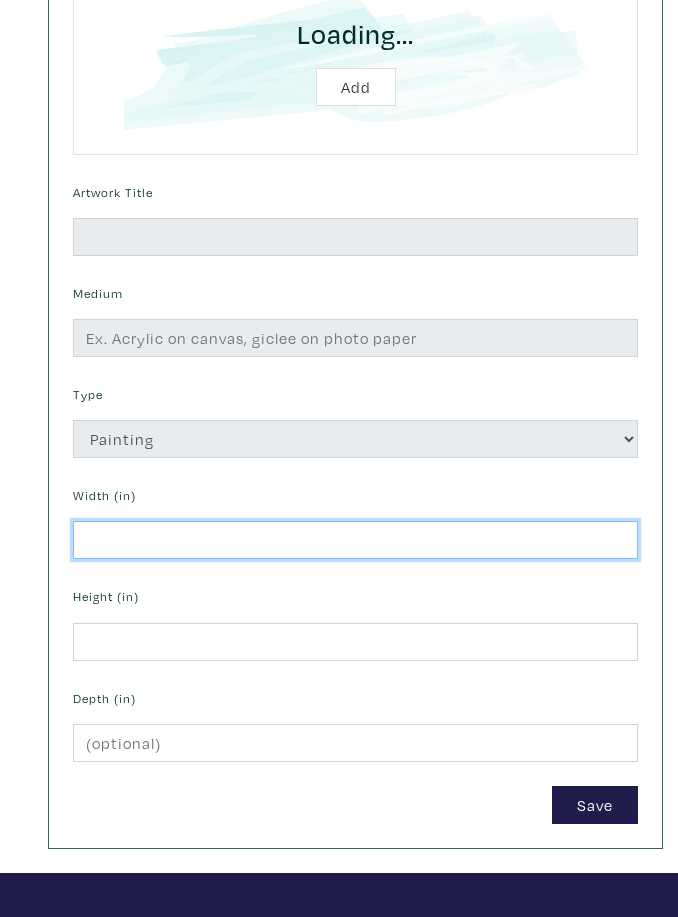 click at bounding box center (355, 540) 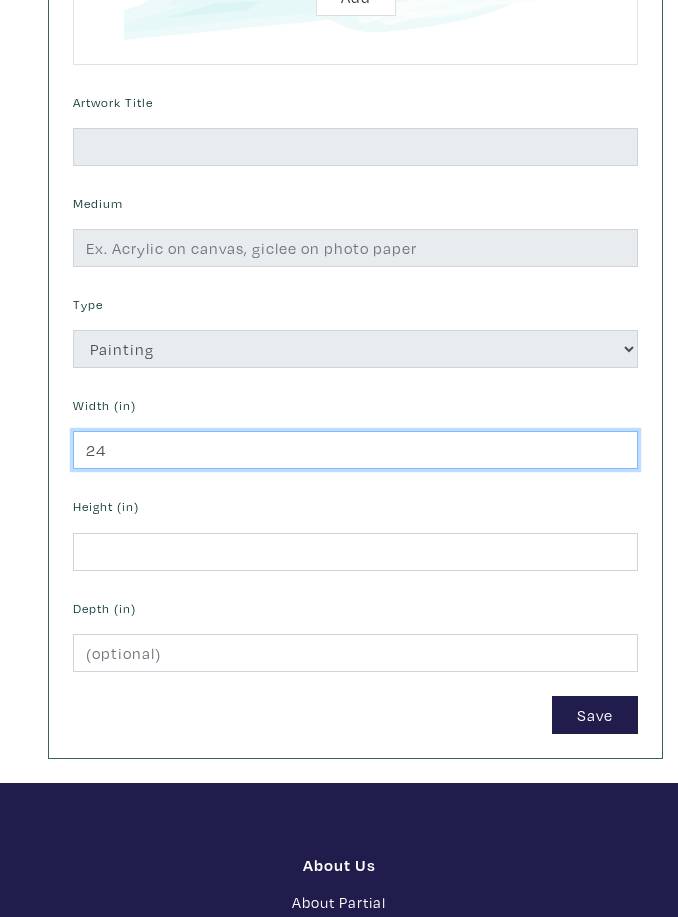 type on "24" 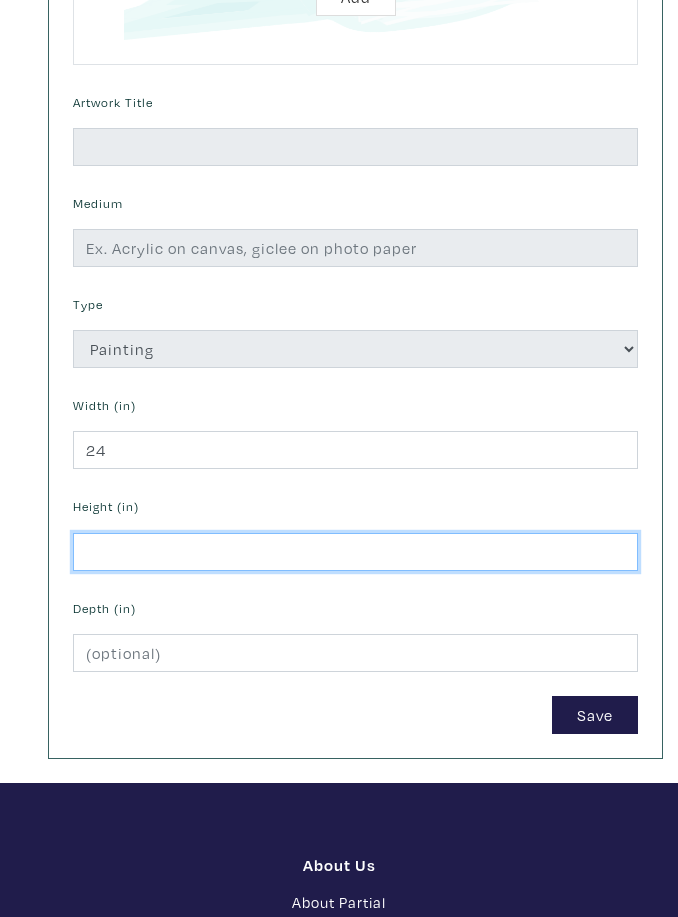 click at bounding box center [355, 553] 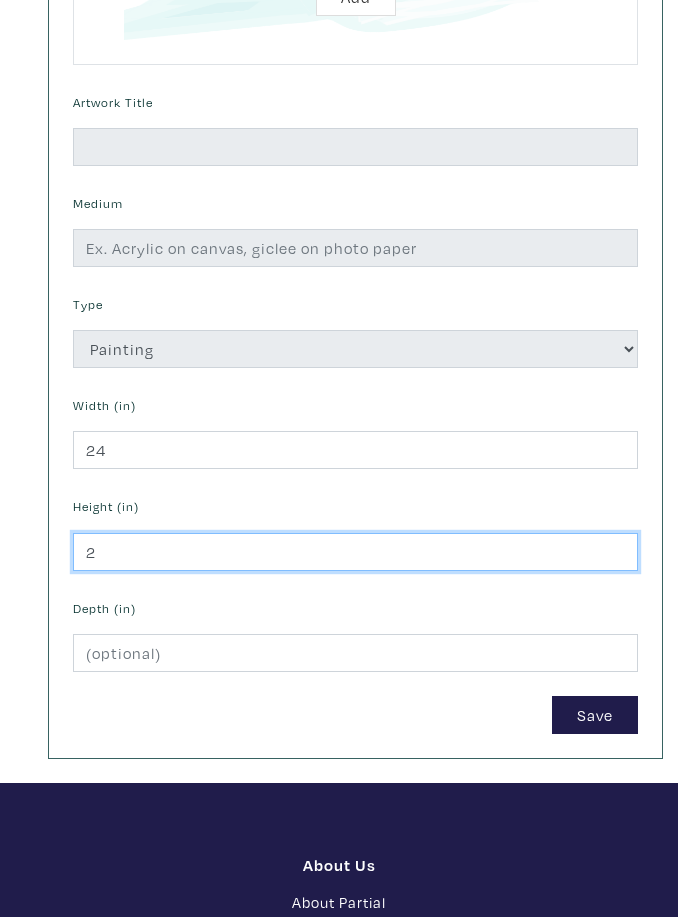 type on "24" 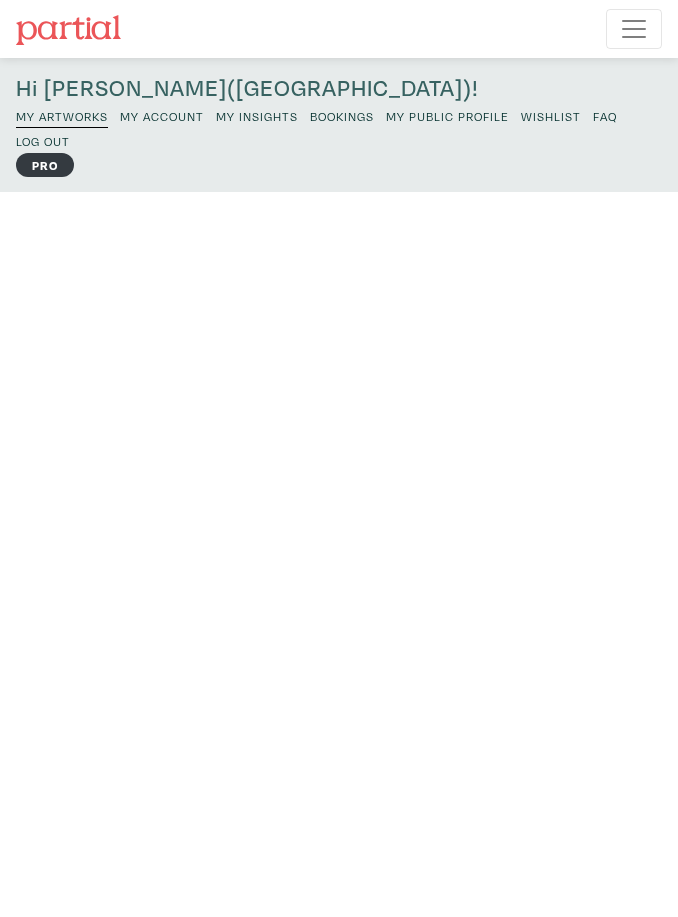 scroll, scrollTop: 0, scrollLeft: 0, axis: both 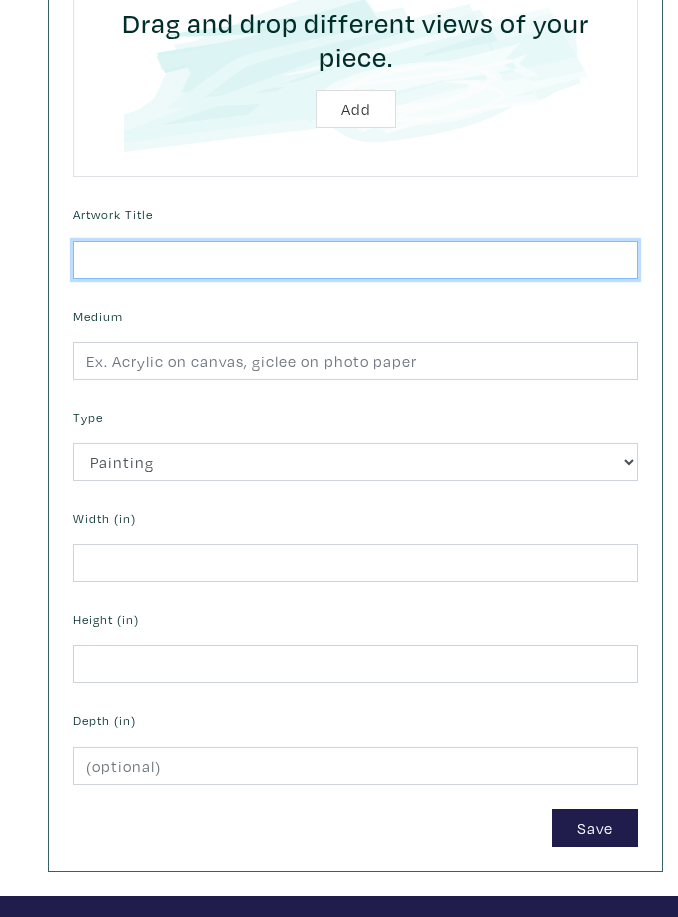 click at bounding box center (355, 261) 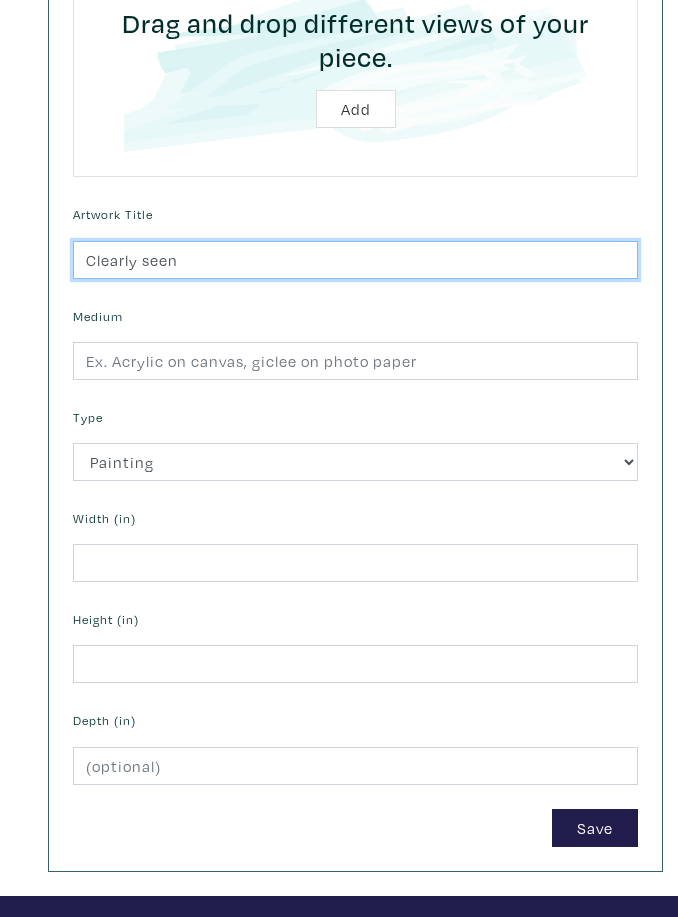 type on "Clearly seen" 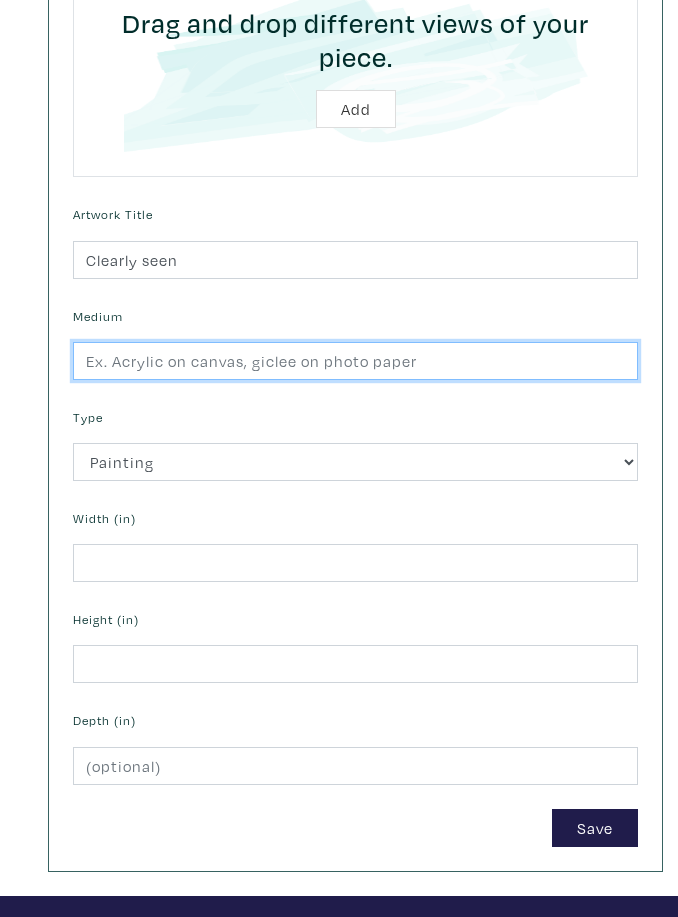 click at bounding box center (355, 361) 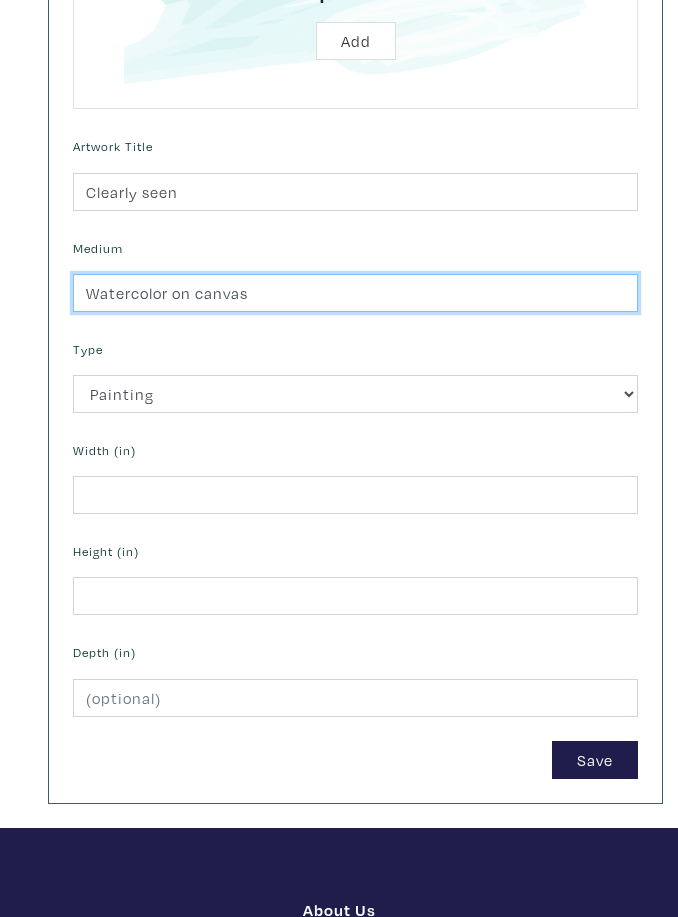 scroll, scrollTop: 1133, scrollLeft: 0, axis: vertical 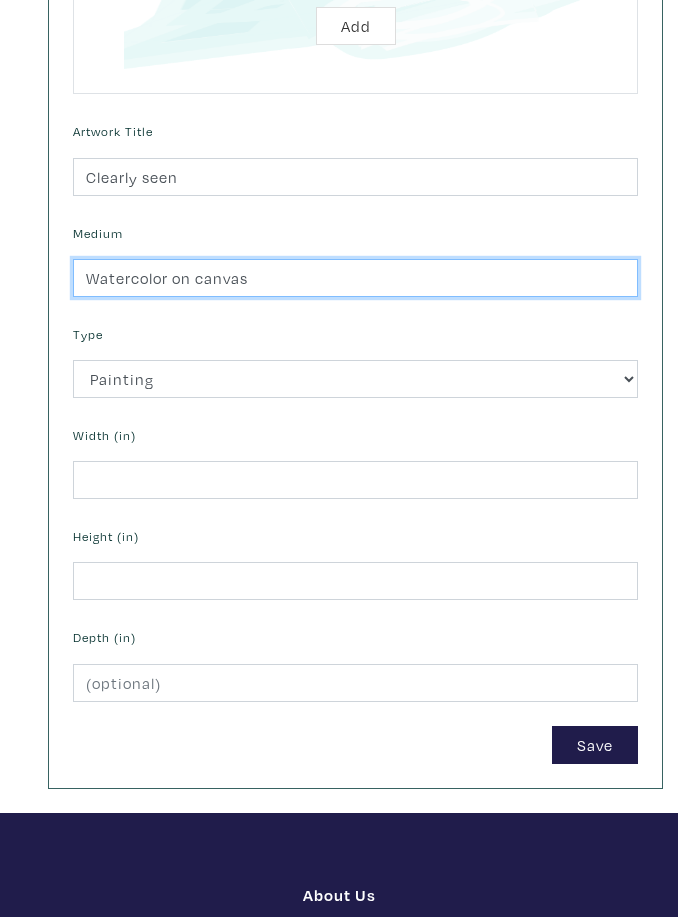 type on "Watercolor on canvas" 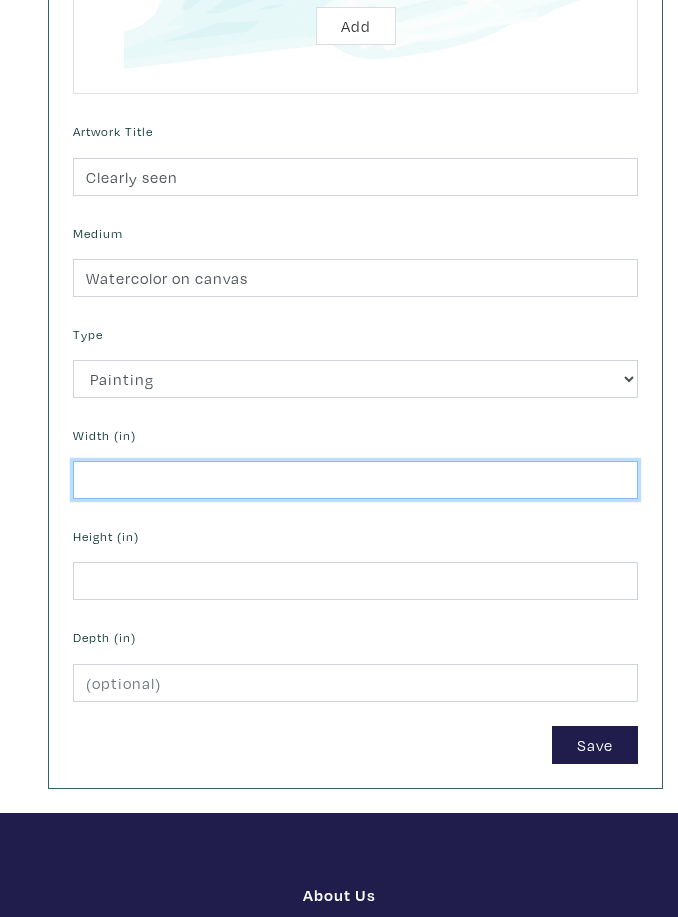 click at bounding box center [355, 480] 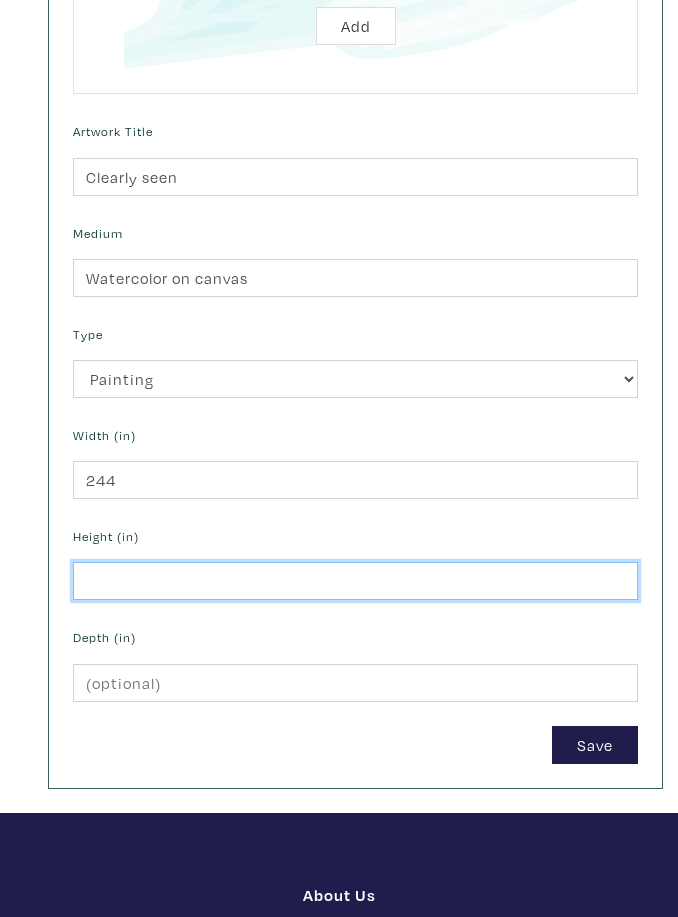 click at bounding box center (355, 581) 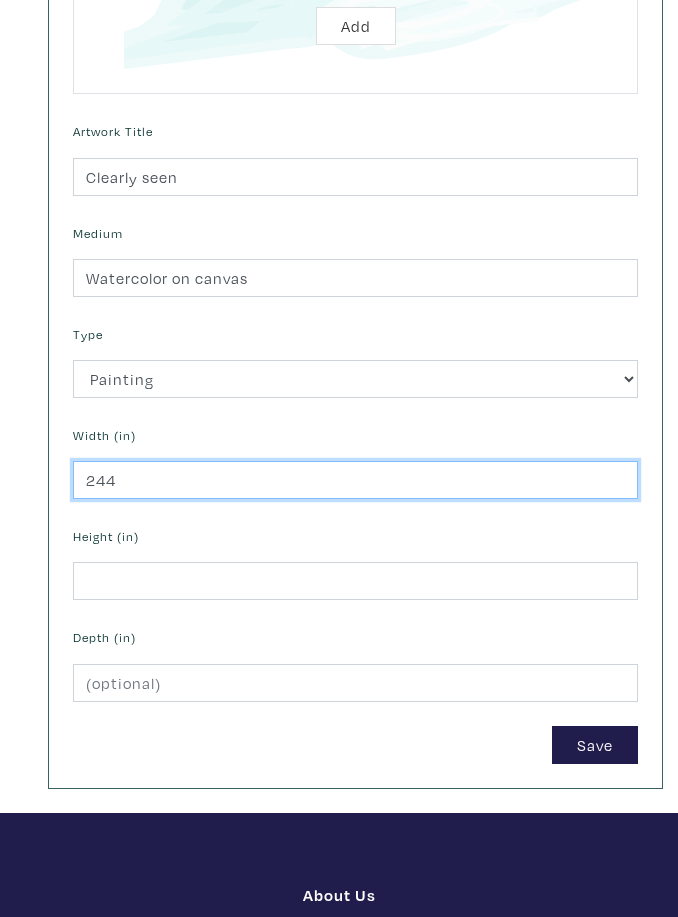 click on "244" at bounding box center [355, 480] 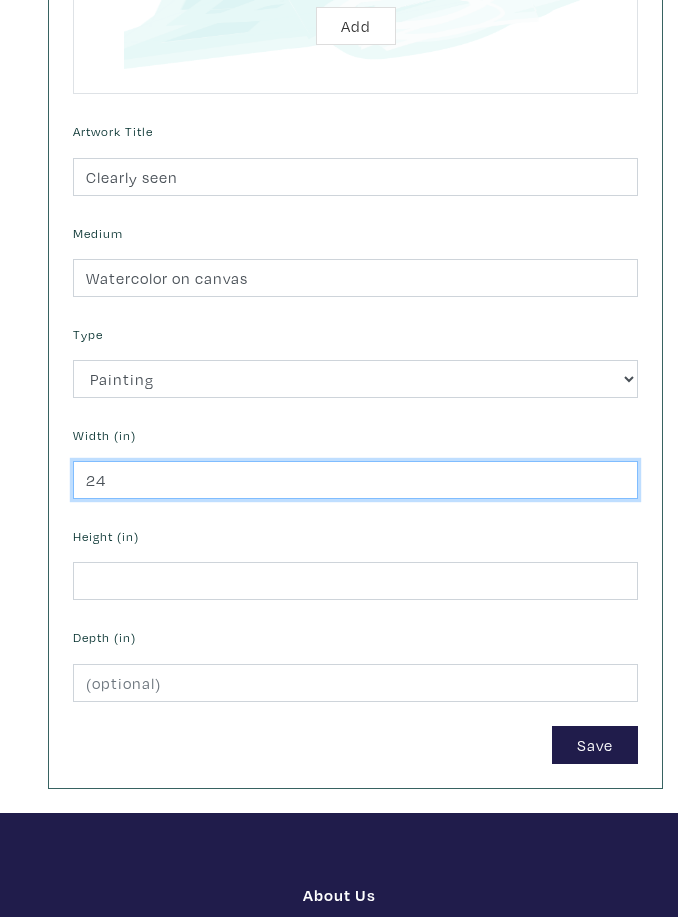 type on "24" 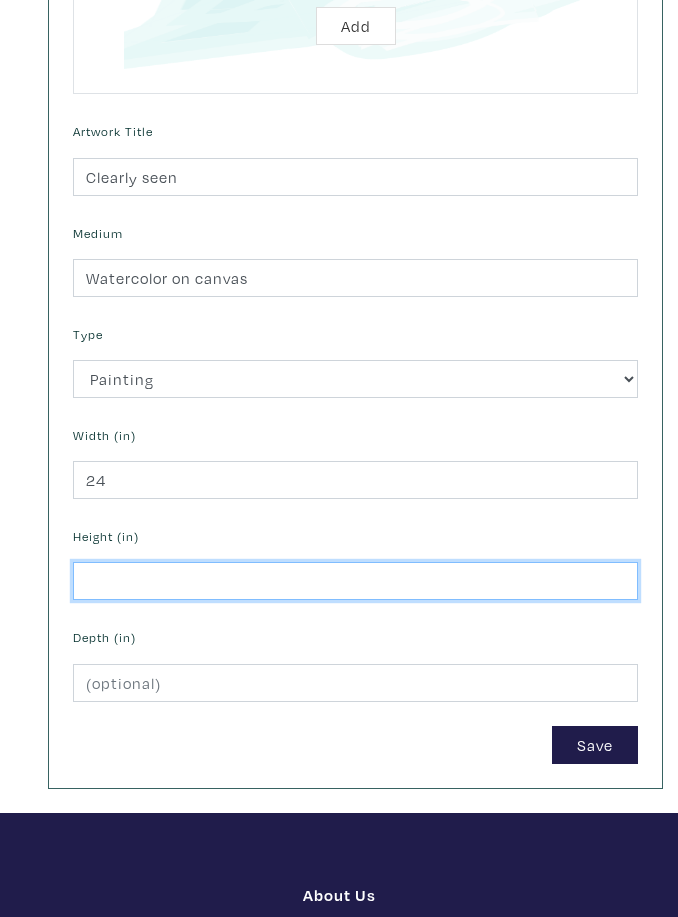 click at bounding box center [355, 581] 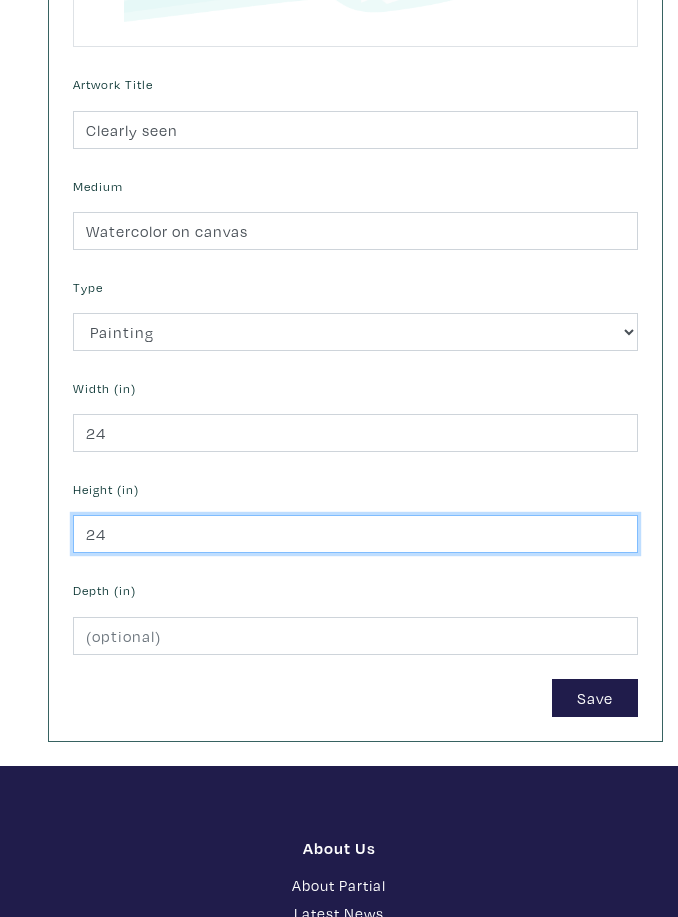 scroll, scrollTop: 1210, scrollLeft: 0, axis: vertical 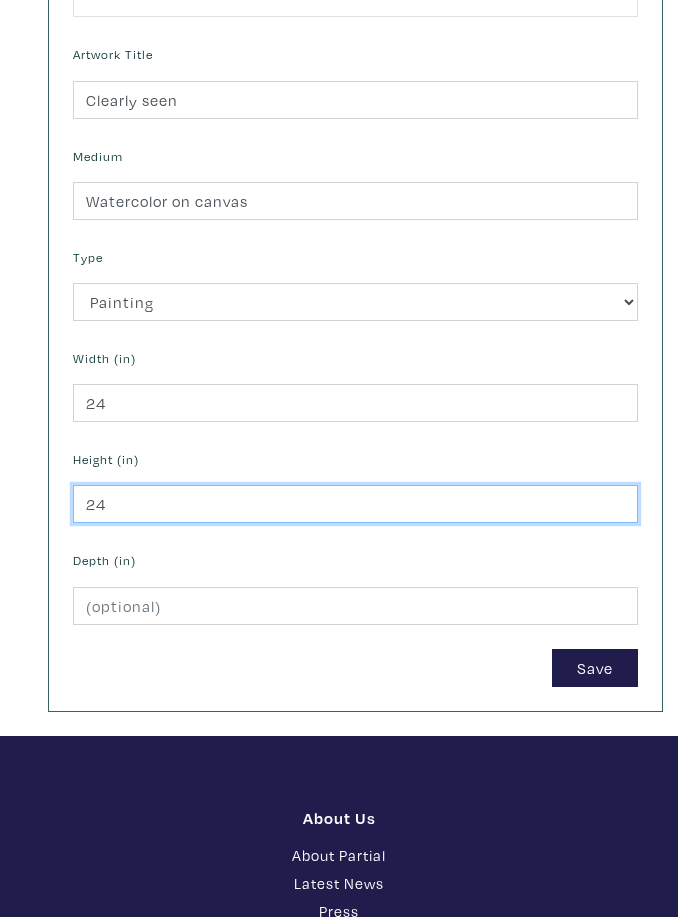 type on "24" 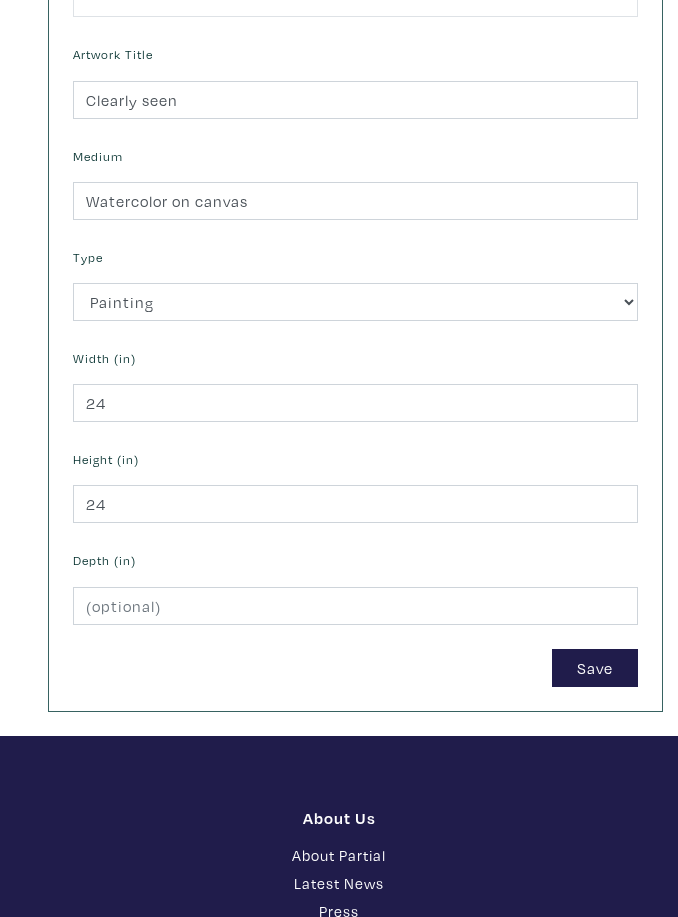 click on "Save" at bounding box center [595, 668] 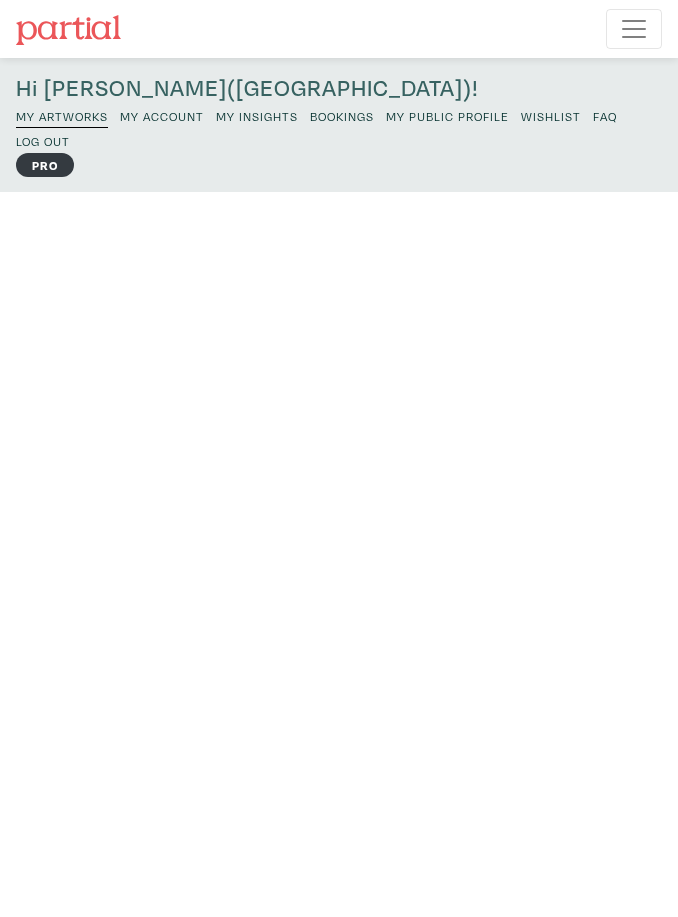 scroll, scrollTop: 0, scrollLeft: 0, axis: both 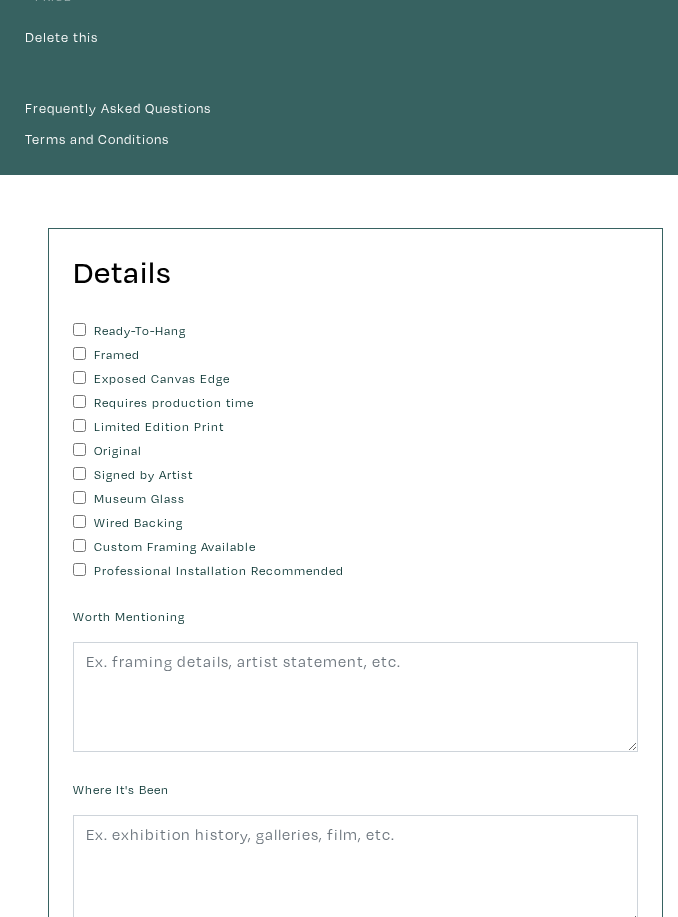 click on "Ready-To-Hang" at bounding box center [79, 330] 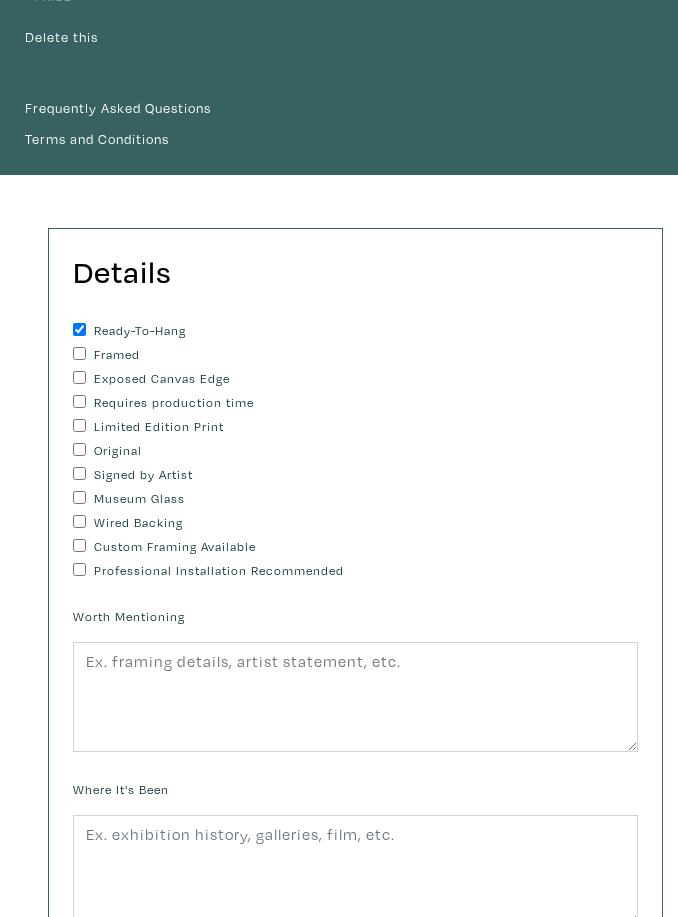 click on "Original" at bounding box center [79, 450] 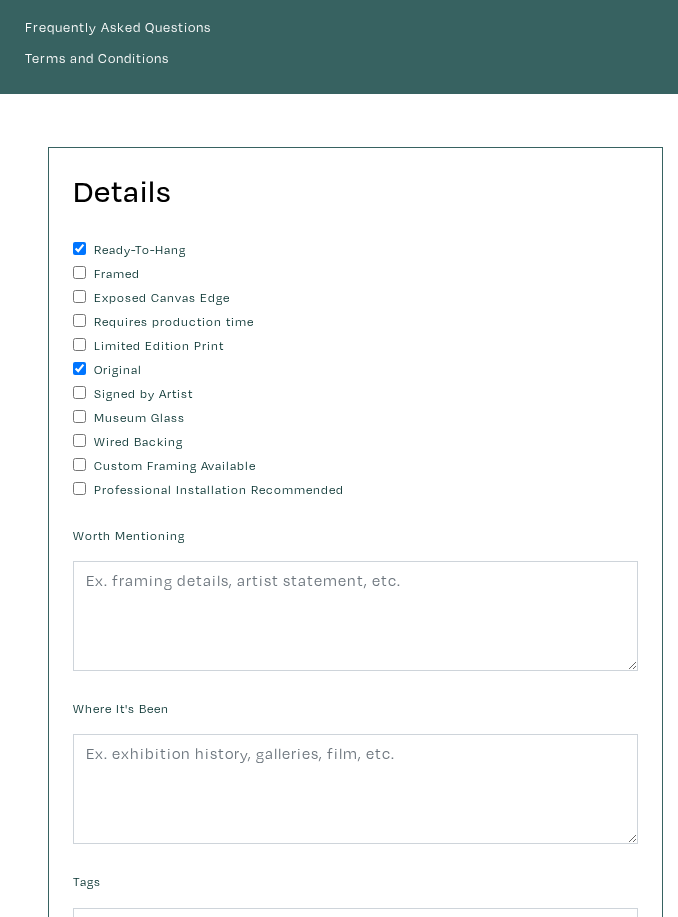 click on "Signed by Artist" at bounding box center (79, 393) 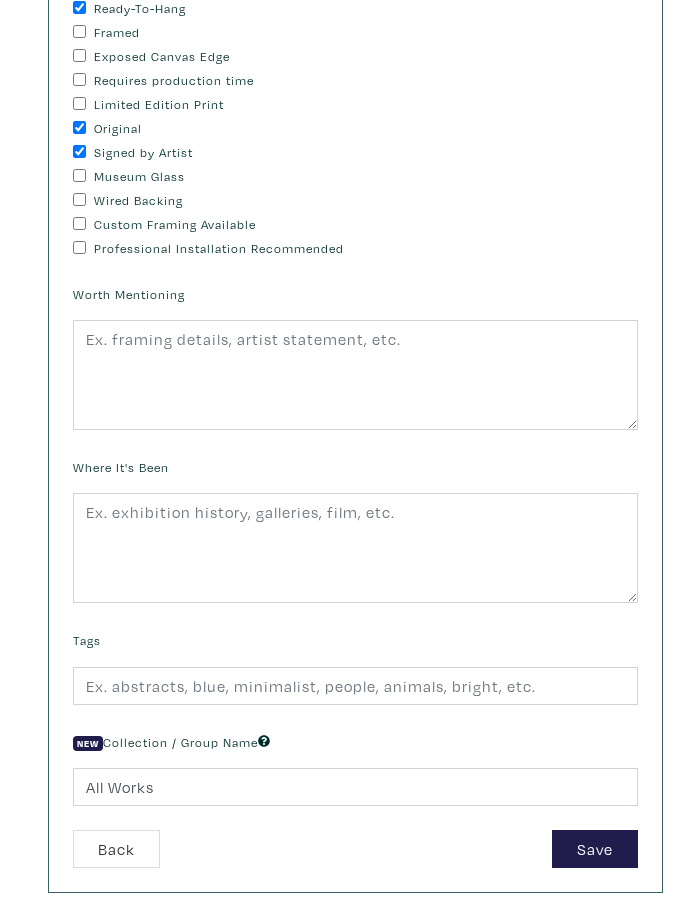 scroll, scrollTop: 706, scrollLeft: 0, axis: vertical 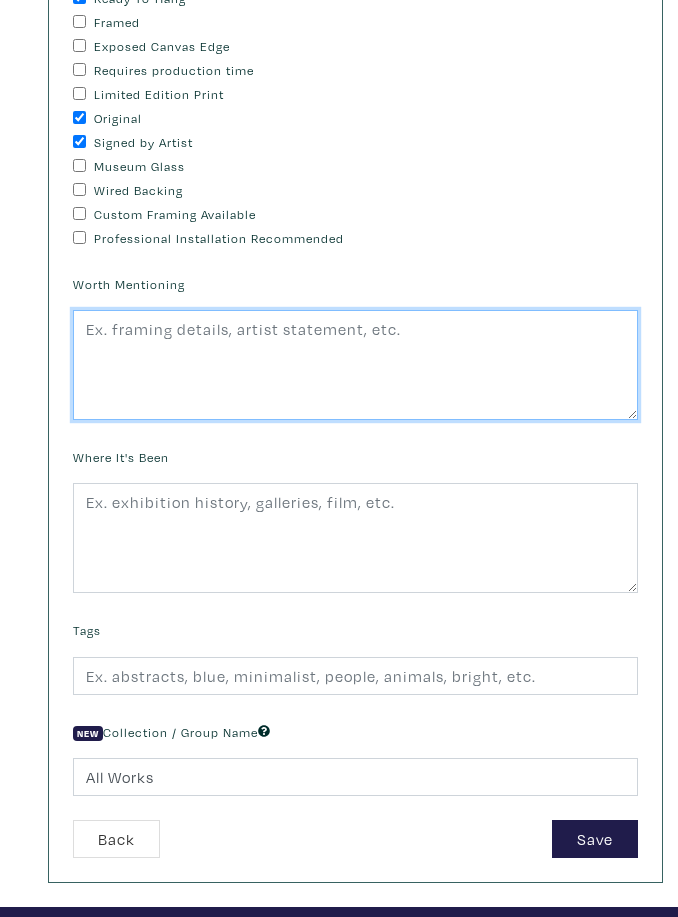 click at bounding box center (355, 365) 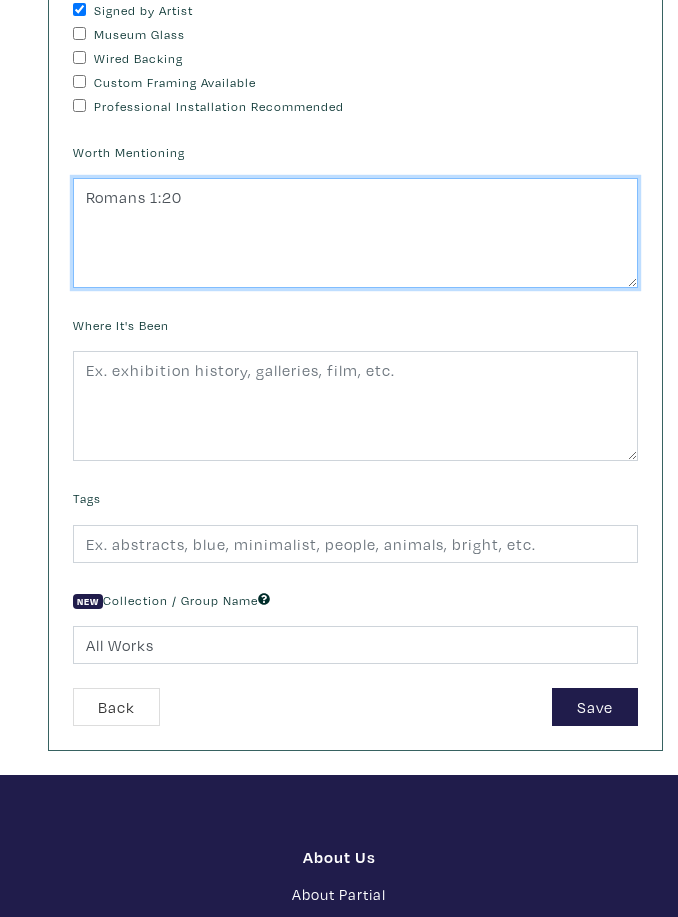 scroll, scrollTop: 840, scrollLeft: 0, axis: vertical 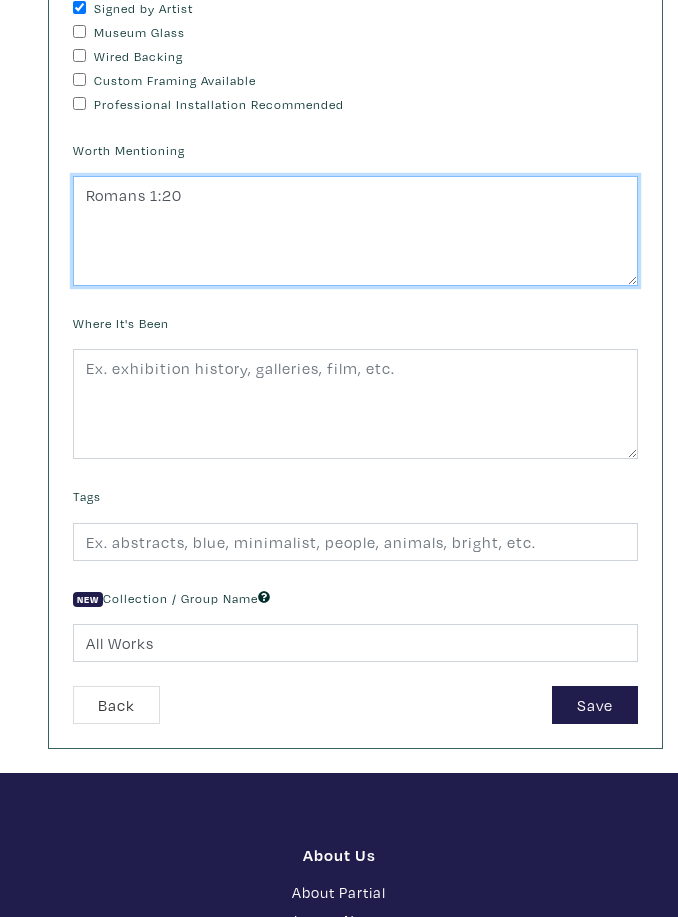 type on "Romans 1:20" 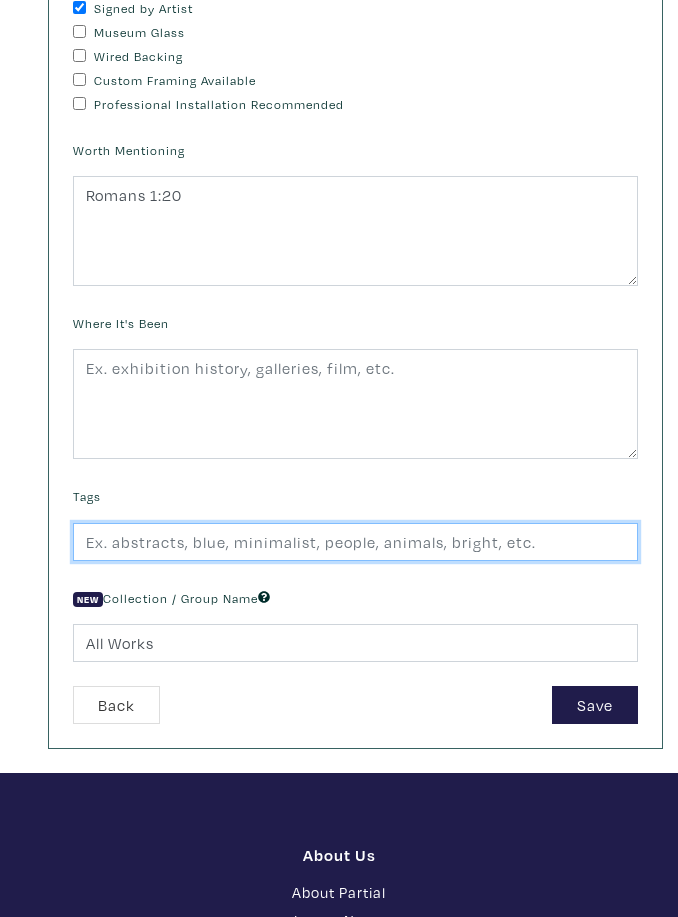 click at bounding box center [355, 542] 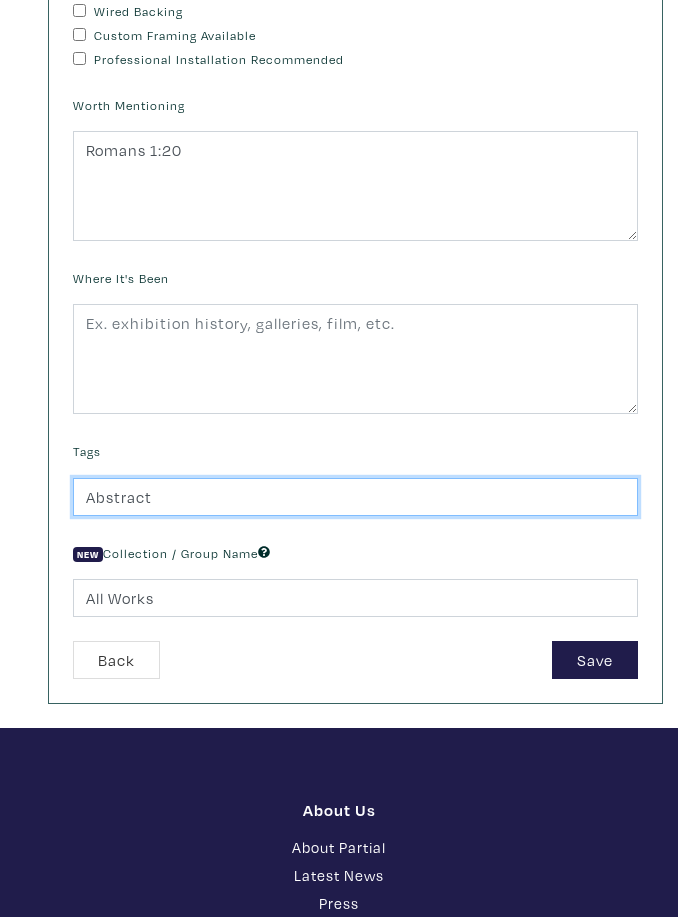scroll, scrollTop: 897, scrollLeft: 0, axis: vertical 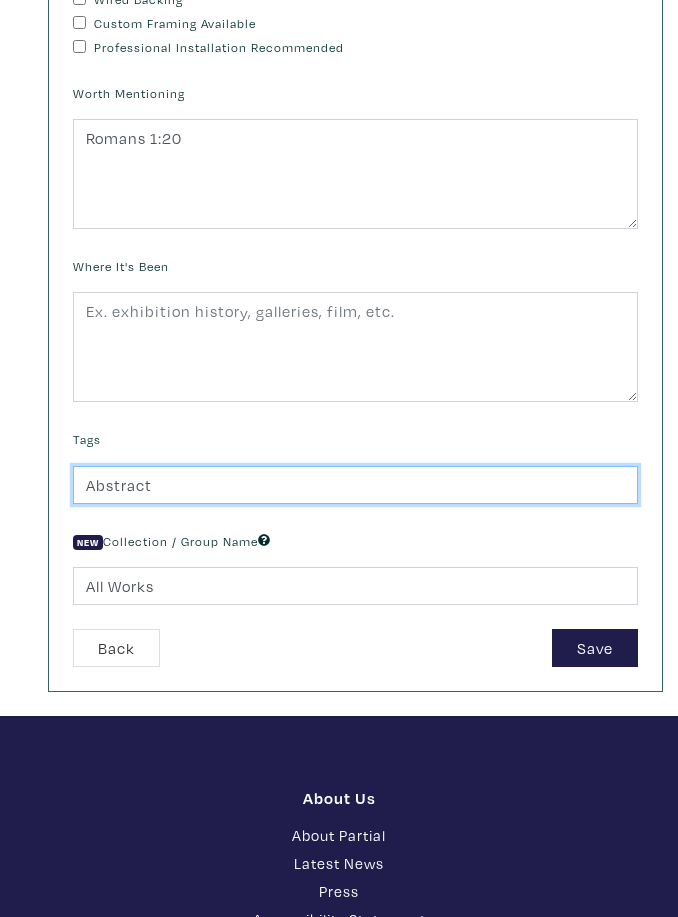 type on "Abstract" 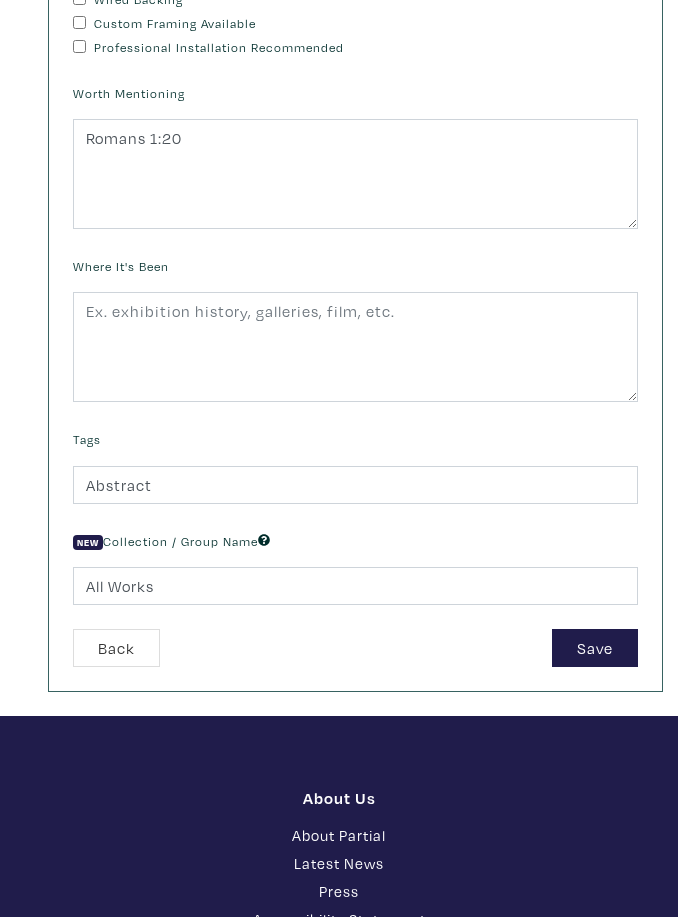 click on "Save" at bounding box center (595, 648) 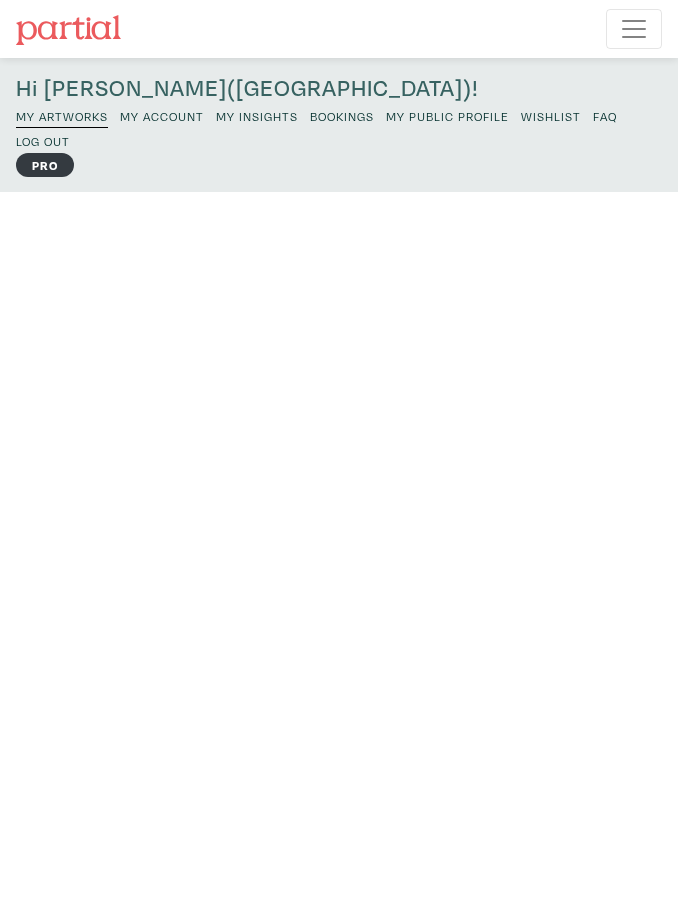 scroll, scrollTop: 0, scrollLeft: 0, axis: both 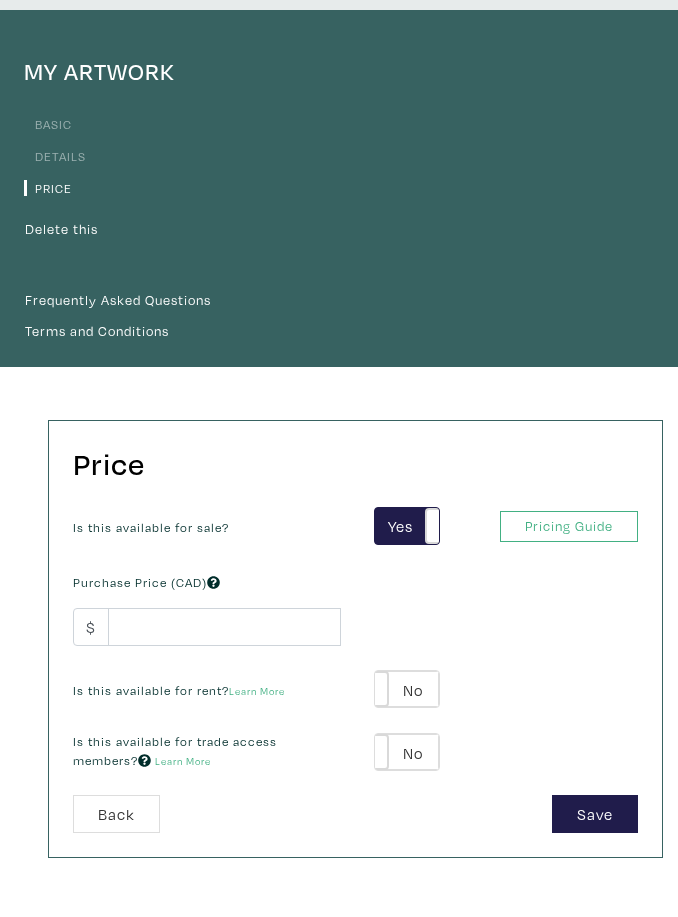 click on "Pricing Guide" at bounding box center [569, 526] 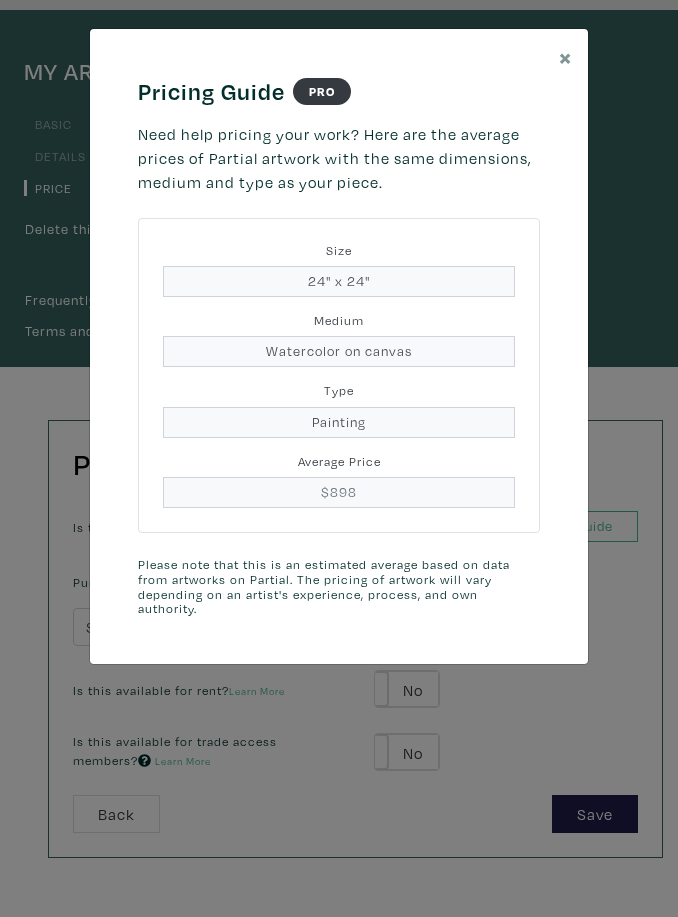 click on "×" at bounding box center [565, 56] 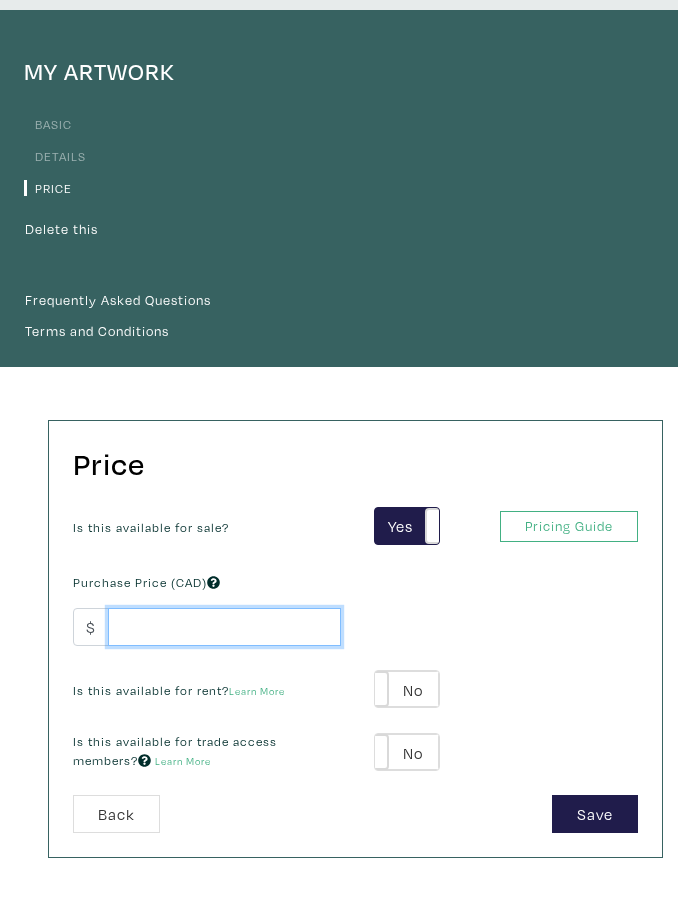 click at bounding box center [224, 627] 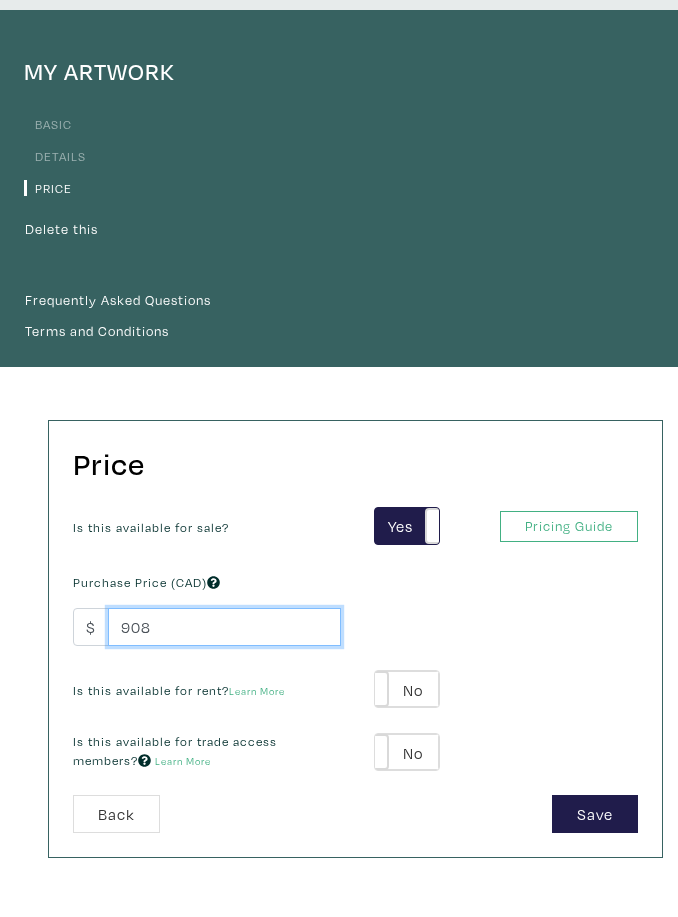 type on "908" 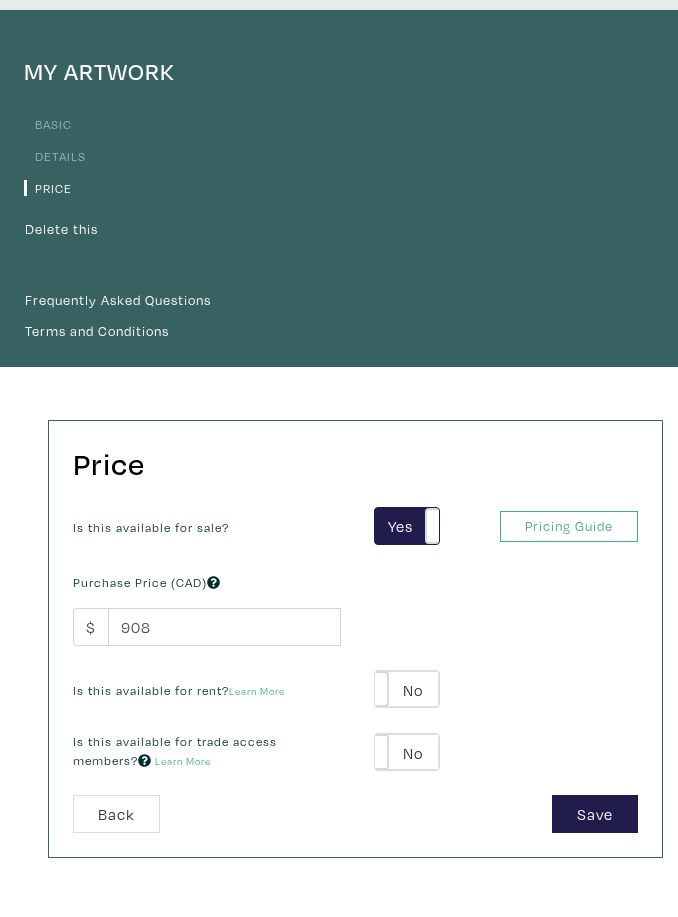 click on "Save" at bounding box center [595, 814] 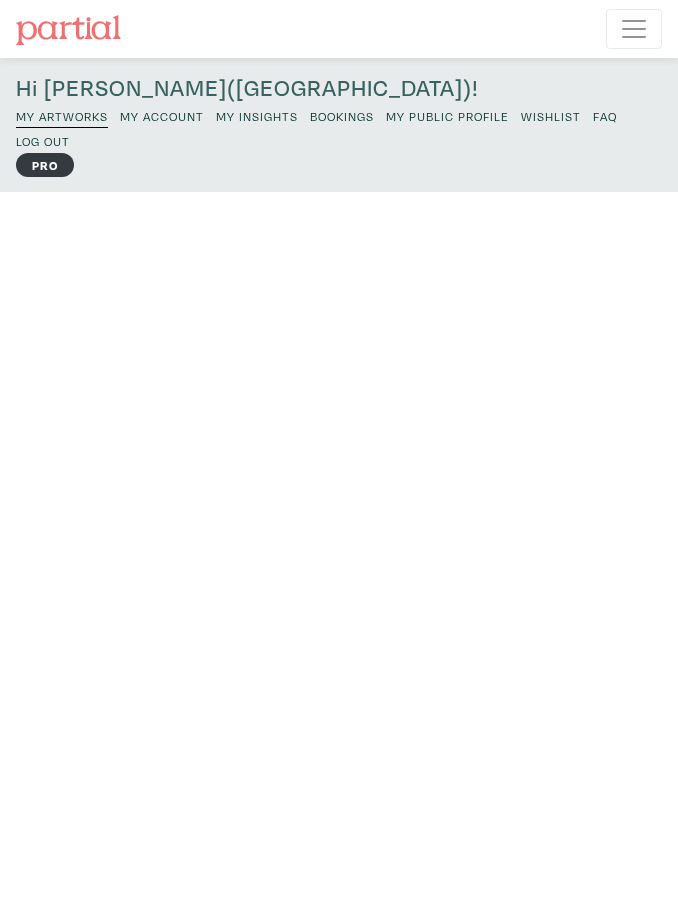 scroll, scrollTop: 0, scrollLeft: 0, axis: both 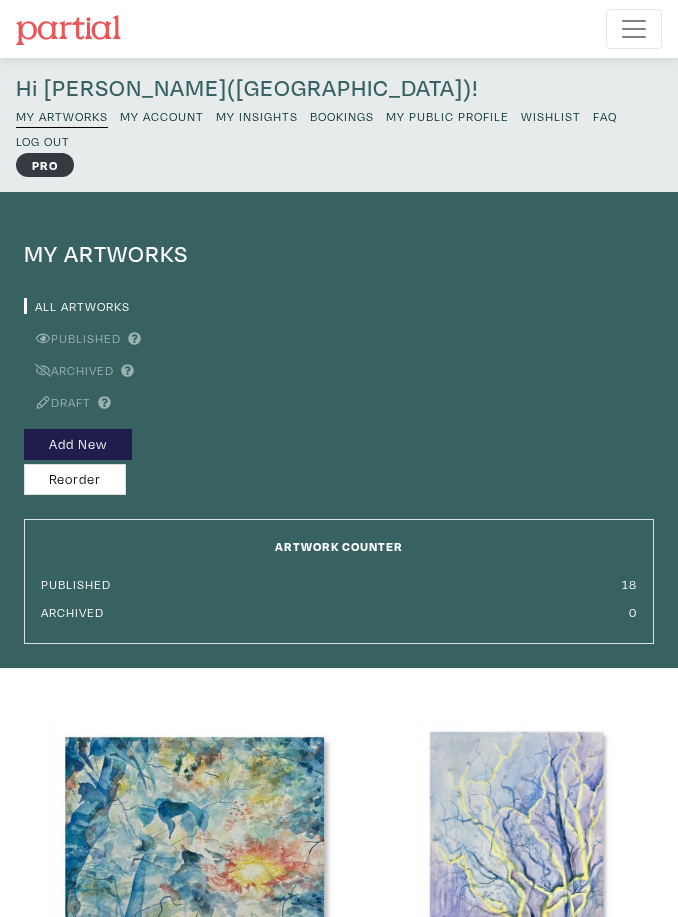 click on "Add New" at bounding box center (78, 444) 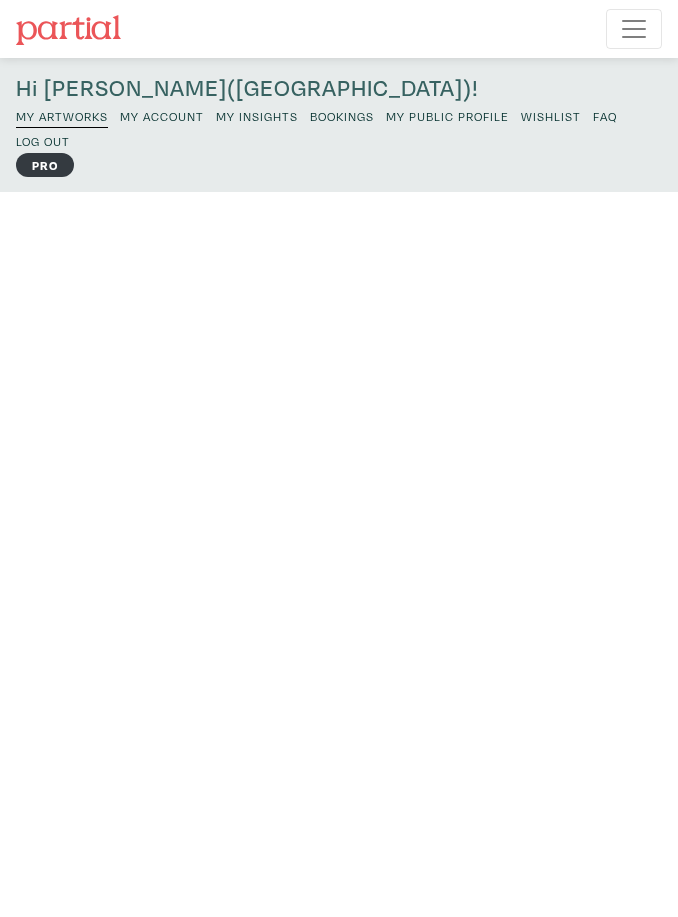 scroll, scrollTop: 0, scrollLeft: 0, axis: both 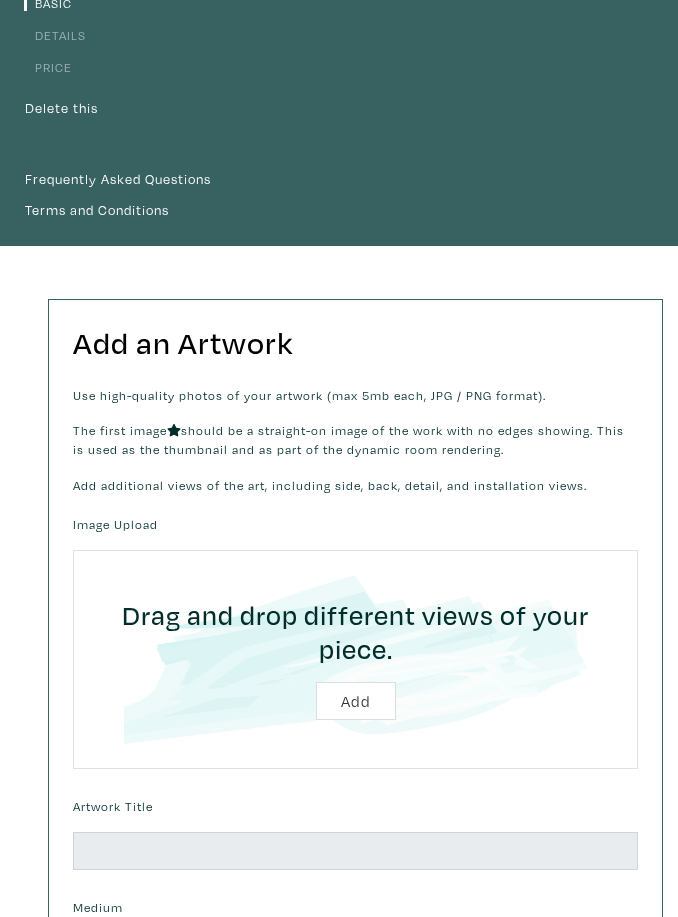 click at bounding box center [355, 660] 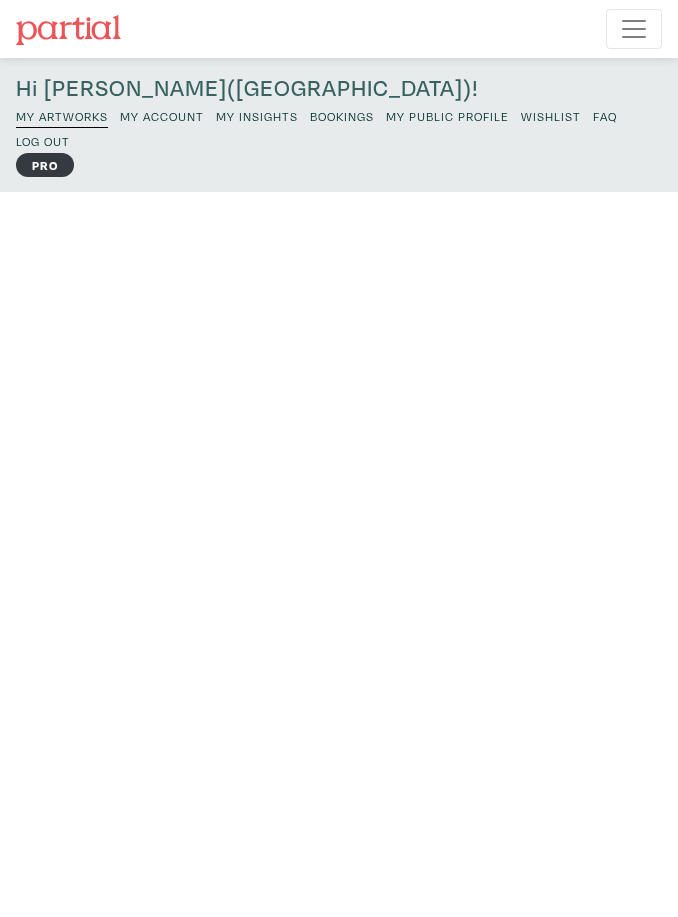 scroll, scrollTop: 0, scrollLeft: 0, axis: both 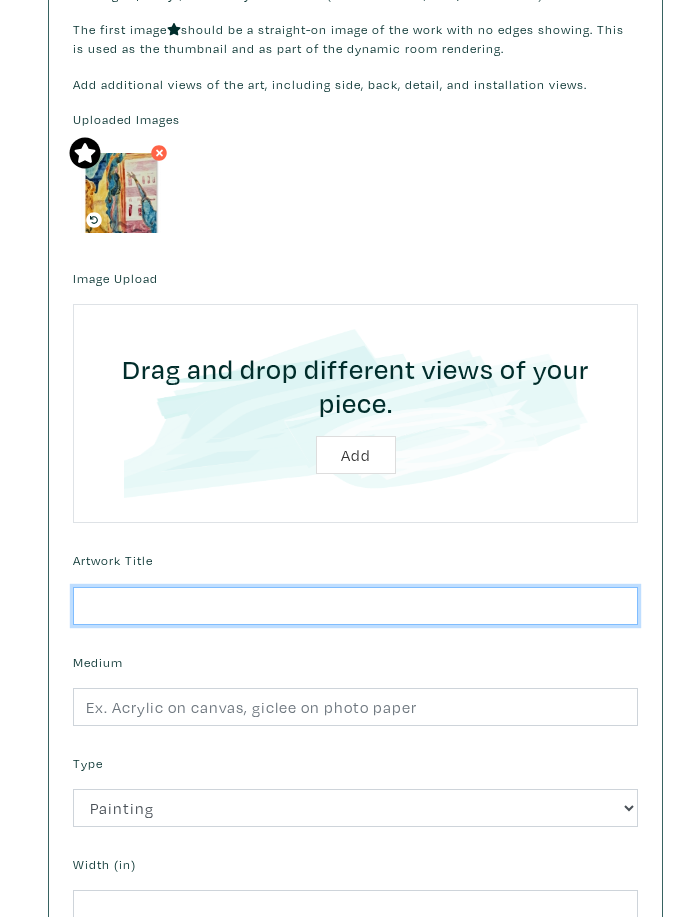 click at bounding box center (355, 606) 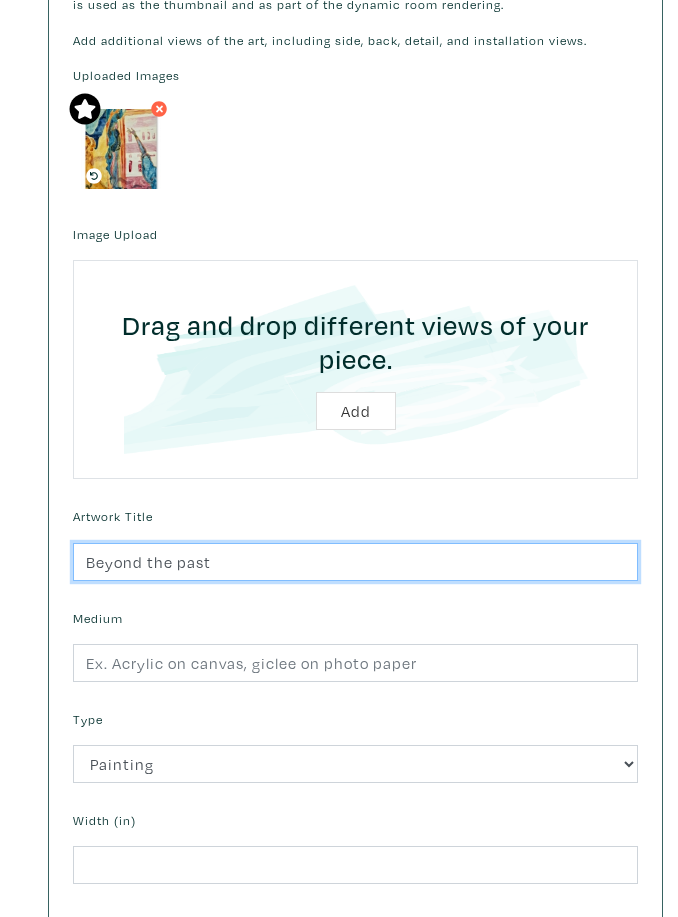 scroll, scrollTop: 752, scrollLeft: 0, axis: vertical 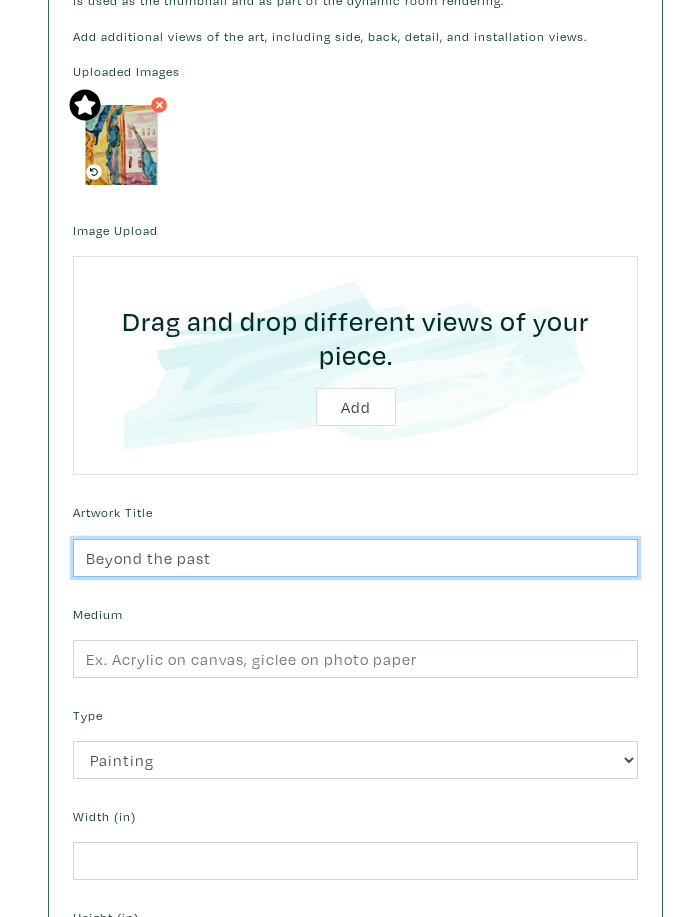 type on "Beyond the past" 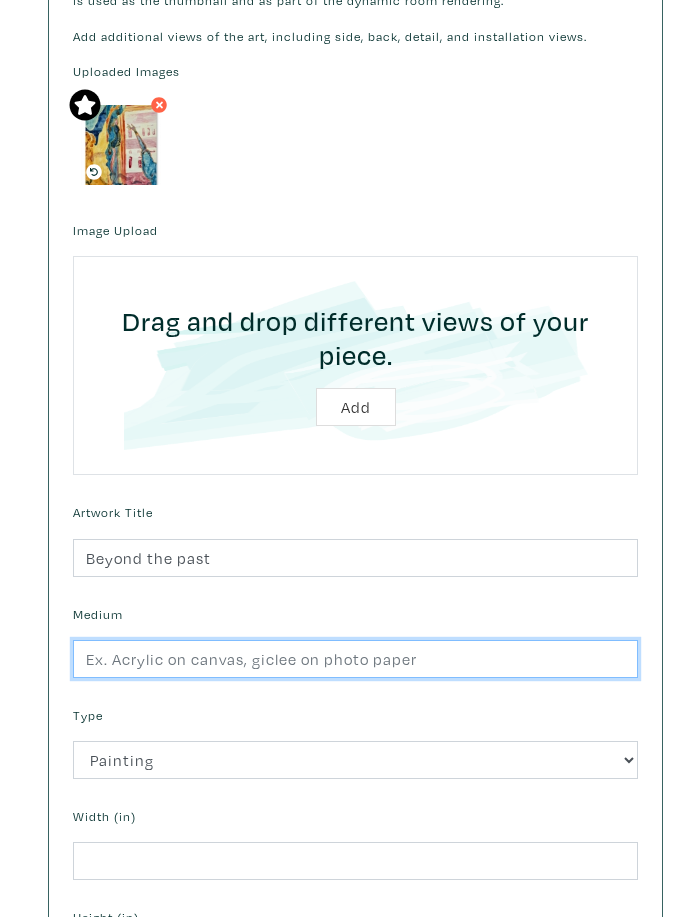 click at bounding box center [355, 659] 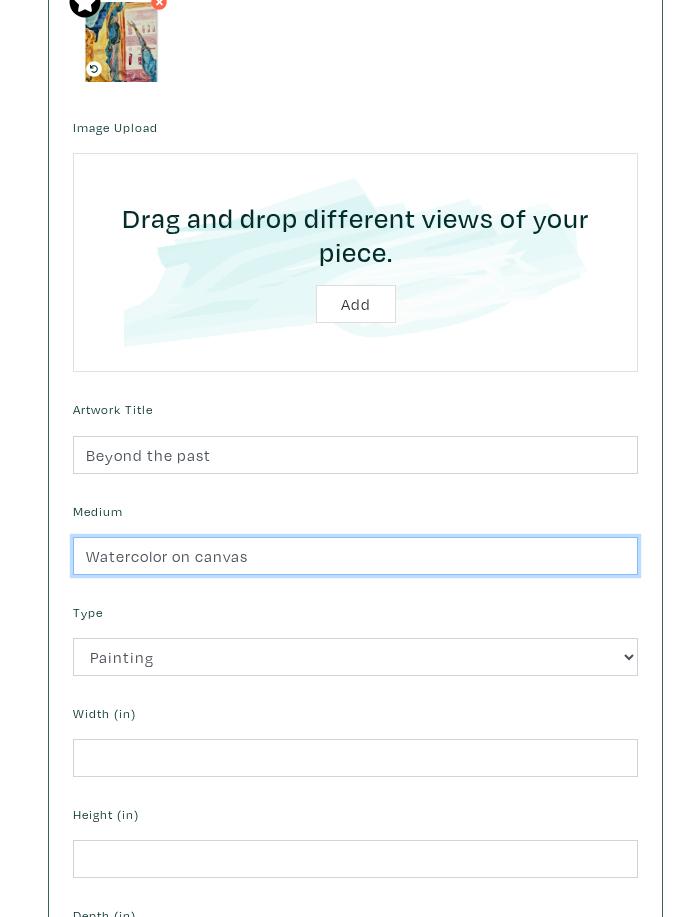 type on "Watercolor on canvas" 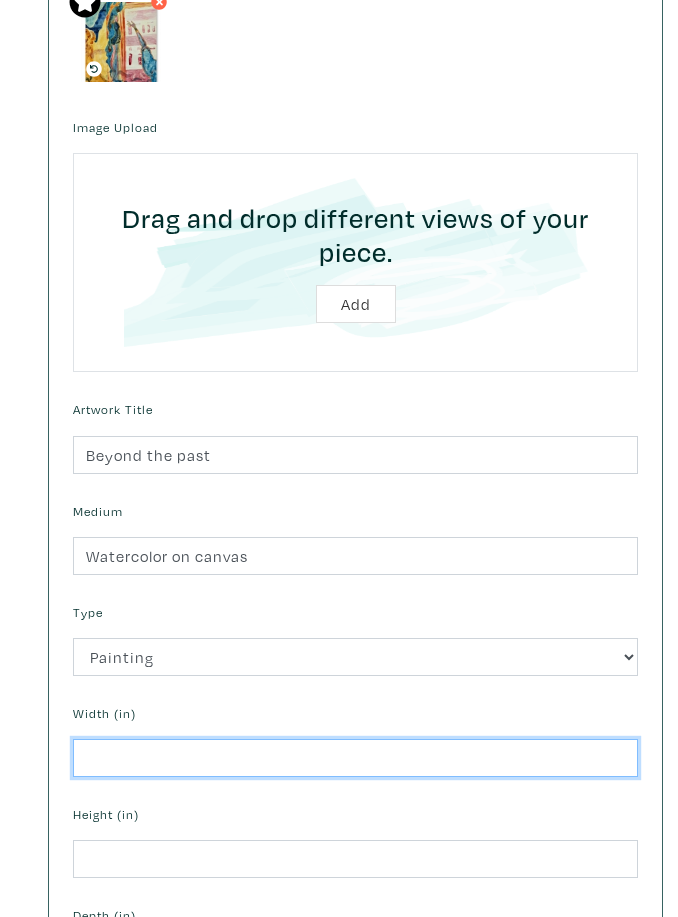 click at bounding box center [355, 759] 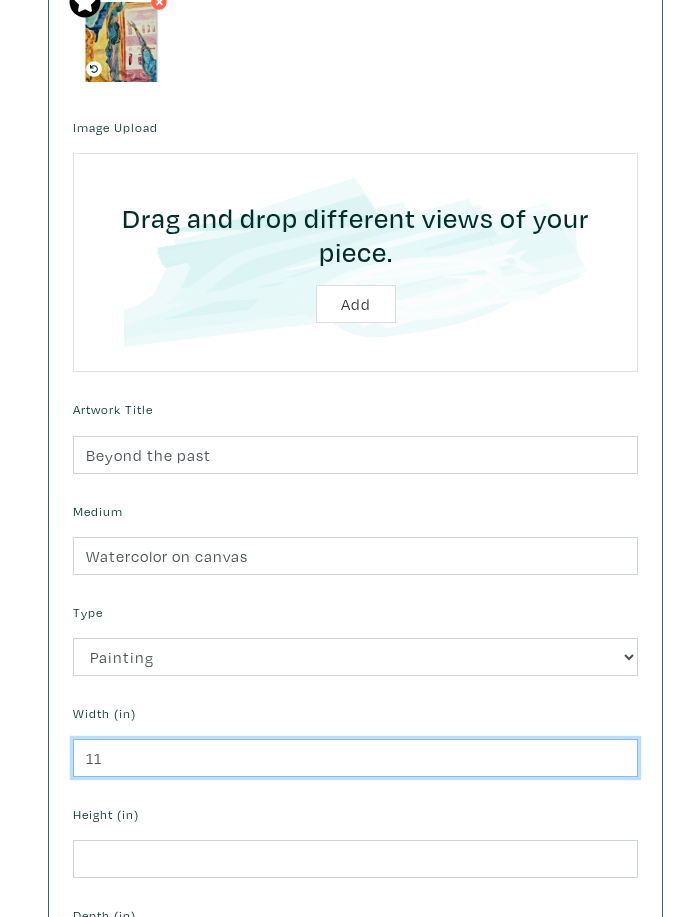 type on "11" 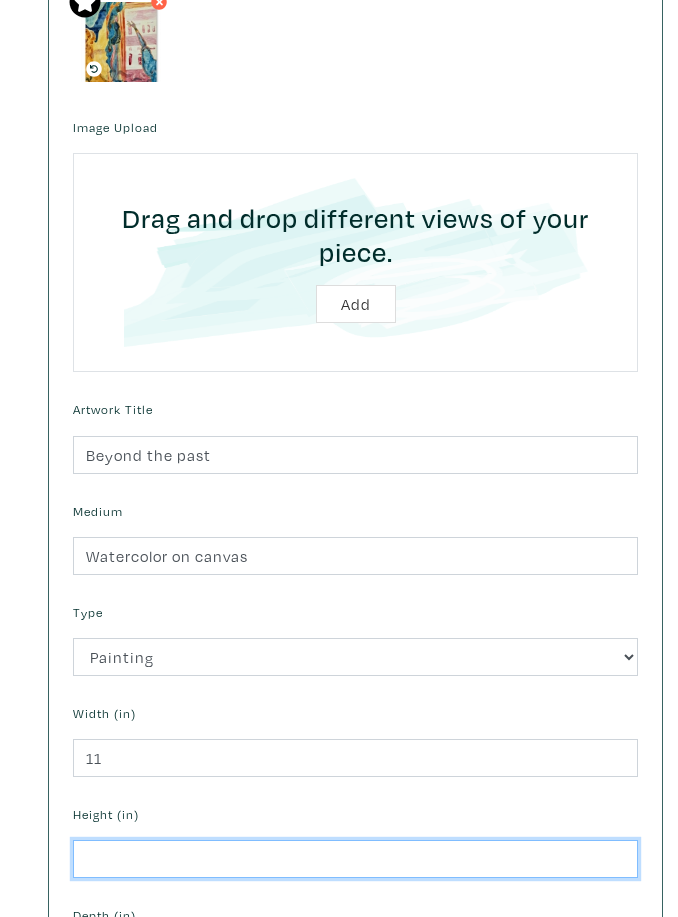 click at bounding box center [355, 859] 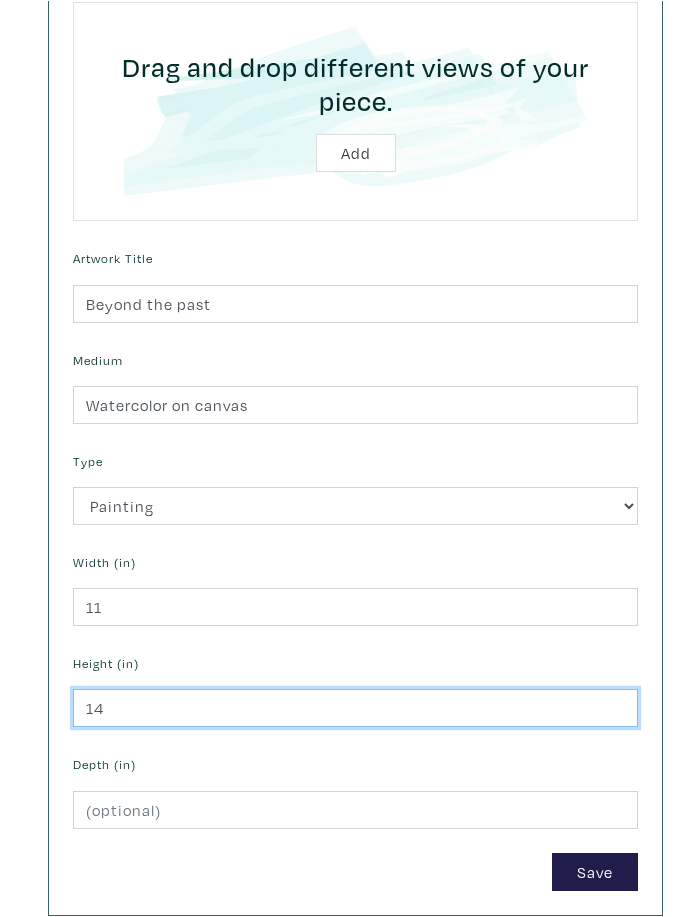 type on "14" 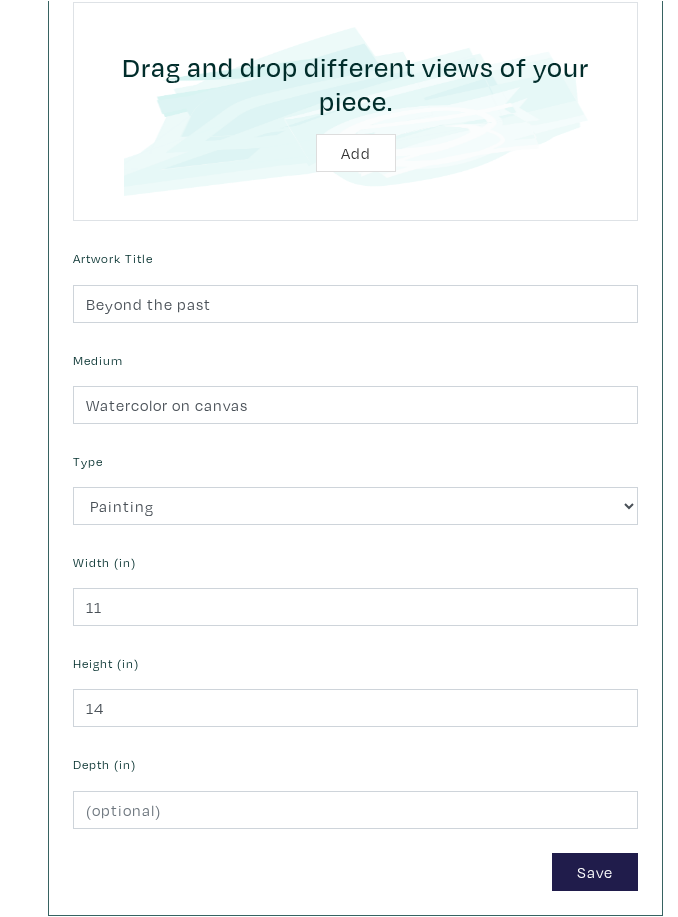 click on "Save" at bounding box center [595, 871] 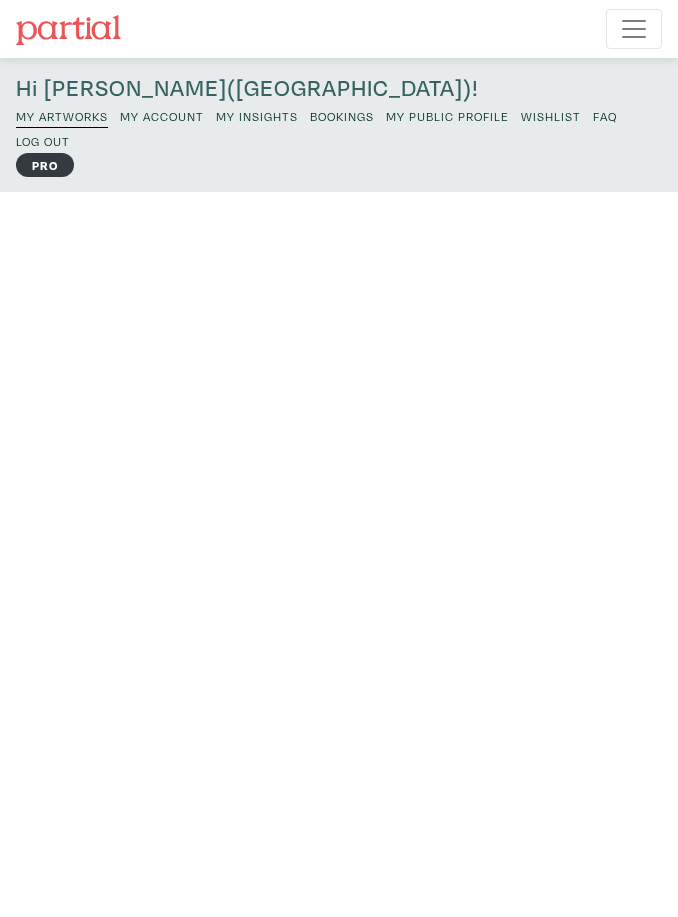 scroll, scrollTop: 0, scrollLeft: 0, axis: both 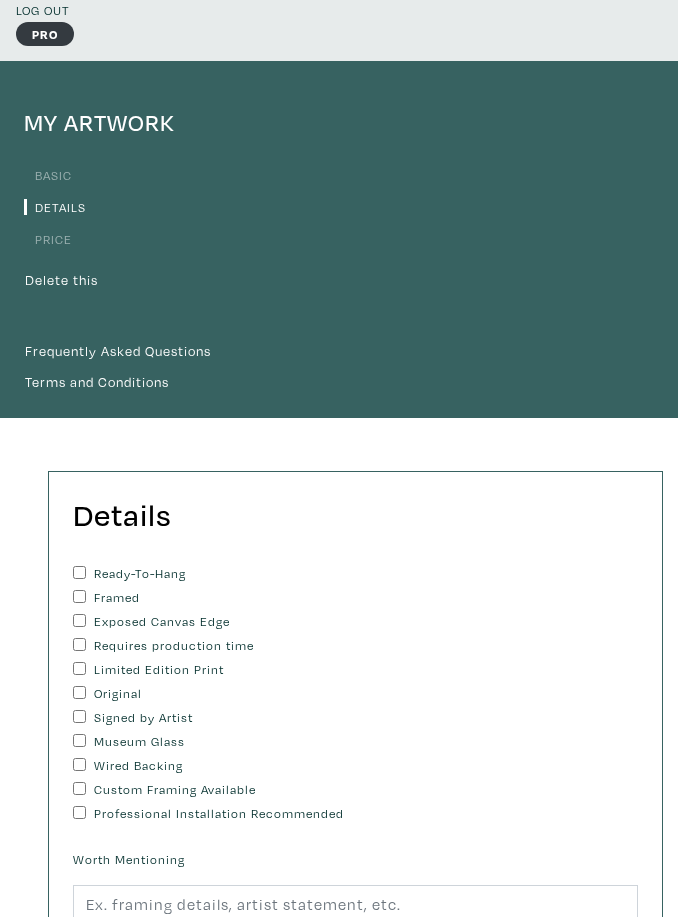 click on "Ready-To-Hang" at bounding box center [79, 573] 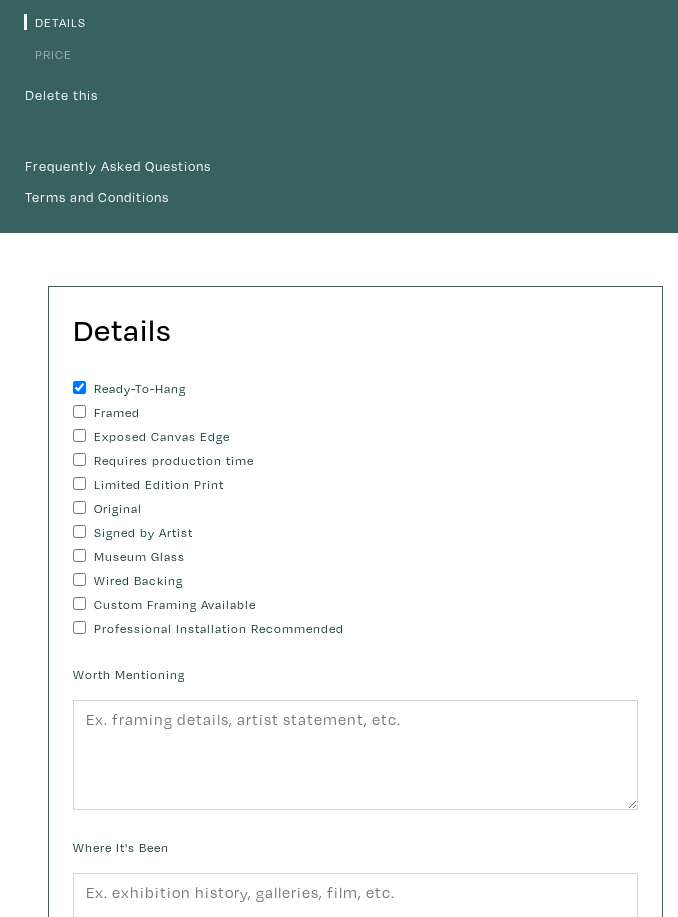 scroll, scrollTop: 317, scrollLeft: 0, axis: vertical 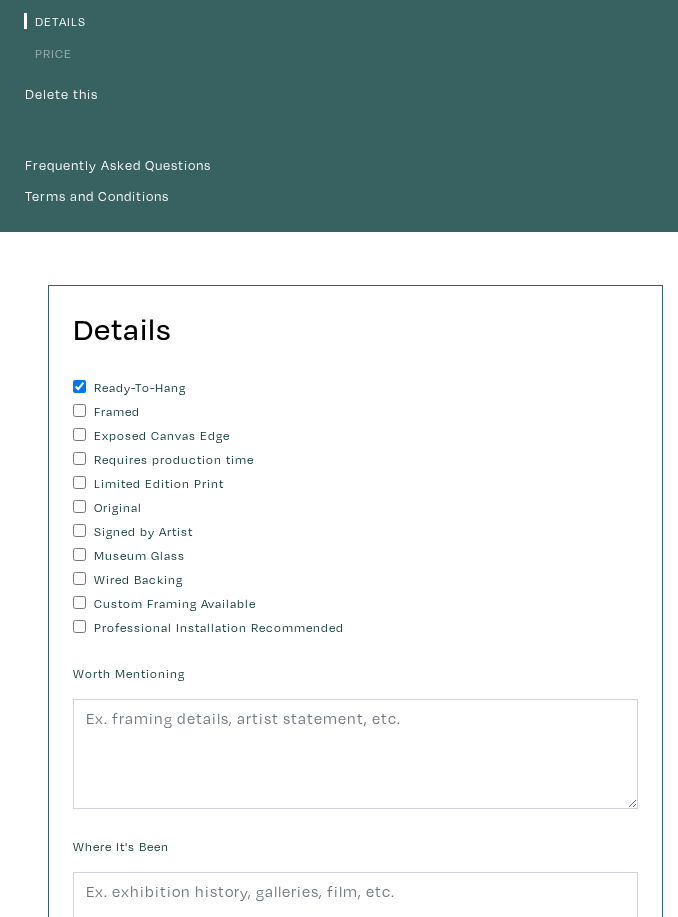 click on "Original" at bounding box center (79, 506) 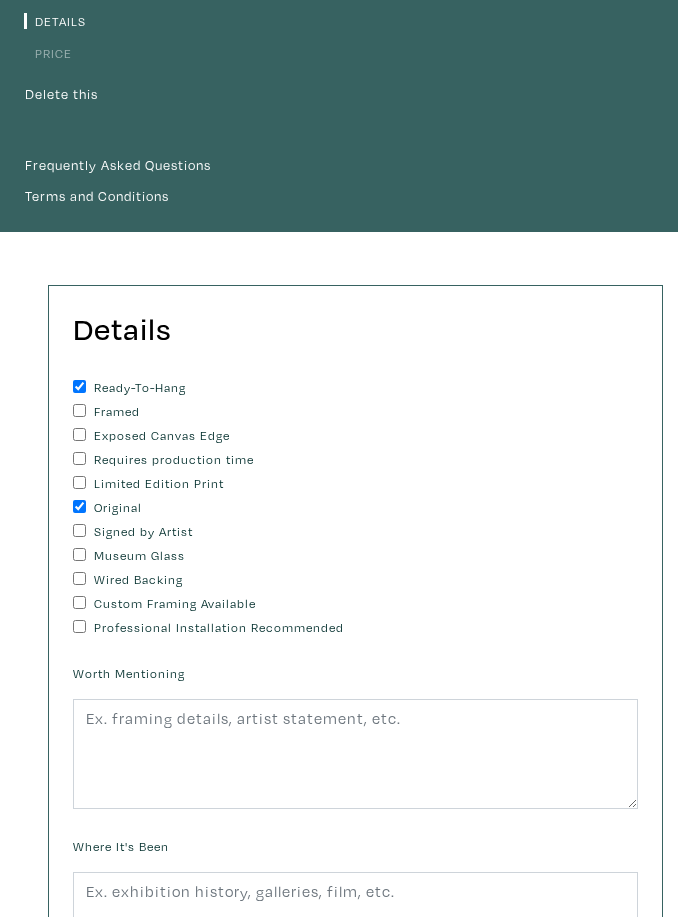 click on "Signed by Artist" at bounding box center [79, 530] 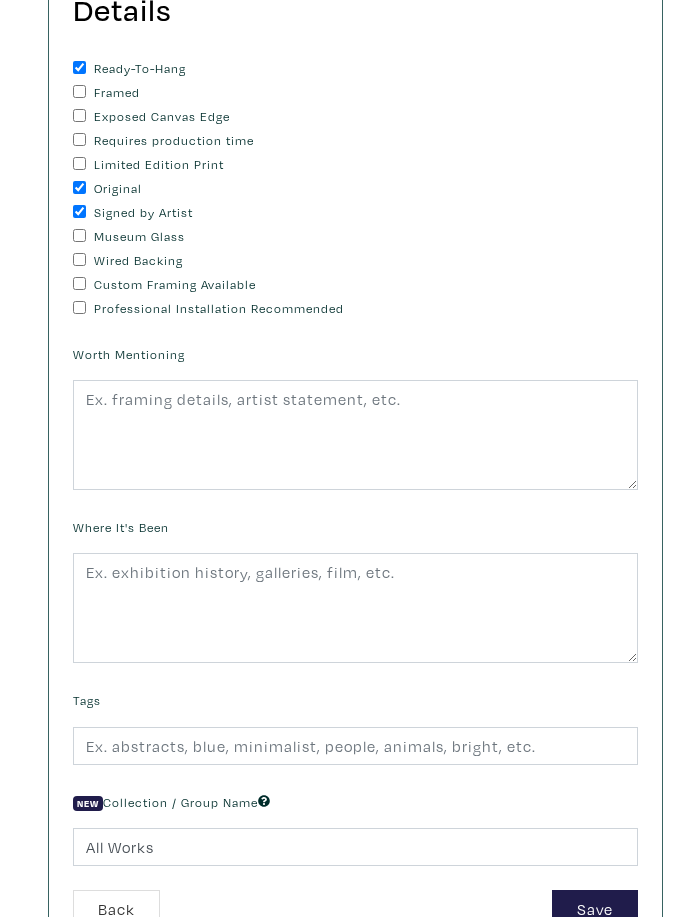 scroll, scrollTop: 636, scrollLeft: 0, axis: vertical 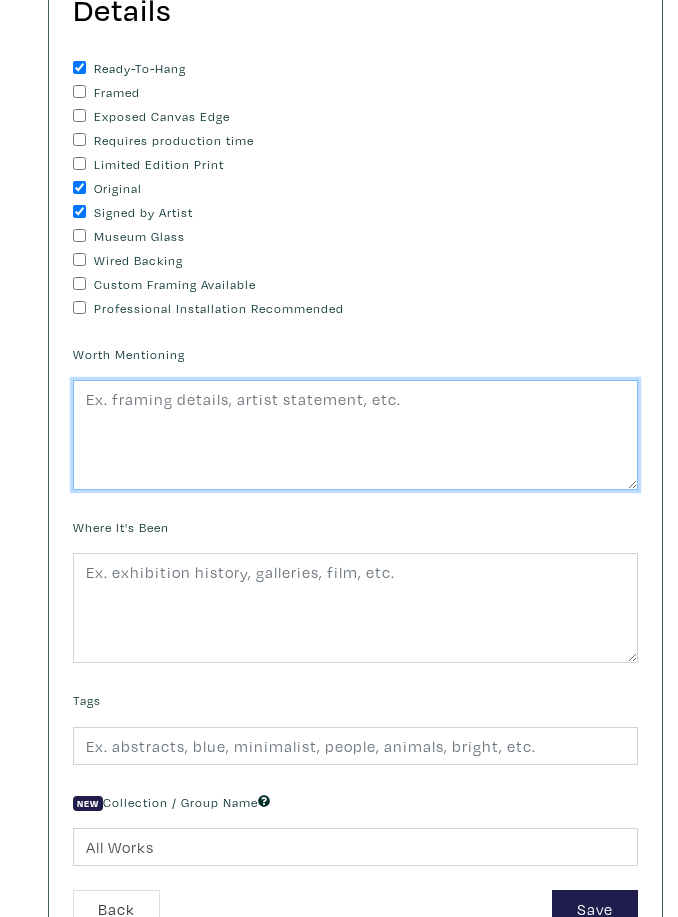 click at bounding box center [355, 435] 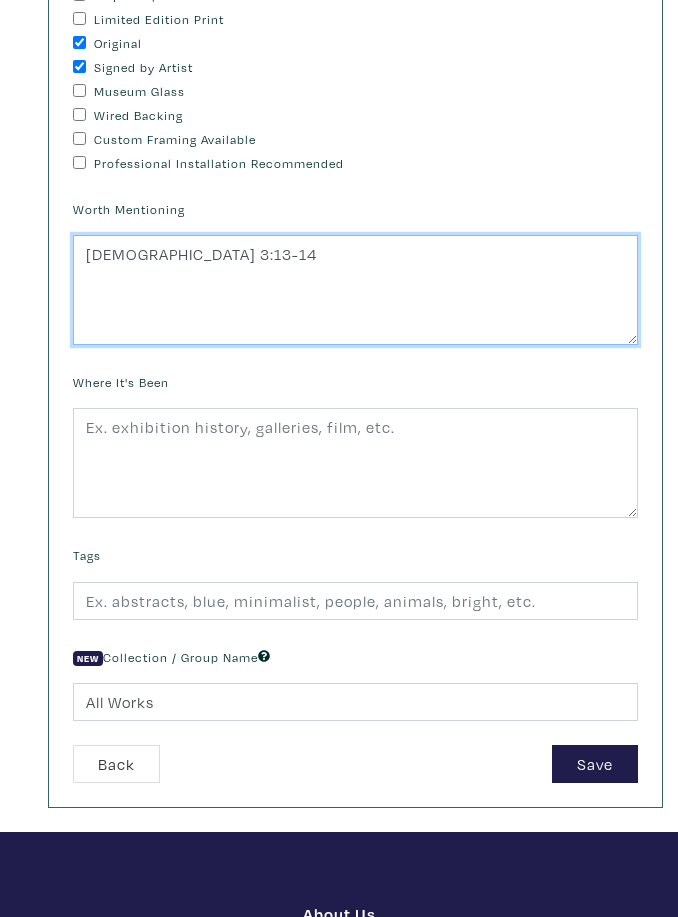 scroll, scrollTop: 779, scrollLeft: 0, axis: vertical 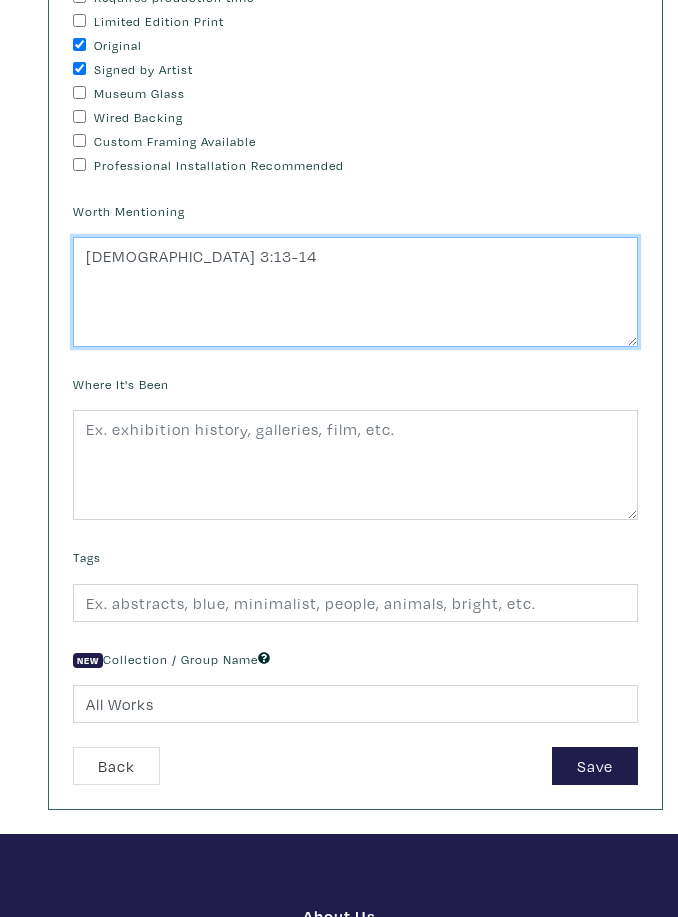 type on "Philippians 3:13-14" 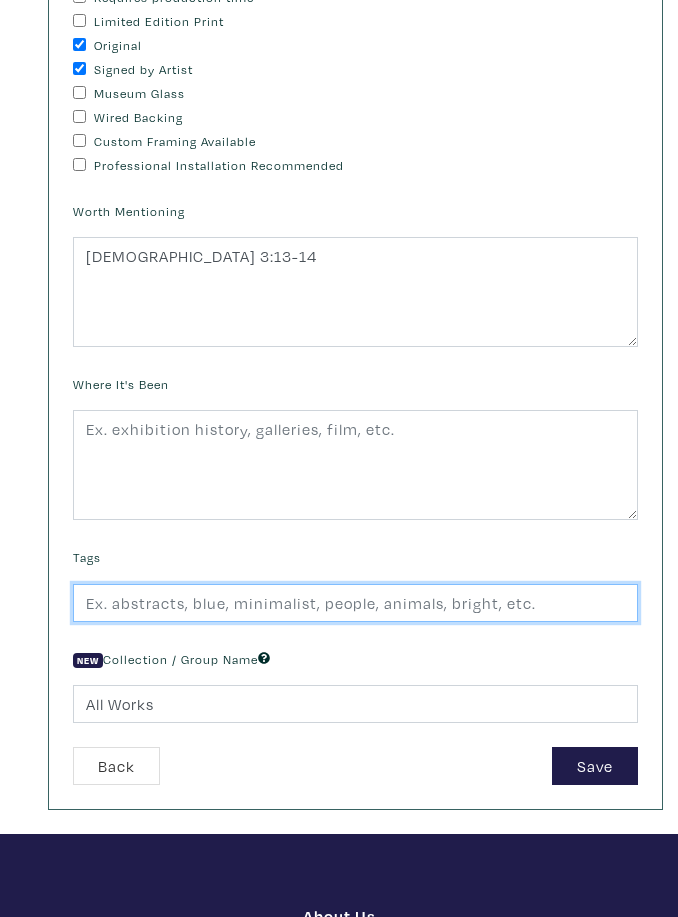 click at bounding box center (355, 603) 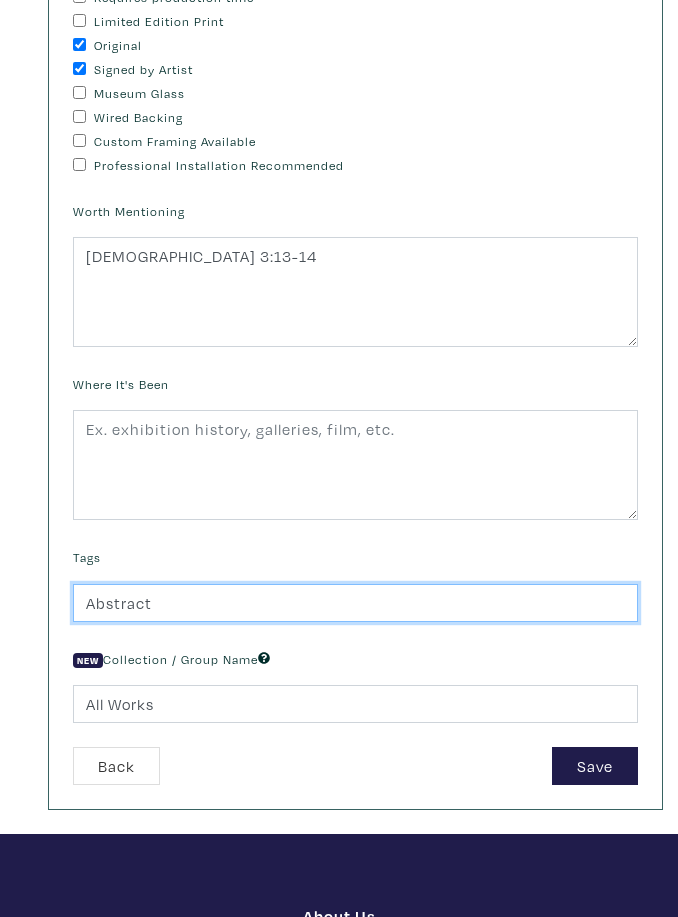 type on "Abstract" 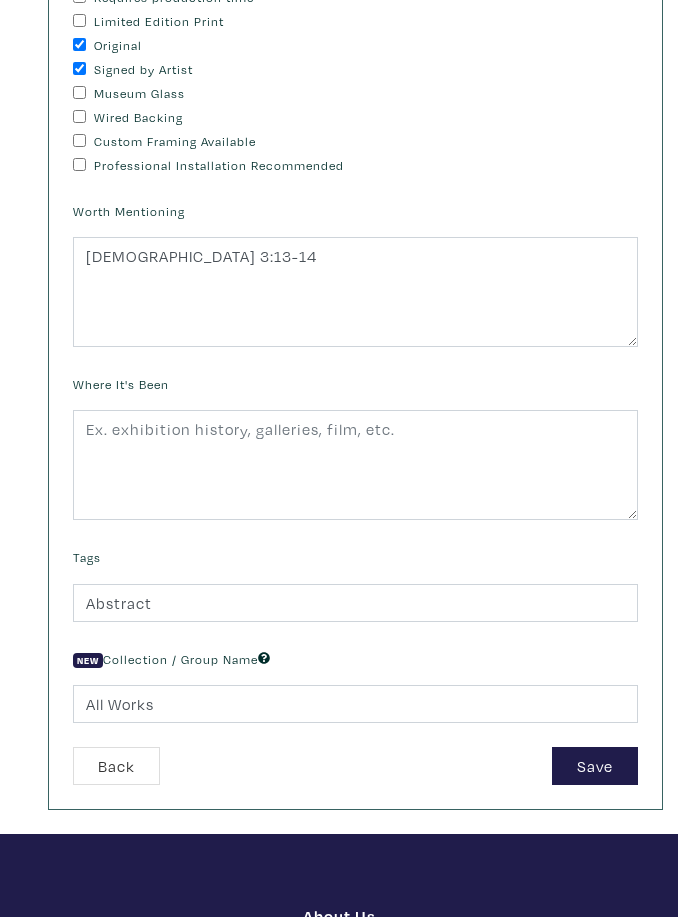 click on "Save" at bounding box center (595, 766) 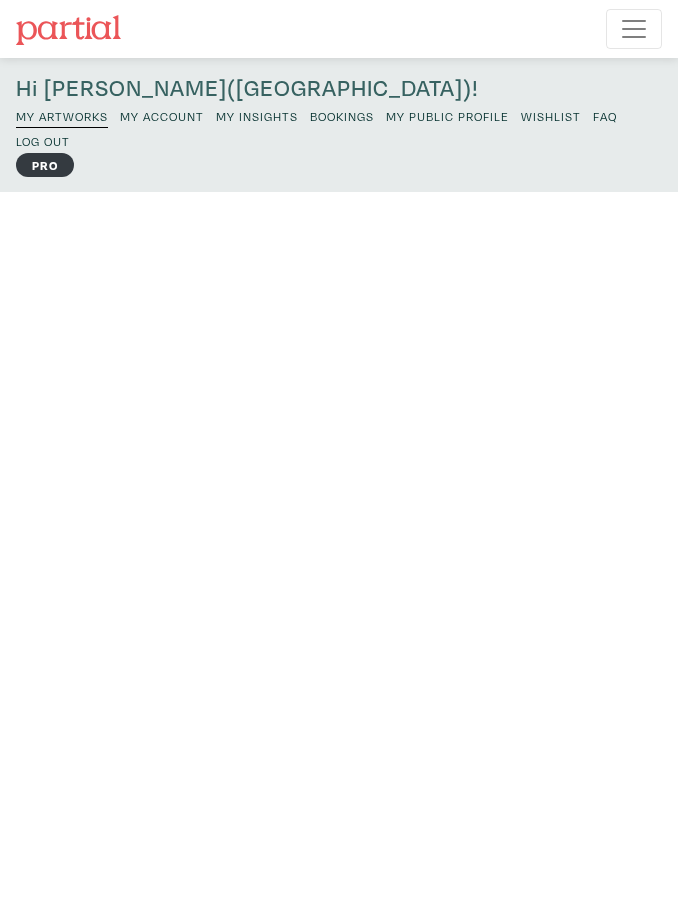 scroll, scrollTop: 0, scrollLeft: 0, axis: both 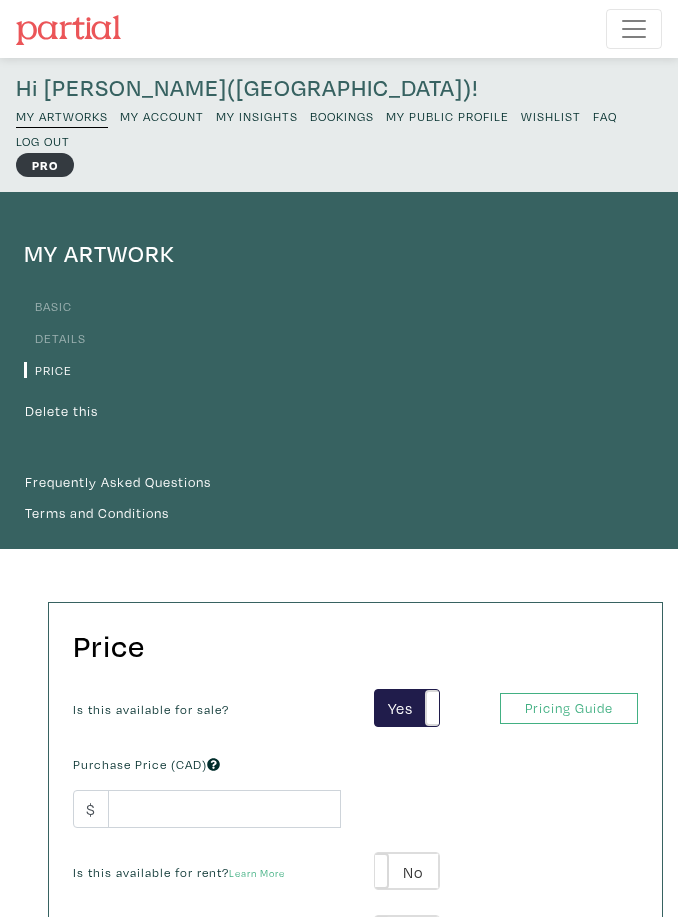 click on "Pricing Guide" at bounding box center (569, 708) 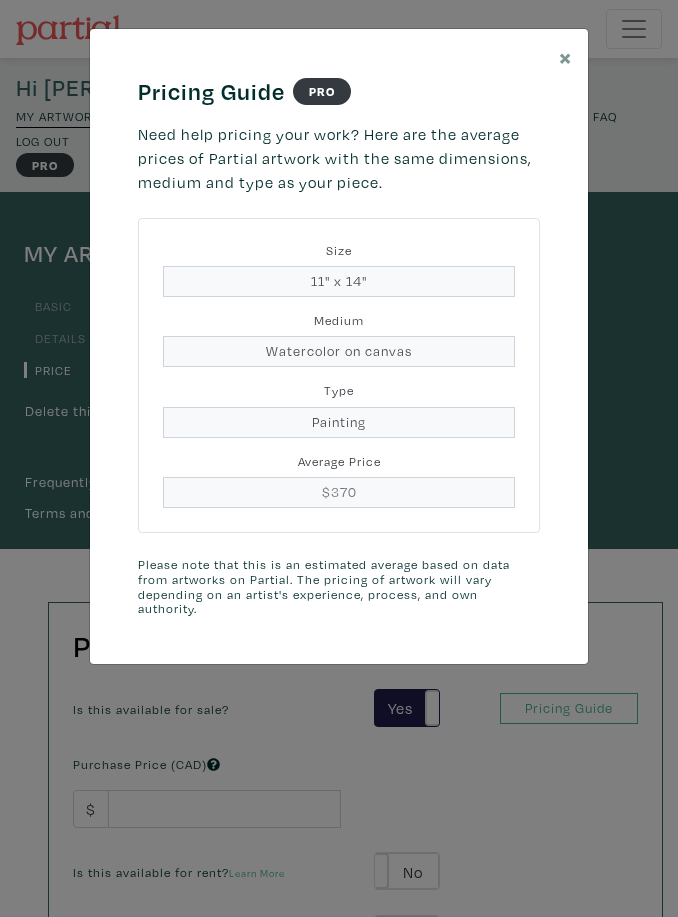 click on "×" at bounding box center (565, 56) 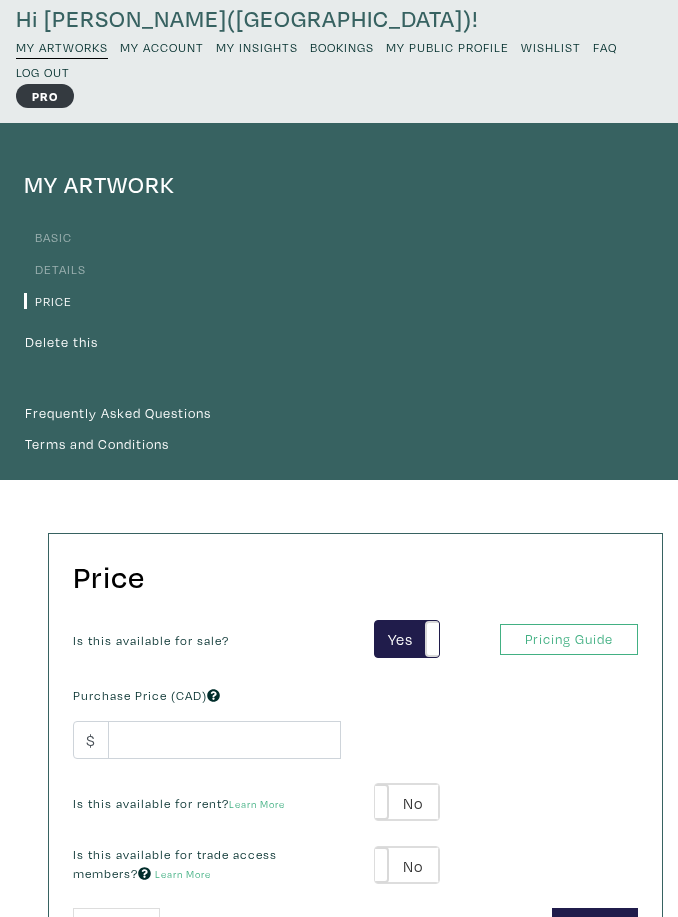 scroll, scrollTop: 69, scrollLeft: 0, axis: vertical 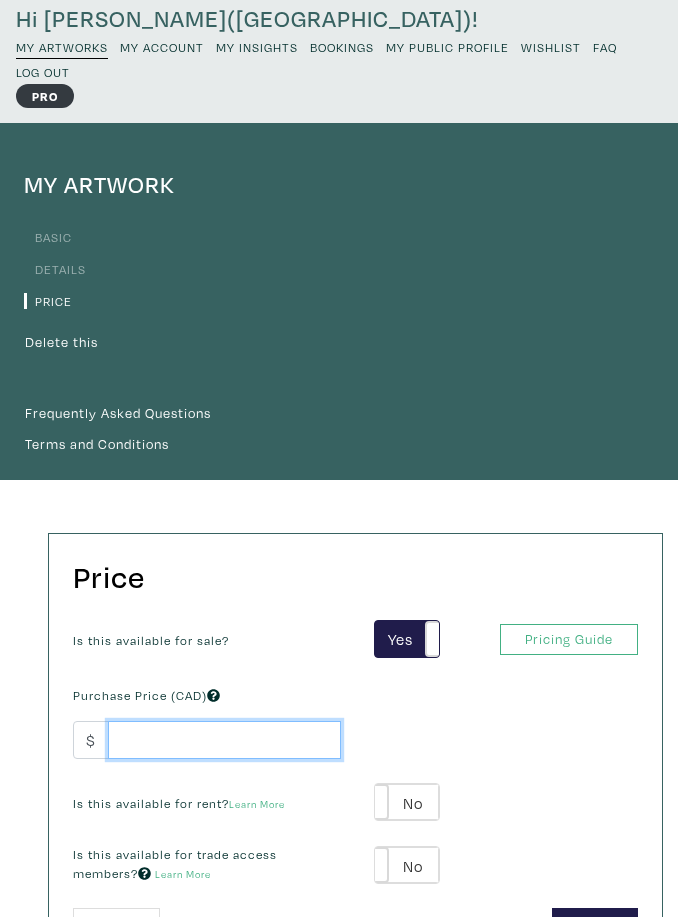 click at bounding box center (224, 740) 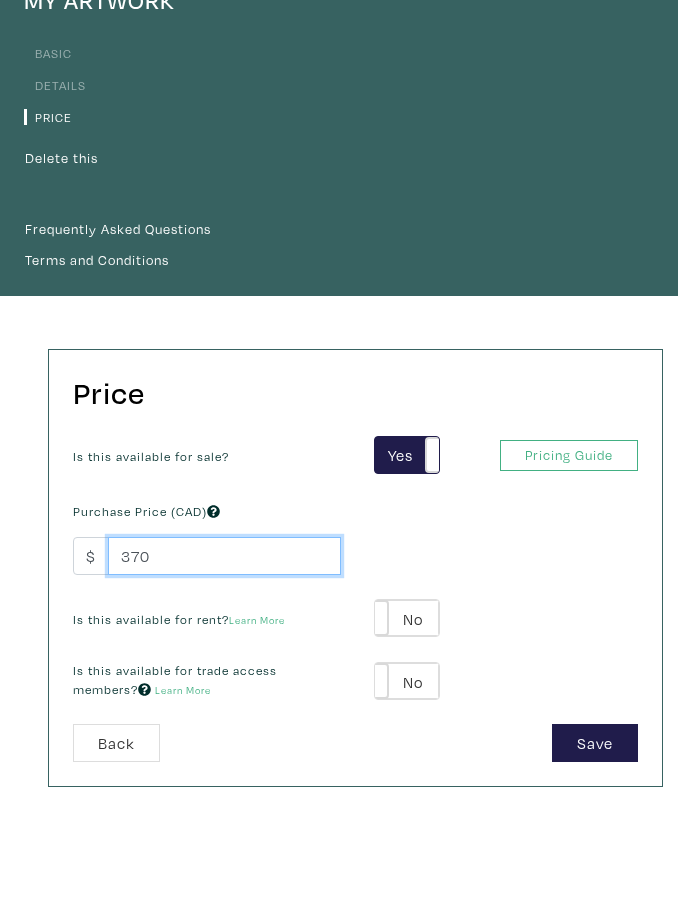 type on "370" 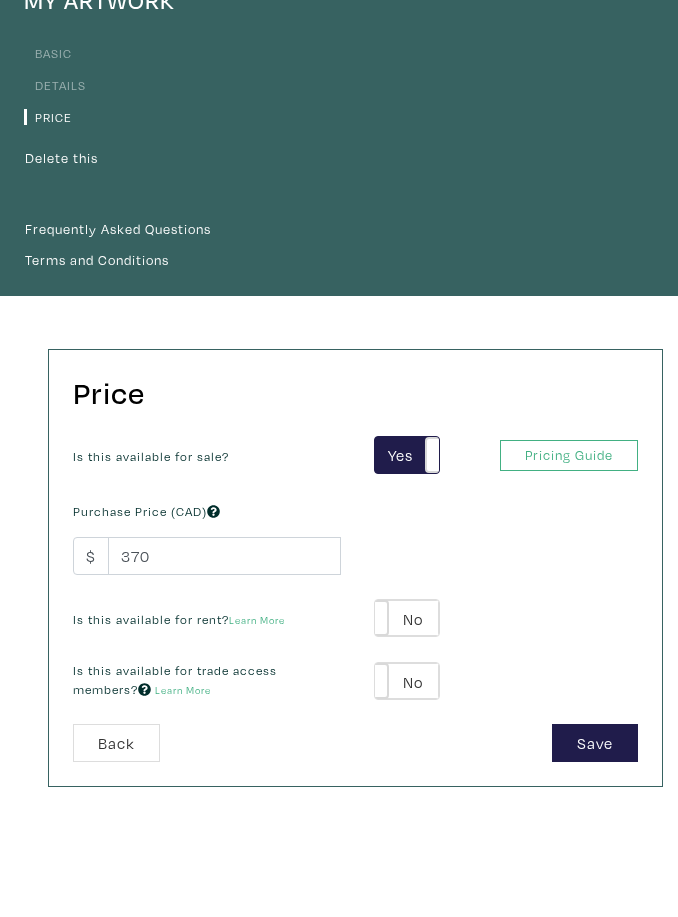 scroll, scrollTop: 253, scrollLeft: 0, axis: vertical 